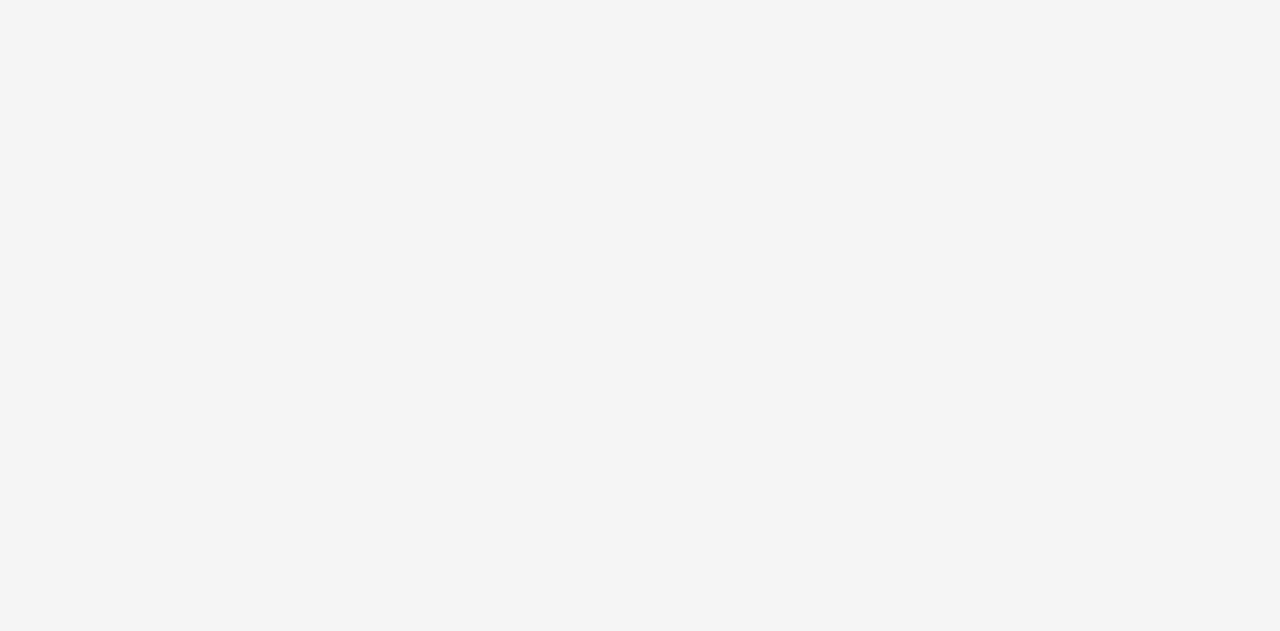 scroll, scrollTop: 0, scrollLeft: 0, axis: both 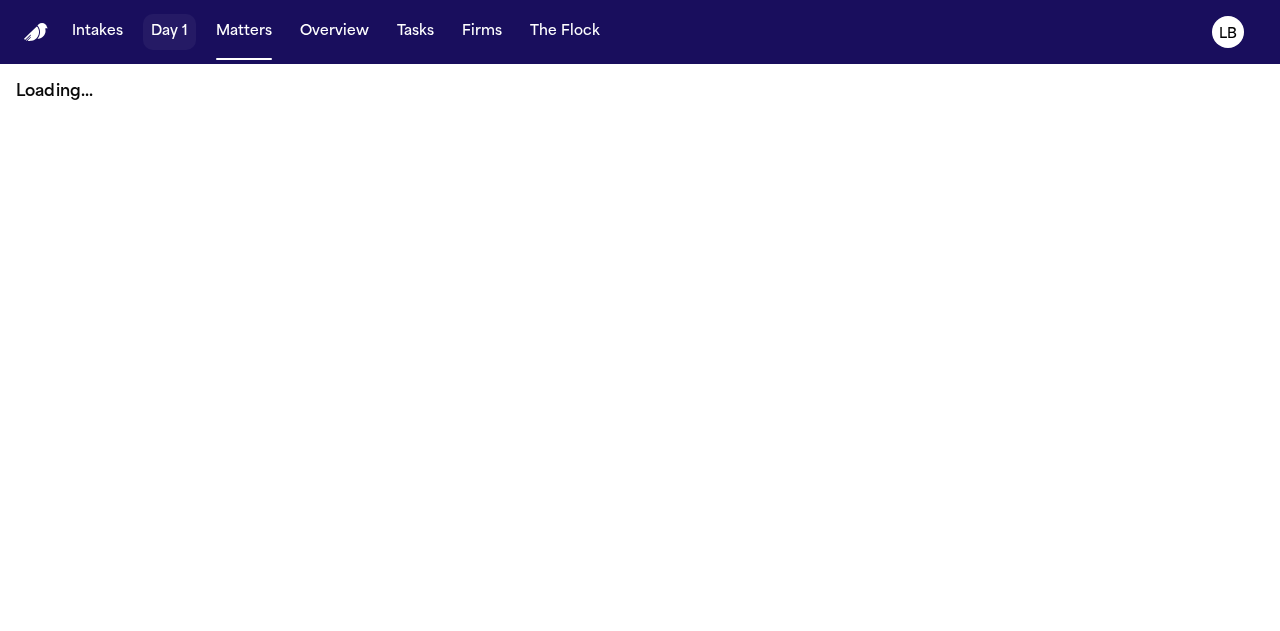 click on "Intakes" at bounding box center (97, 32) 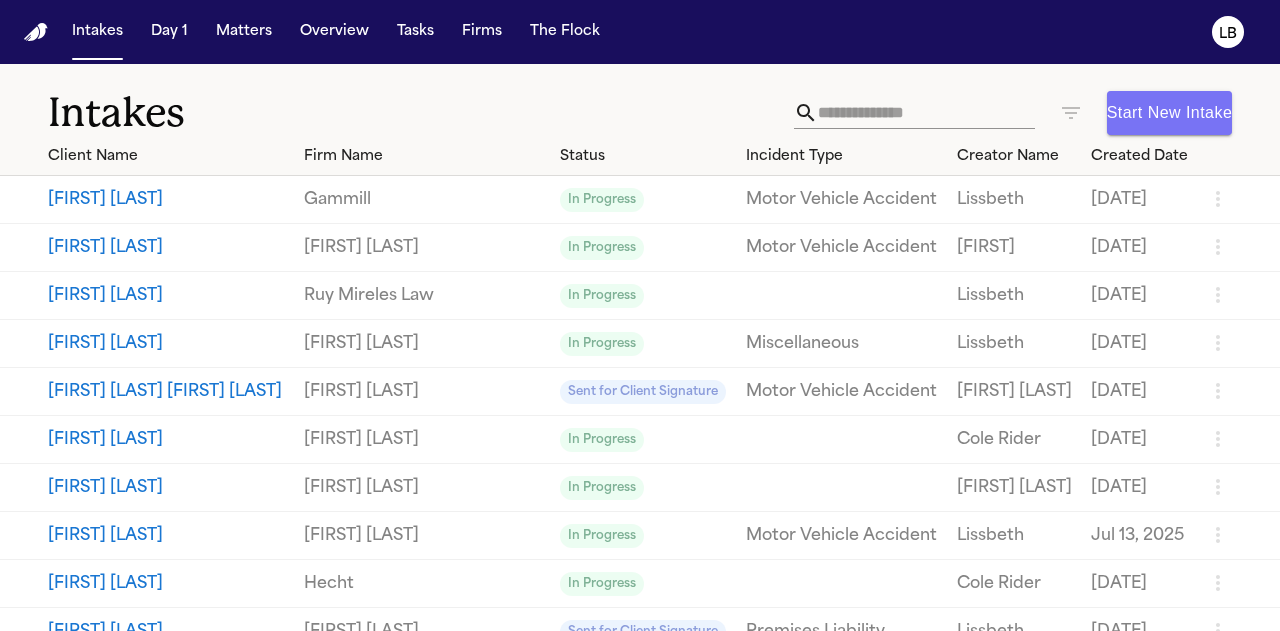 click on "Start New Intake" at bounding box center [1169, 113] 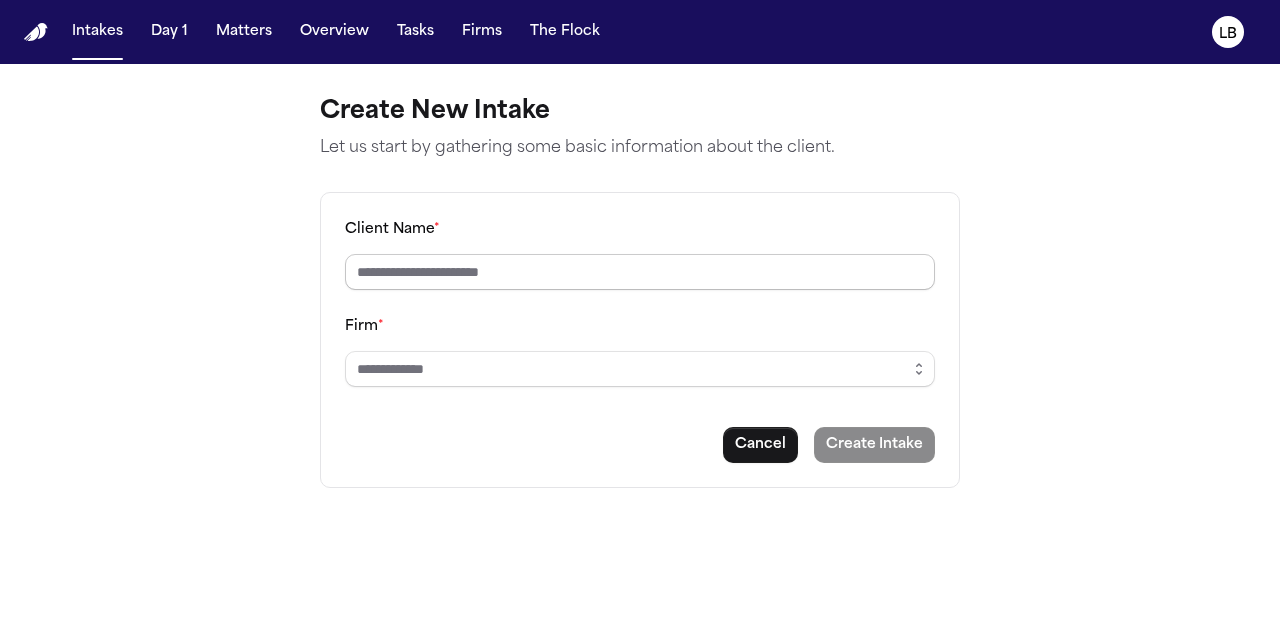 click on "Client Name  *" at bounding box center [640, 272] 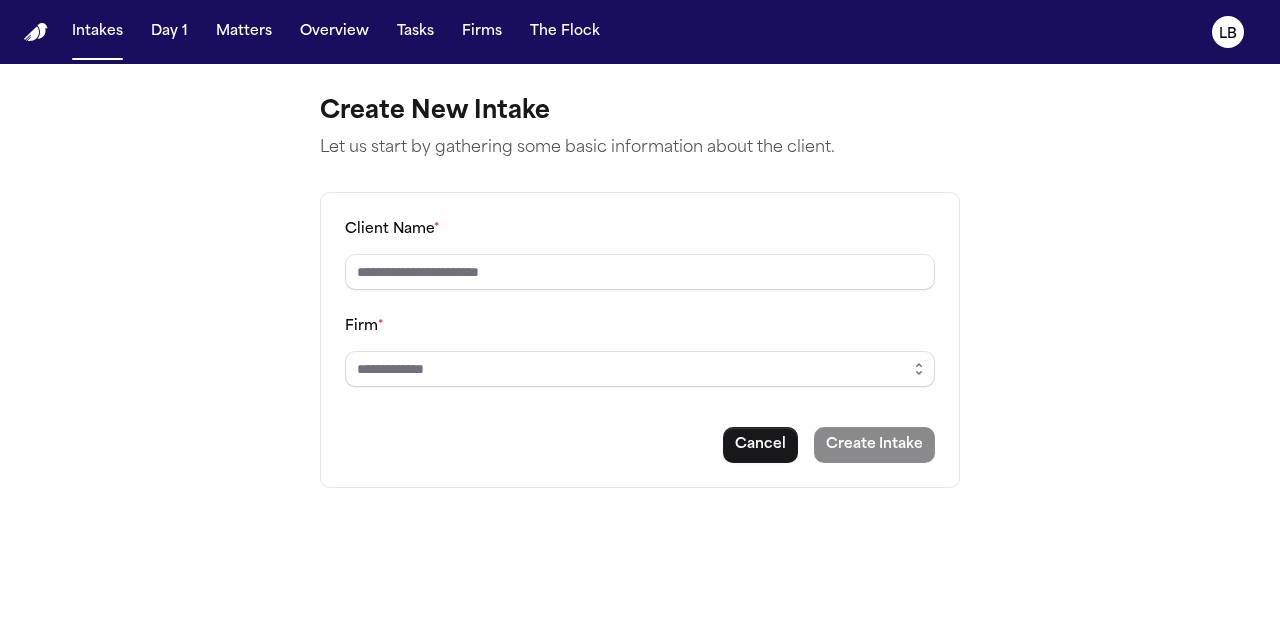 click on "Create New Intake Let us start by gathering some basic information about the client. Client Name  * Firm  * Cancel Create Intake" at bounding box center (640, 347) 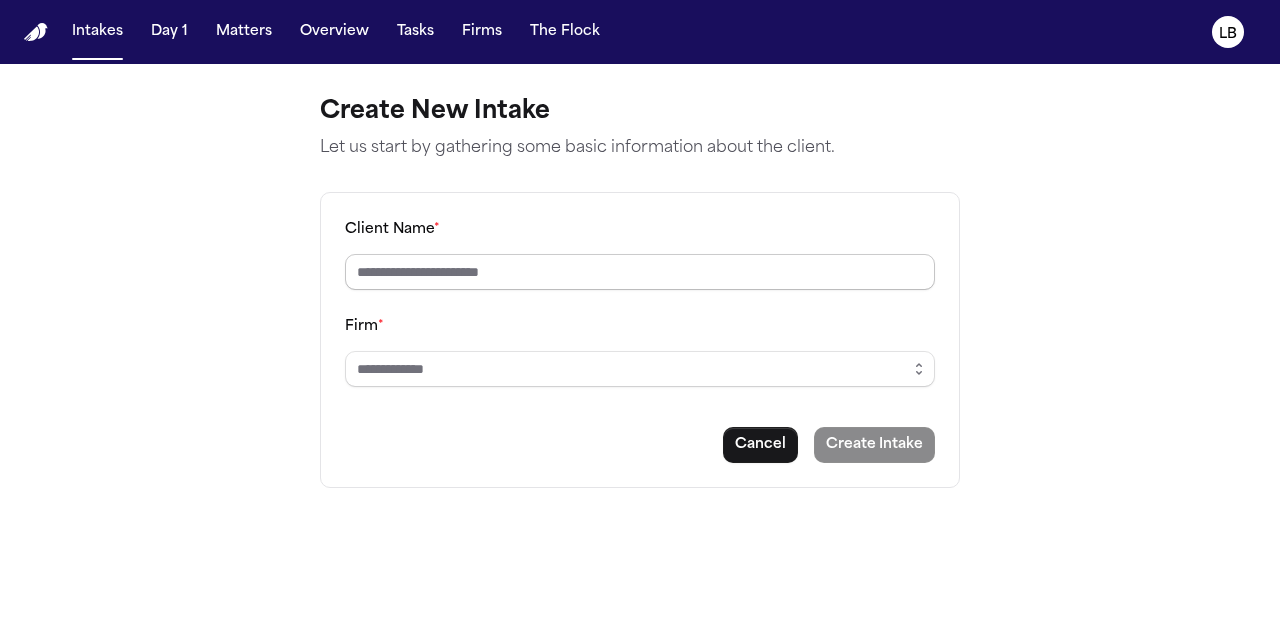 click on "Client Name  *" at bounding box center (640, 272) 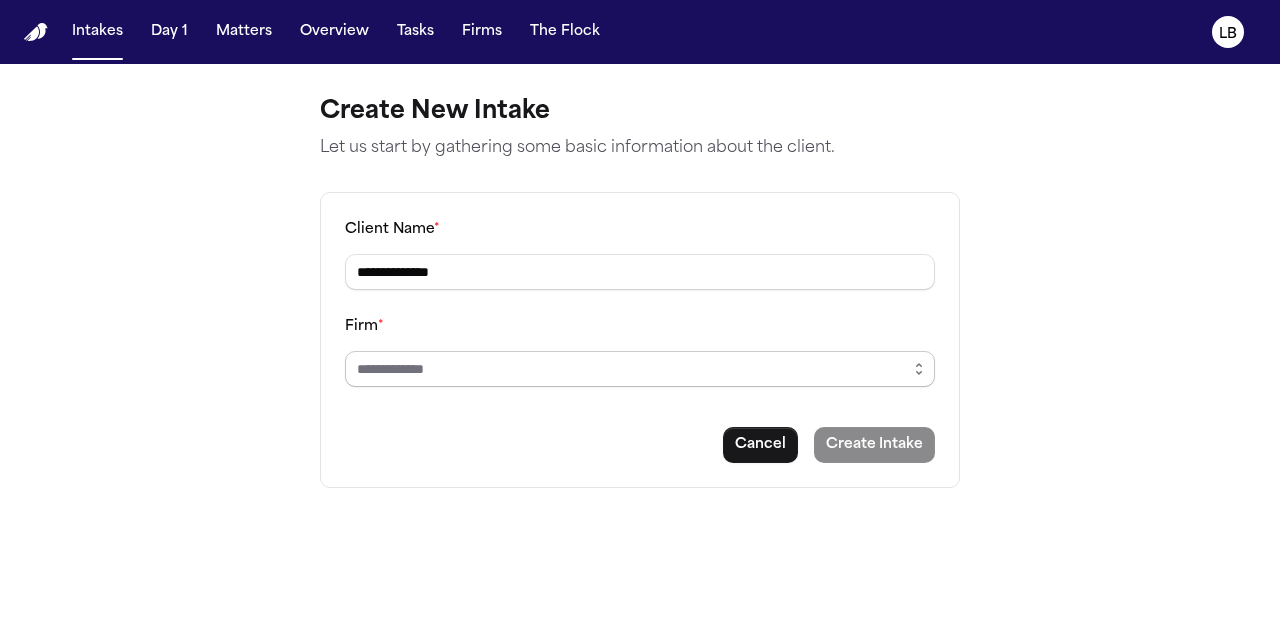 type on "**********" 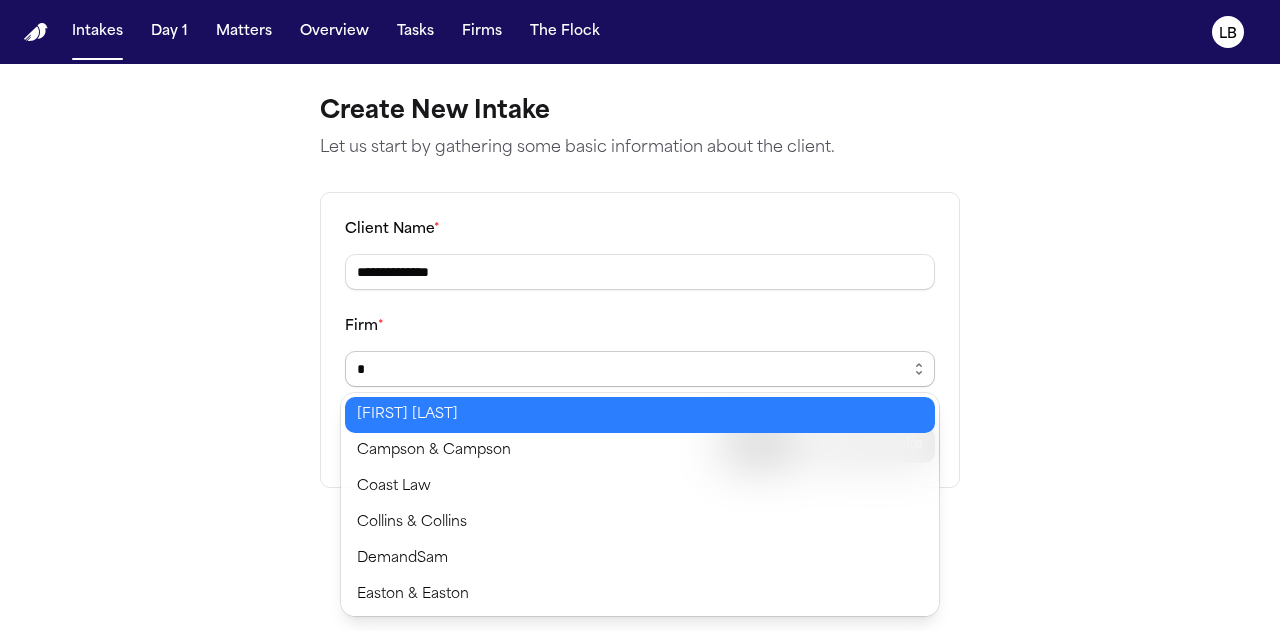 scroll, scrollTop: 0, scrollLeft: 0, axis: both 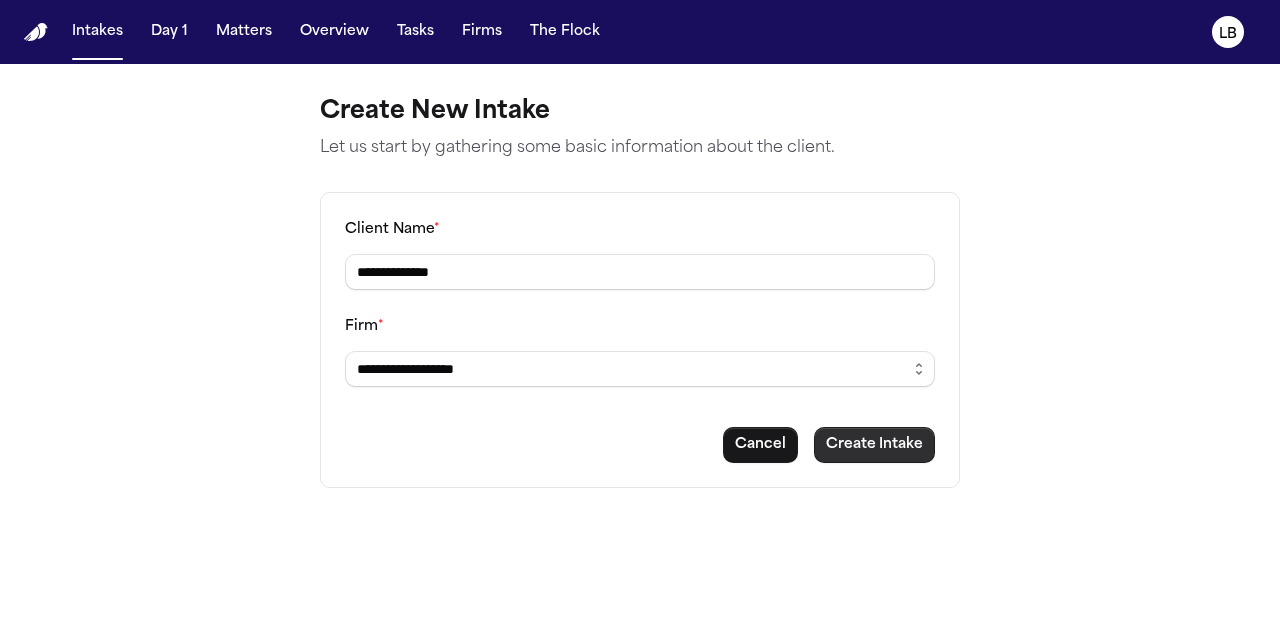 type on "**********" 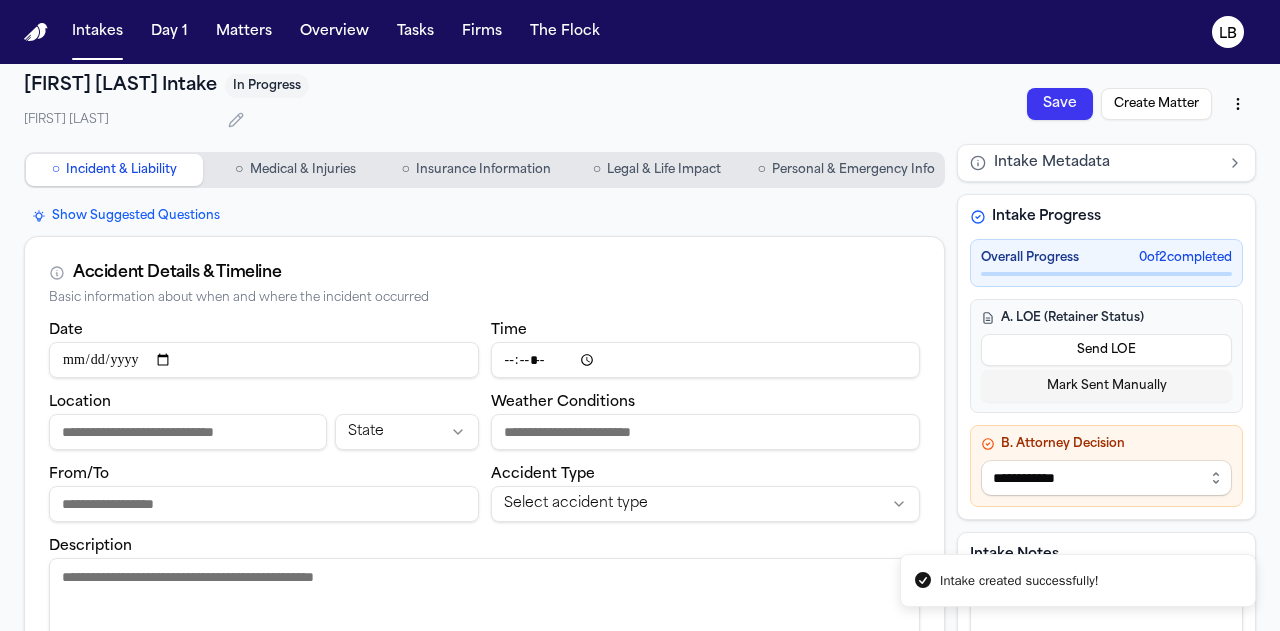 click on "Personal & Emergency Info" at bounding box center (853, 170) 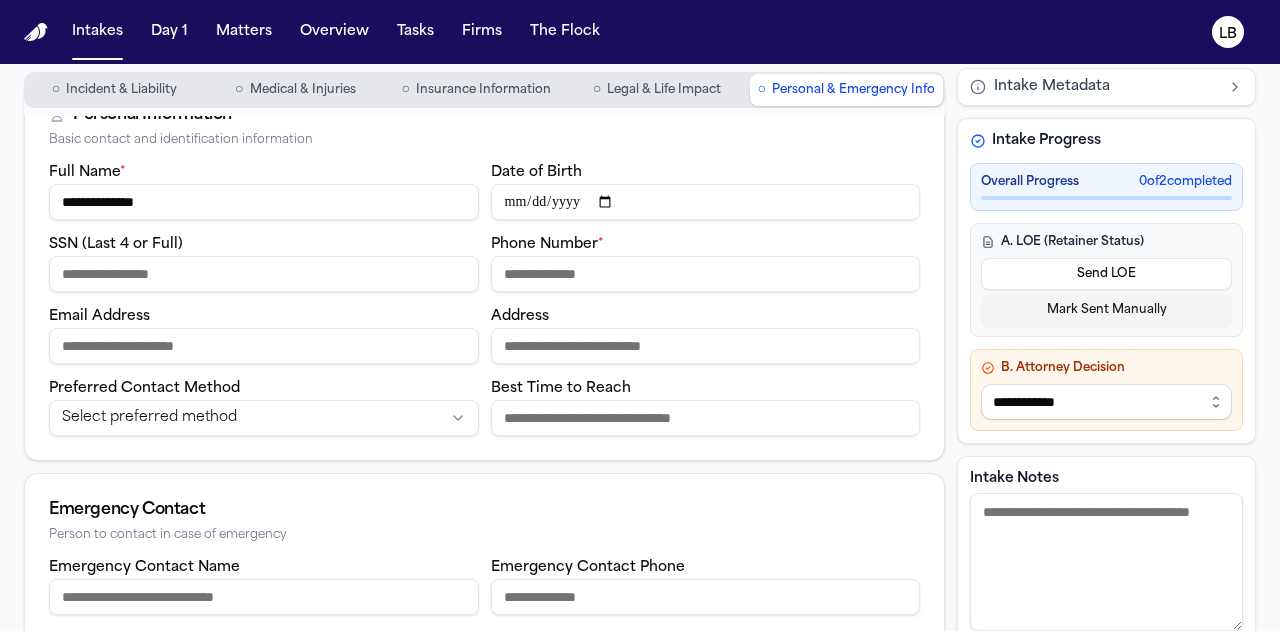 scroll, scrollTop: 125, scrollLeft: 0, axis: vertical 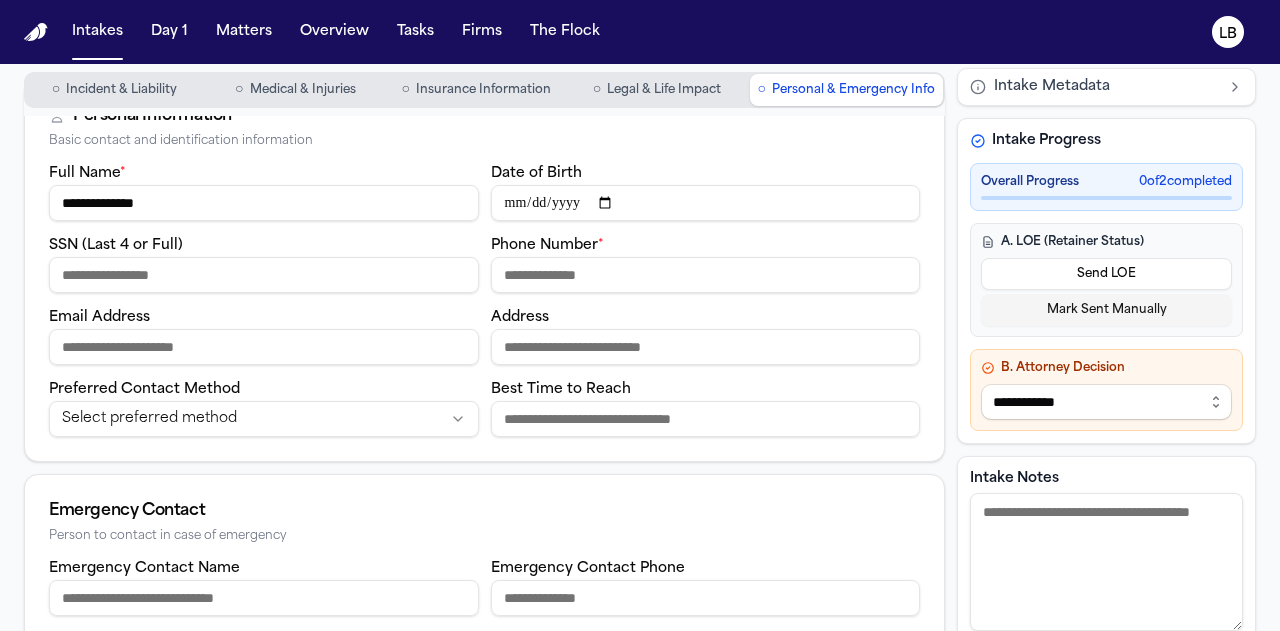 click on "Date of Birth" at bounding box center (706, 203) 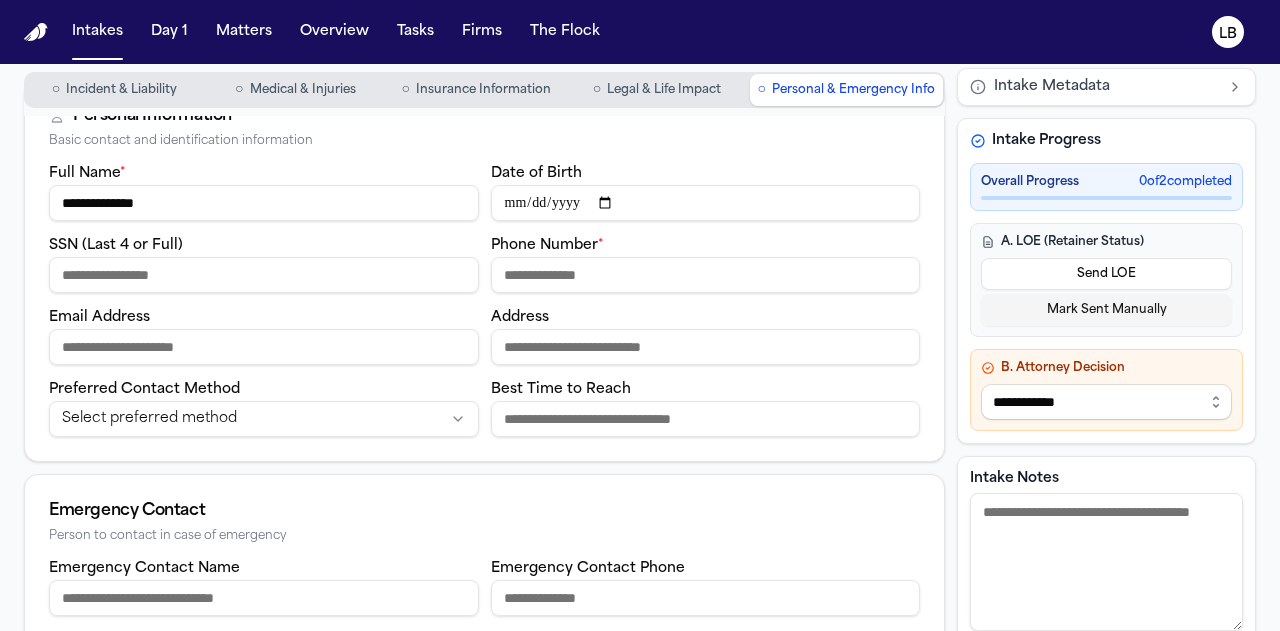 type on "**********" 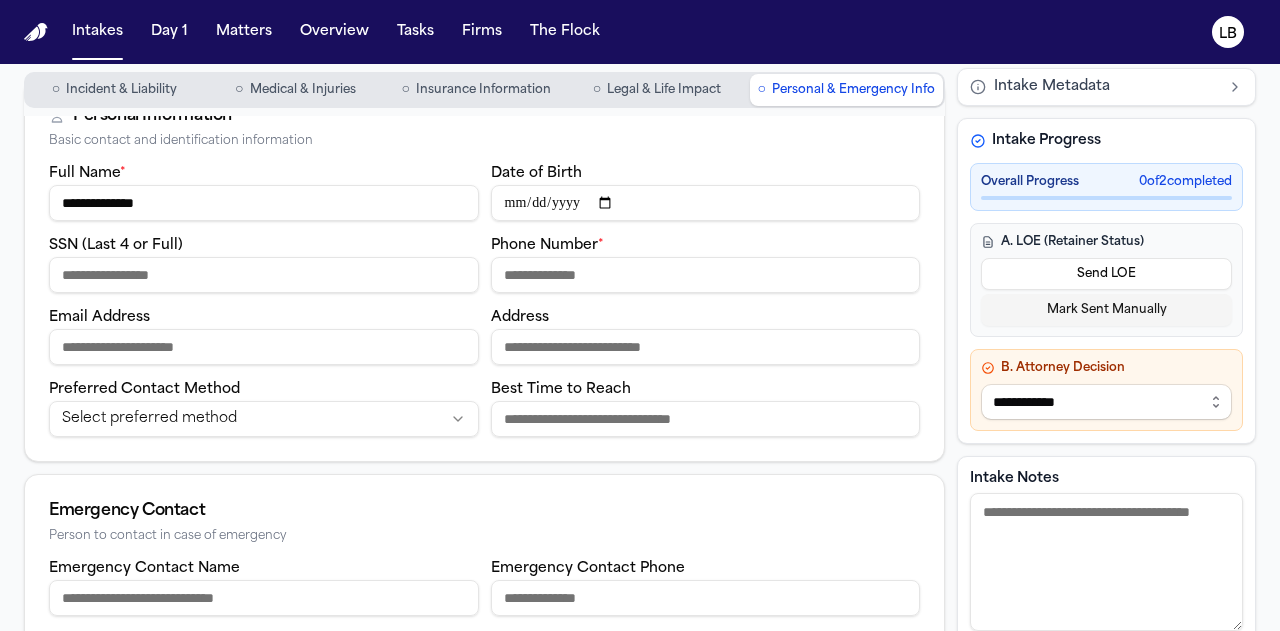 click on "Phone Number  *" at bounding box center (706, 275) 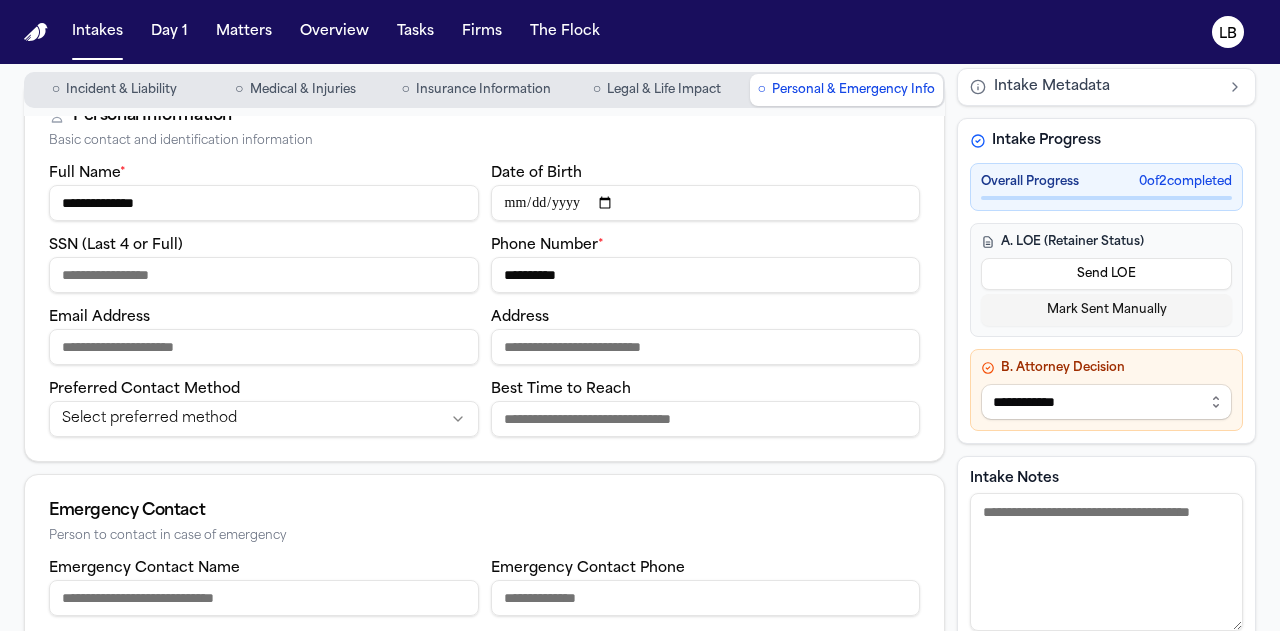type on "**********" 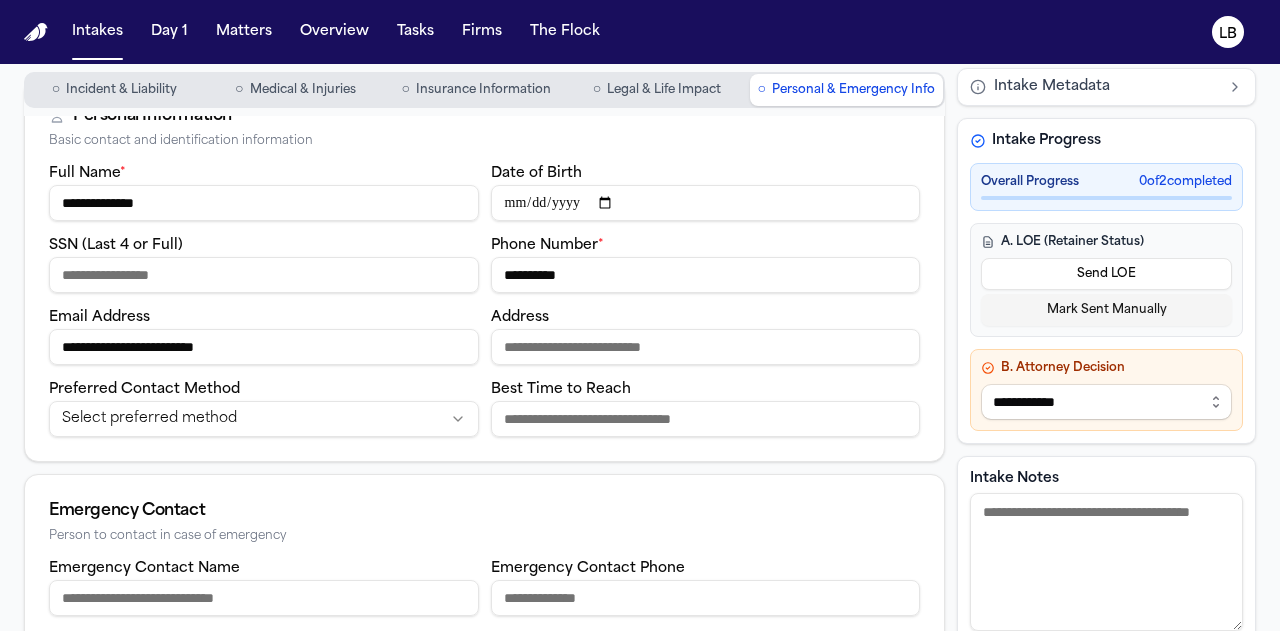 type on "**********" 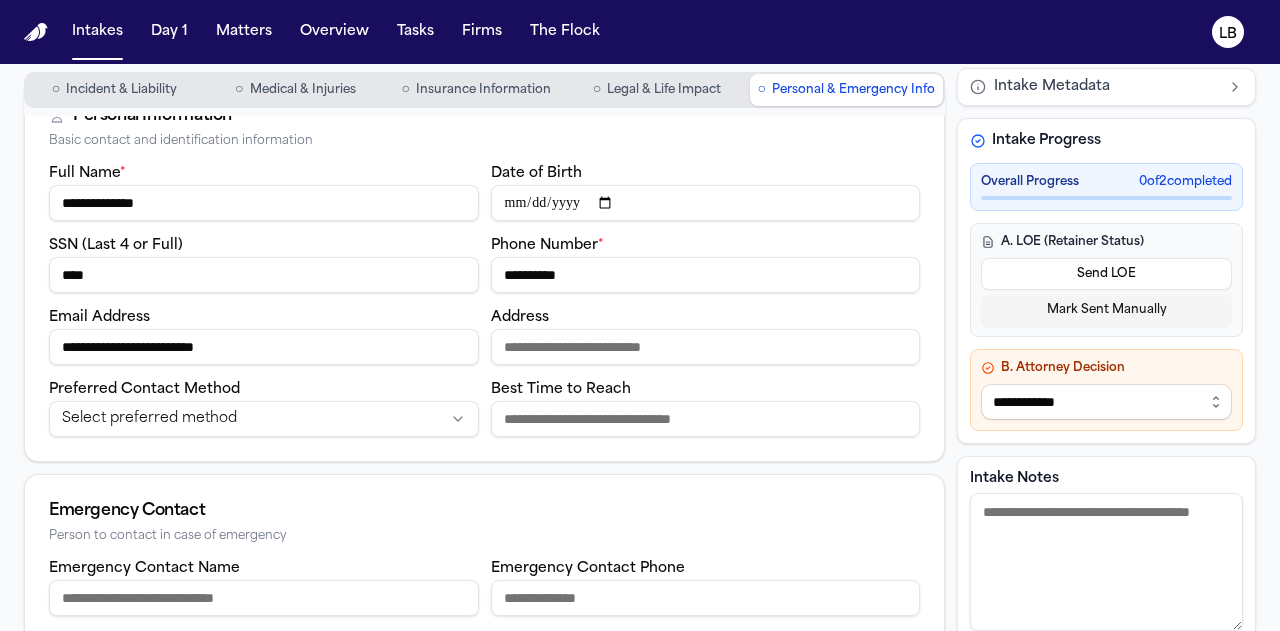 type on "****" 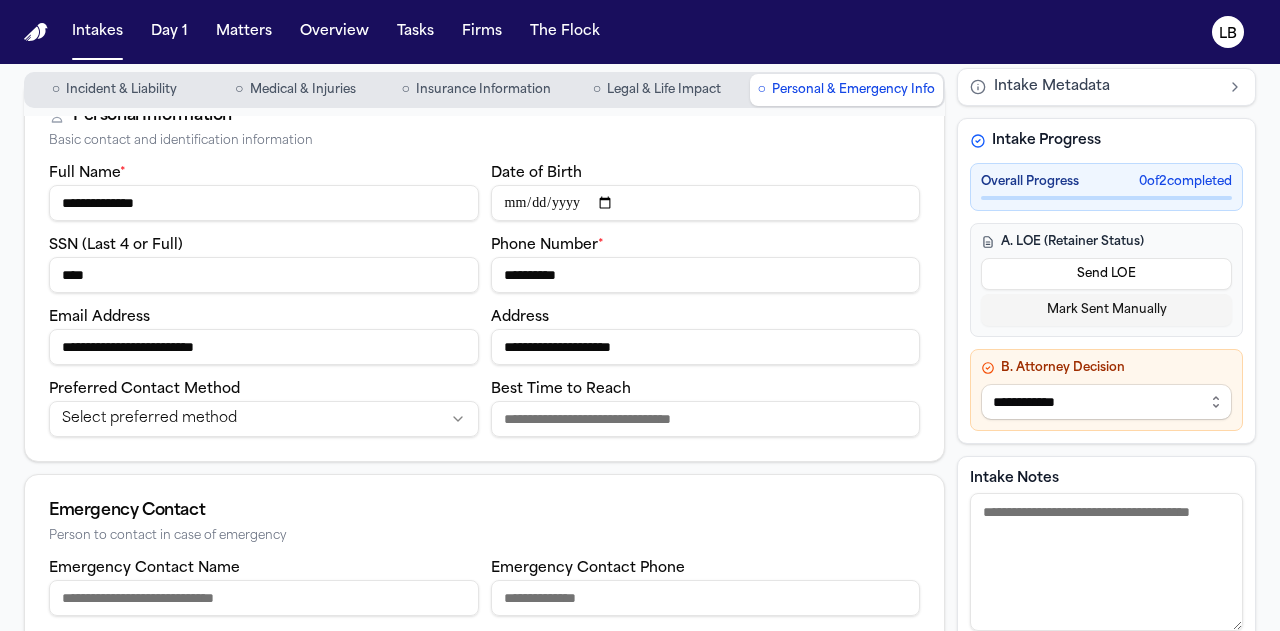 click on "**********" at bounding box center (640, 315) 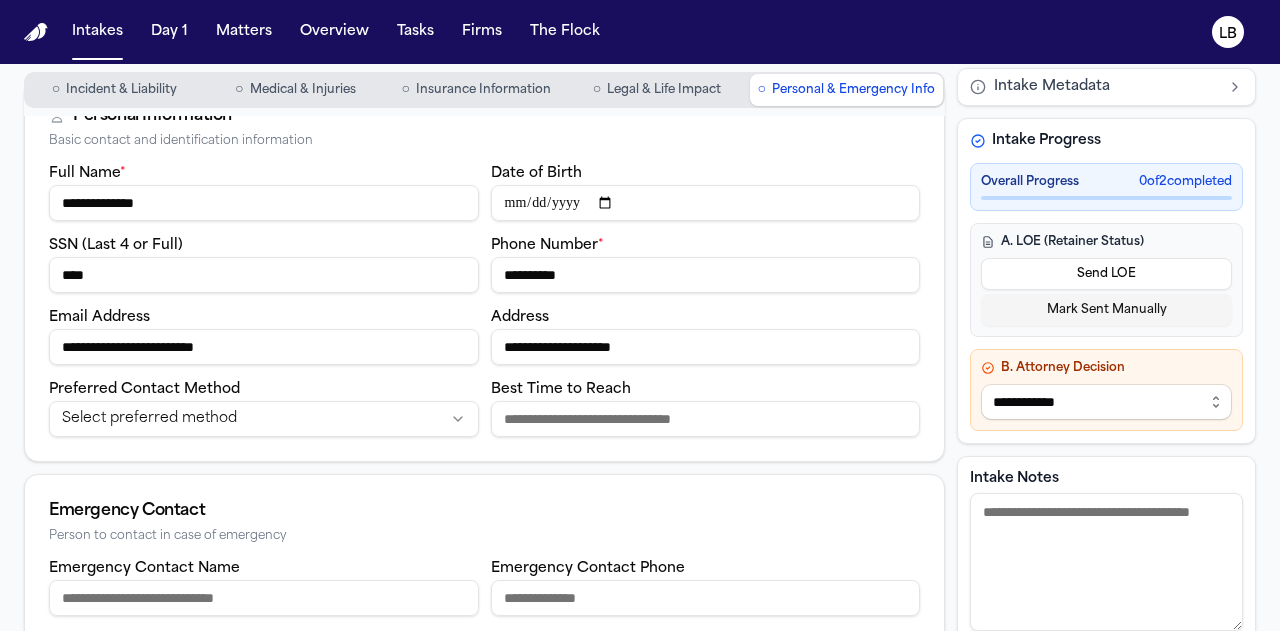 click on "**********" at bounding box center [640, 315] 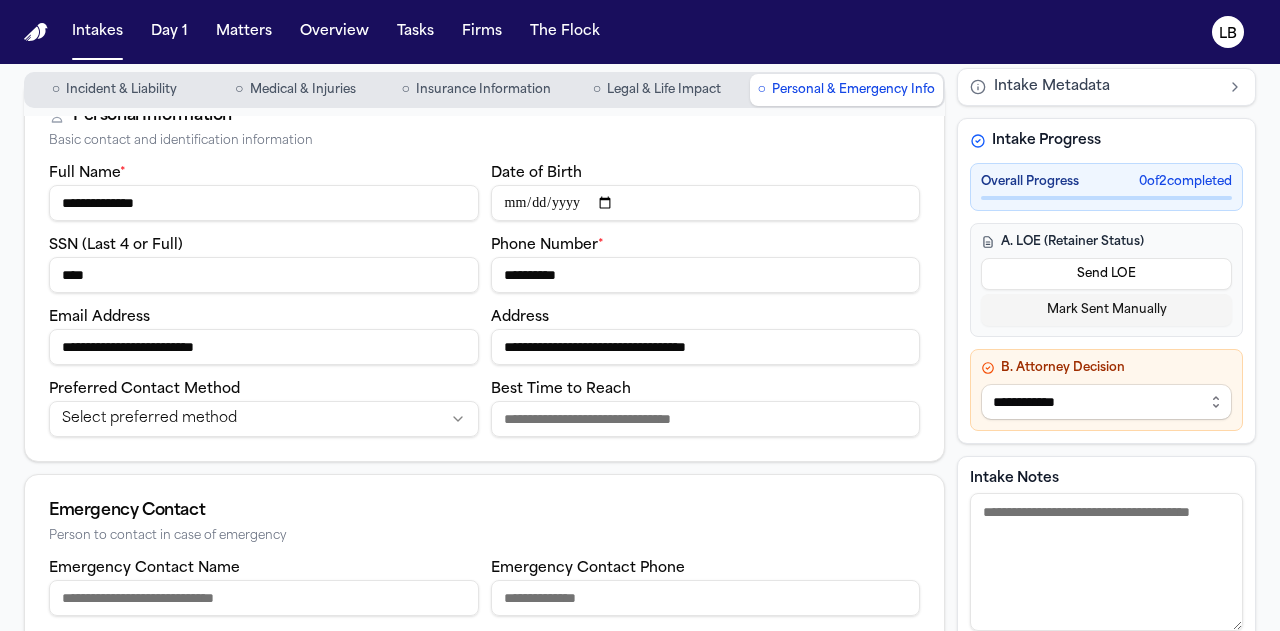 type on "**********" 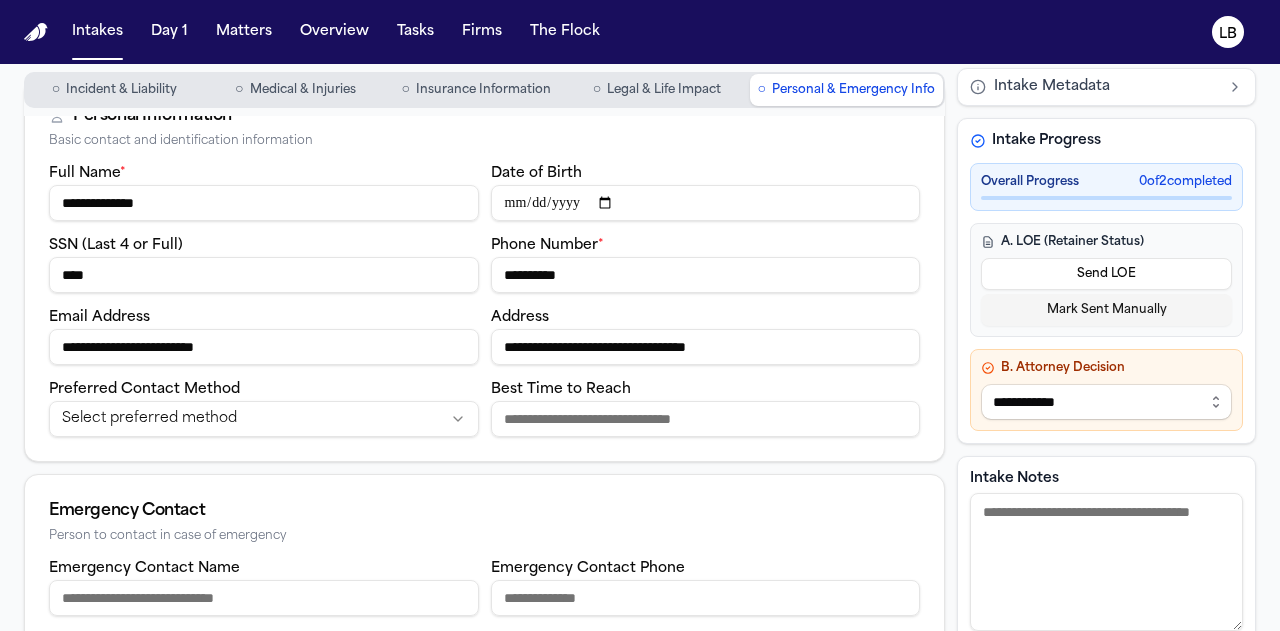 click on "**********" at bounding box center [640, 315] 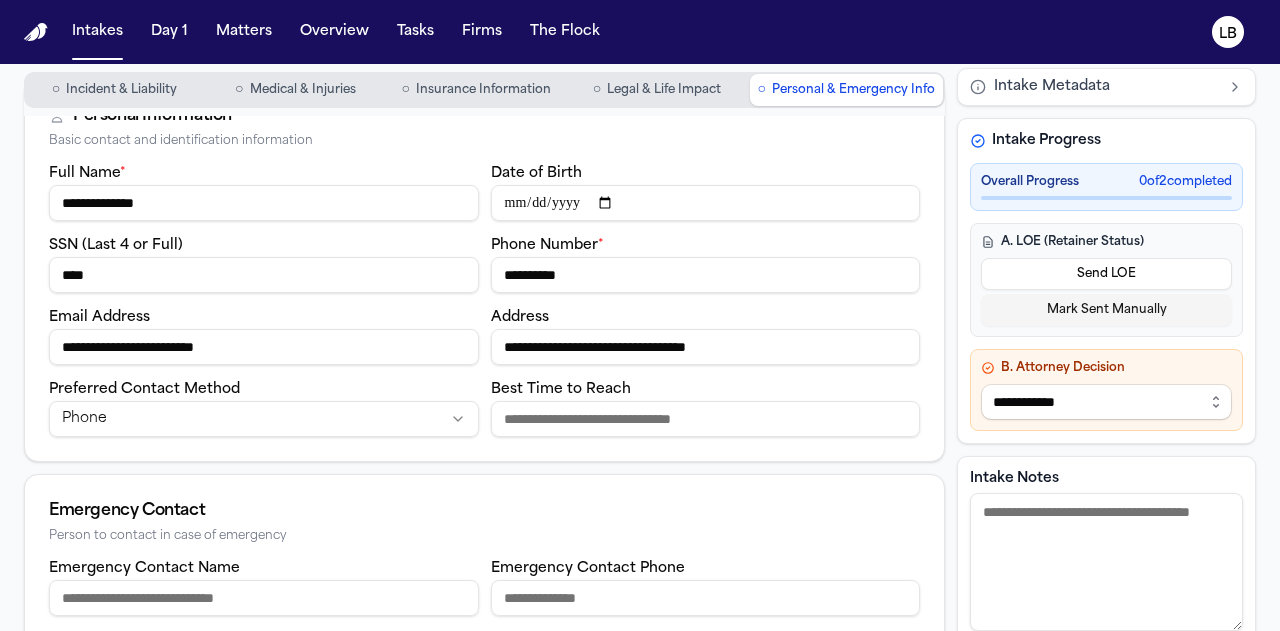 click on "Best Time to Reach" at bounding box center (706, 419) 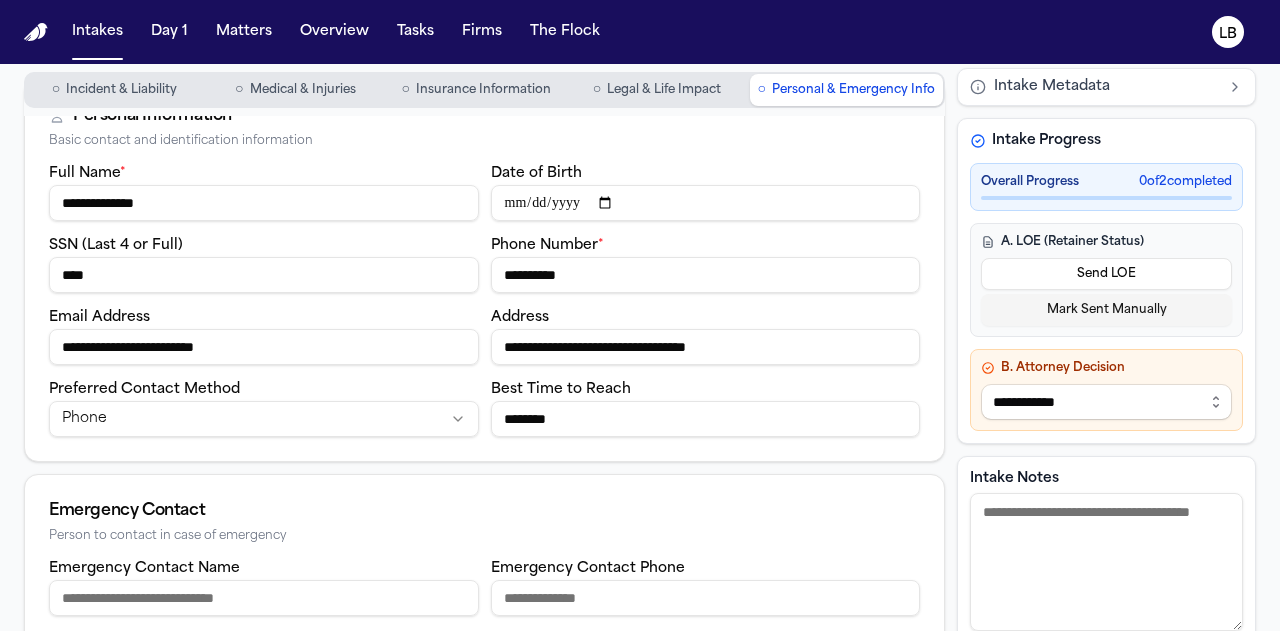scroll, scrollTop: 213, scrollLeft: 0, axis: vertical 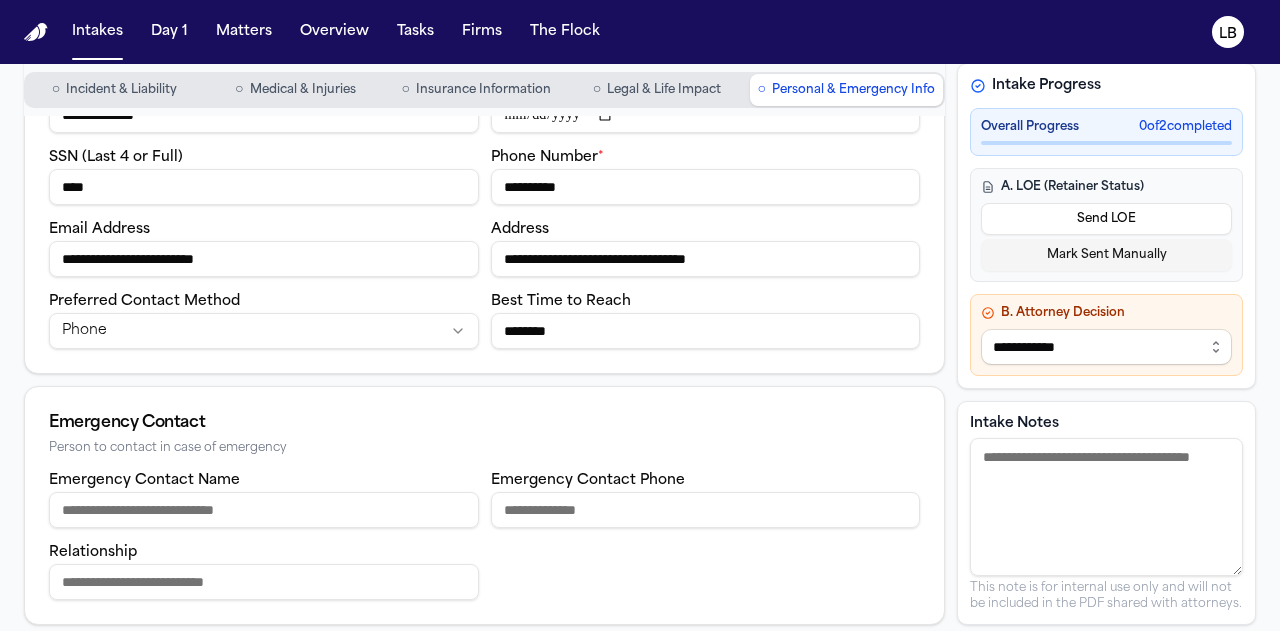 type on "********" 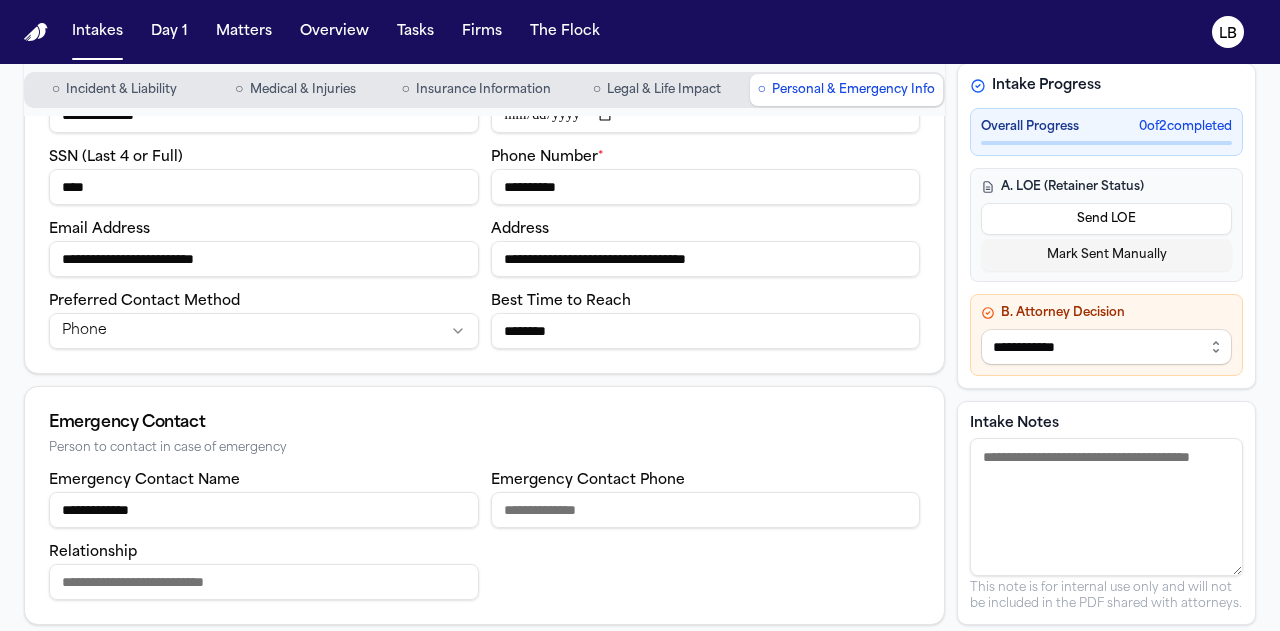 type on "**********" 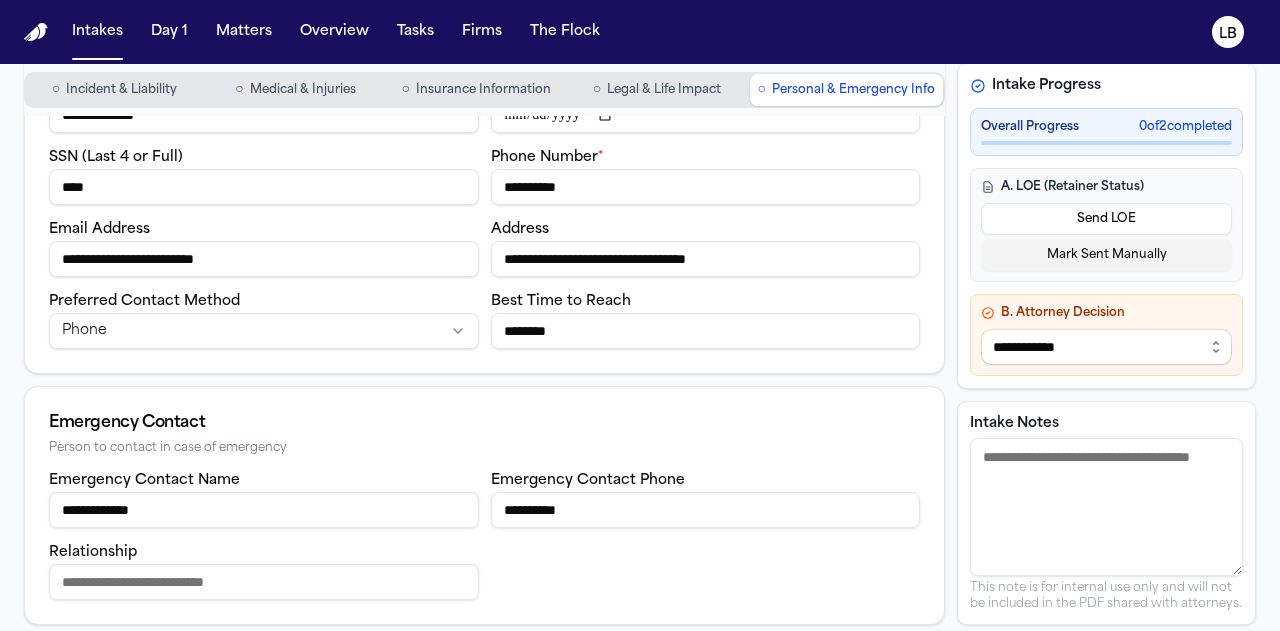 type on "**********" 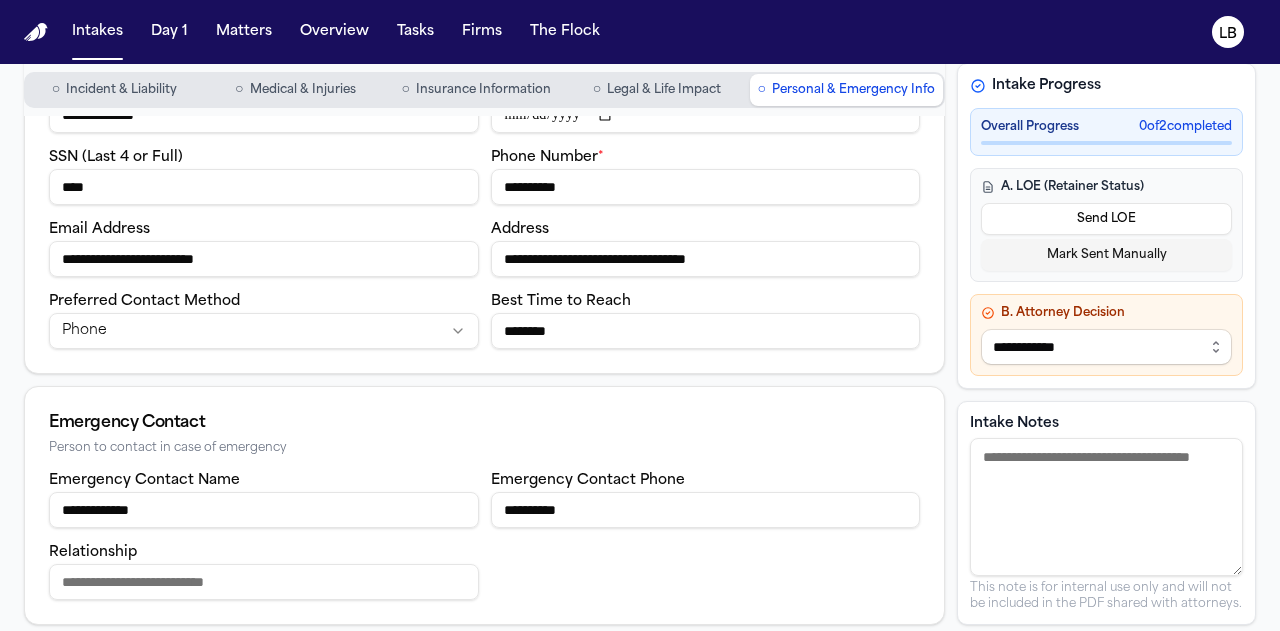 type on "*" 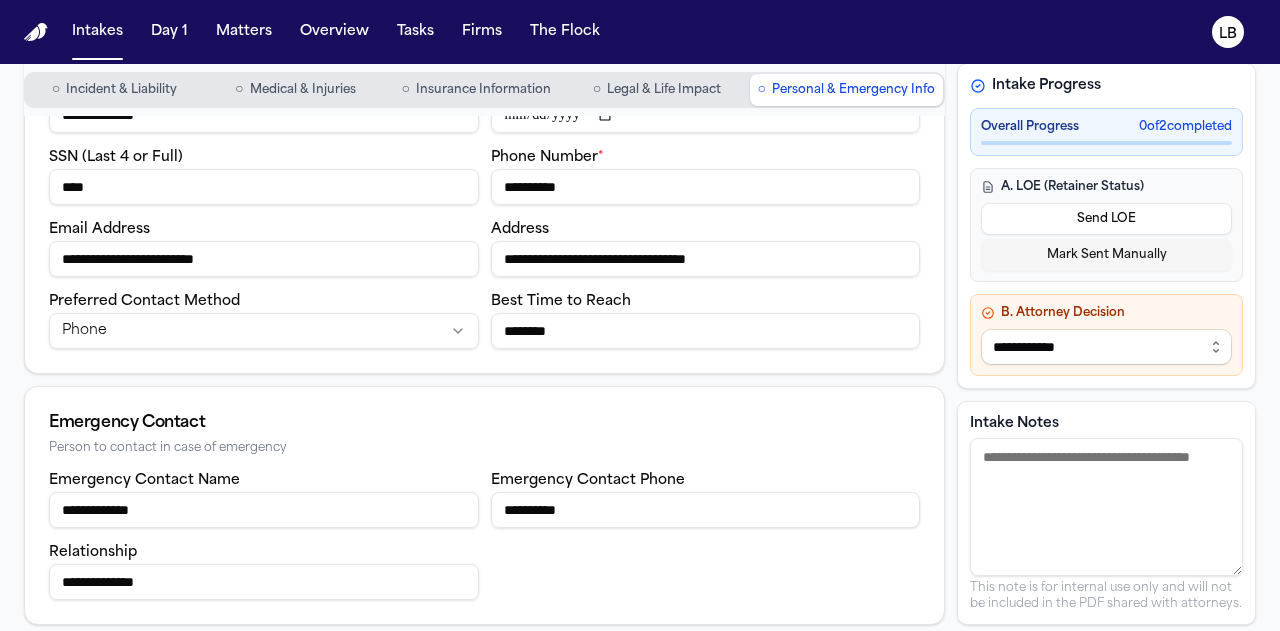 scroll, scrollTop: 106, scrollLeft: 0, axis: vertical 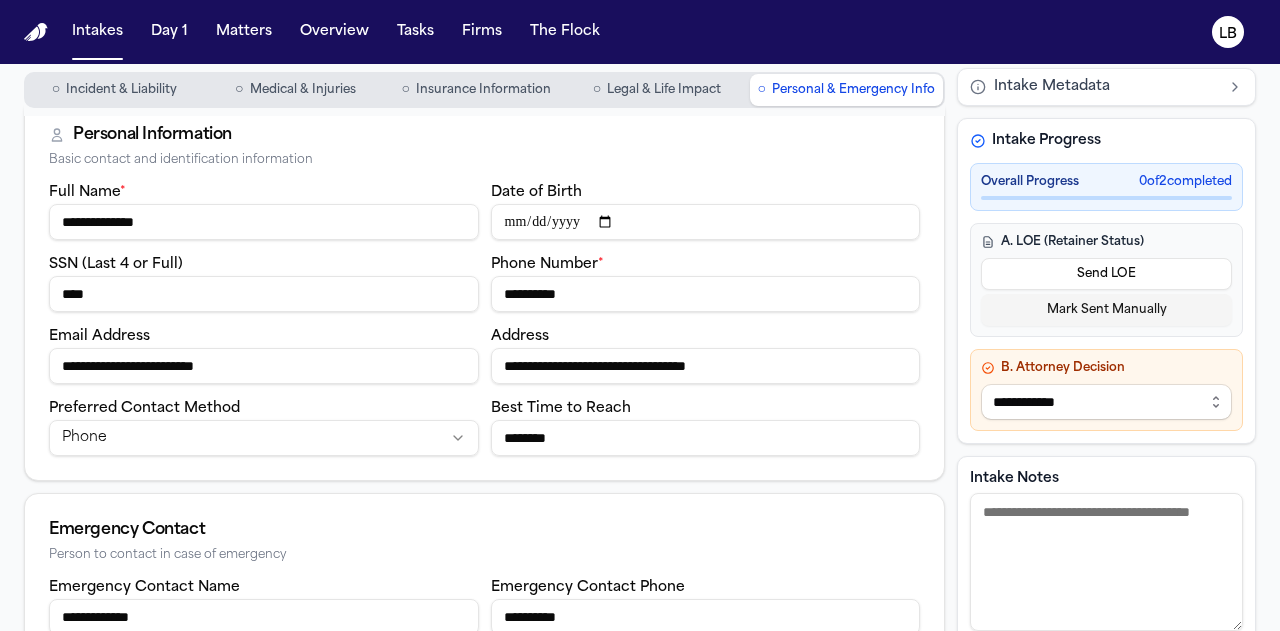 type on "**********" 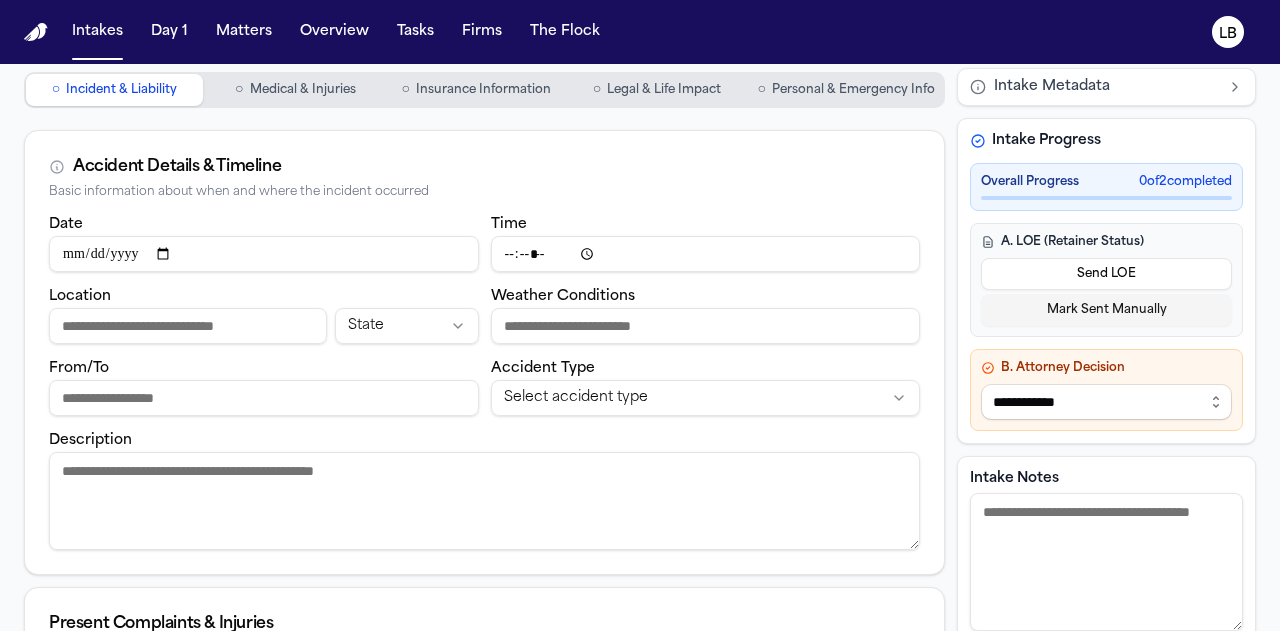 click on "Personal & Emergency Info" at bounding box center (853, 90) 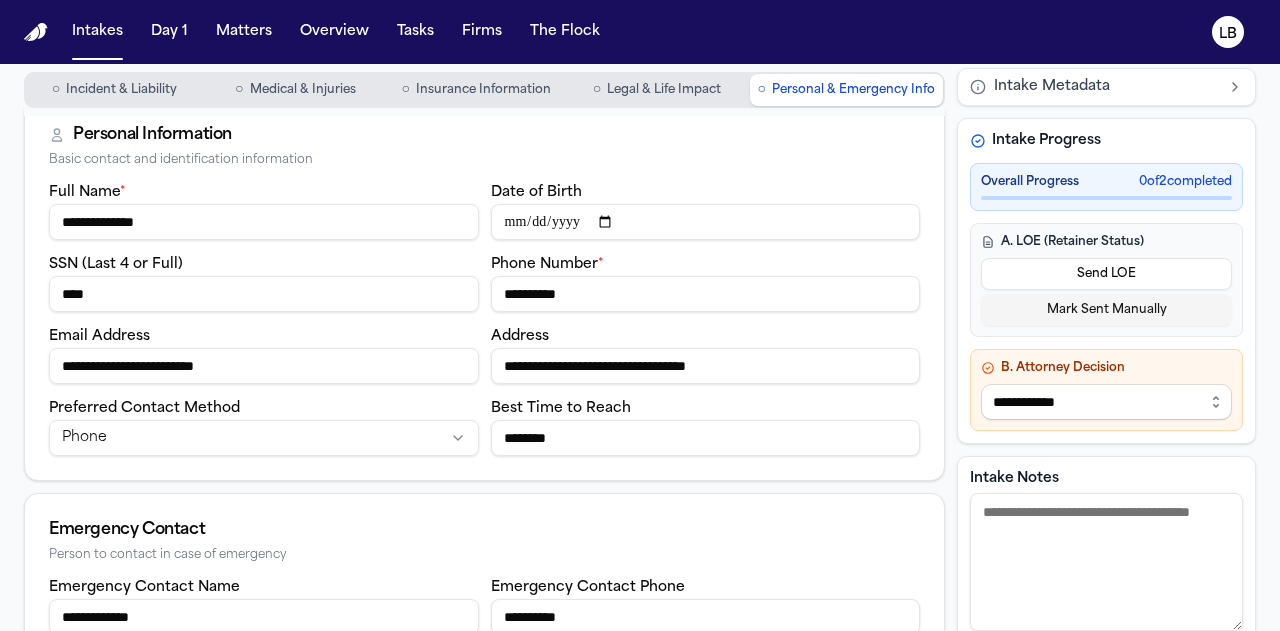 click on "○ Incident & Liability" at bounding box center (114, 90) 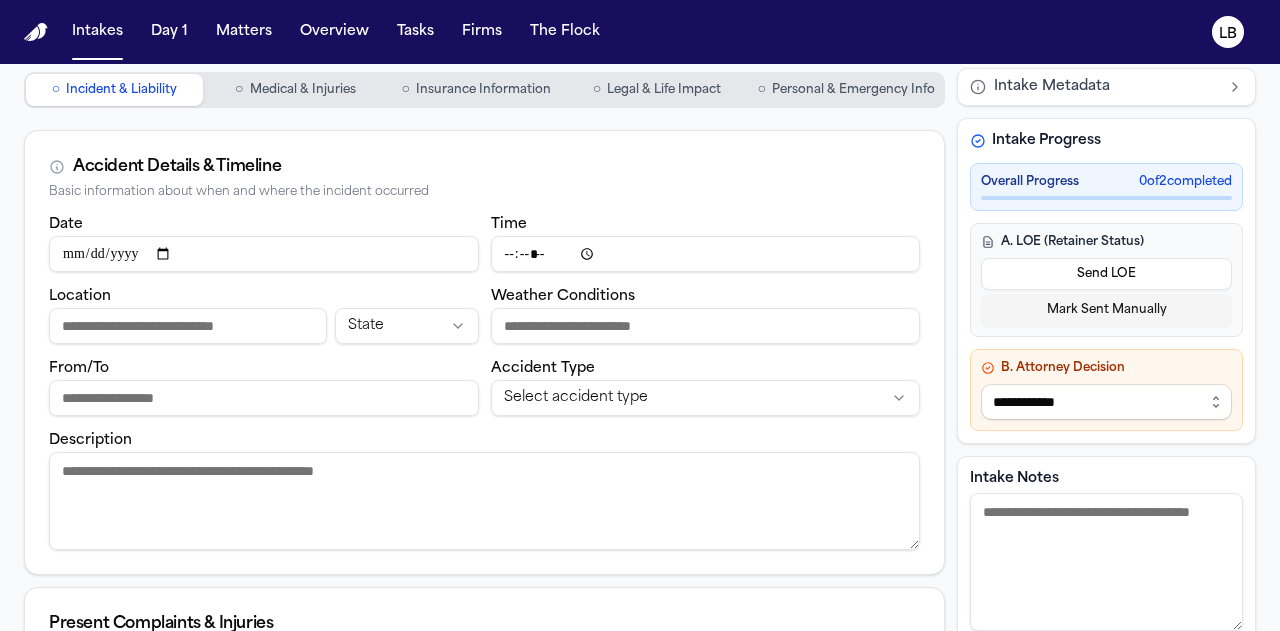 click on "Date" at bounding box center [264, 254] 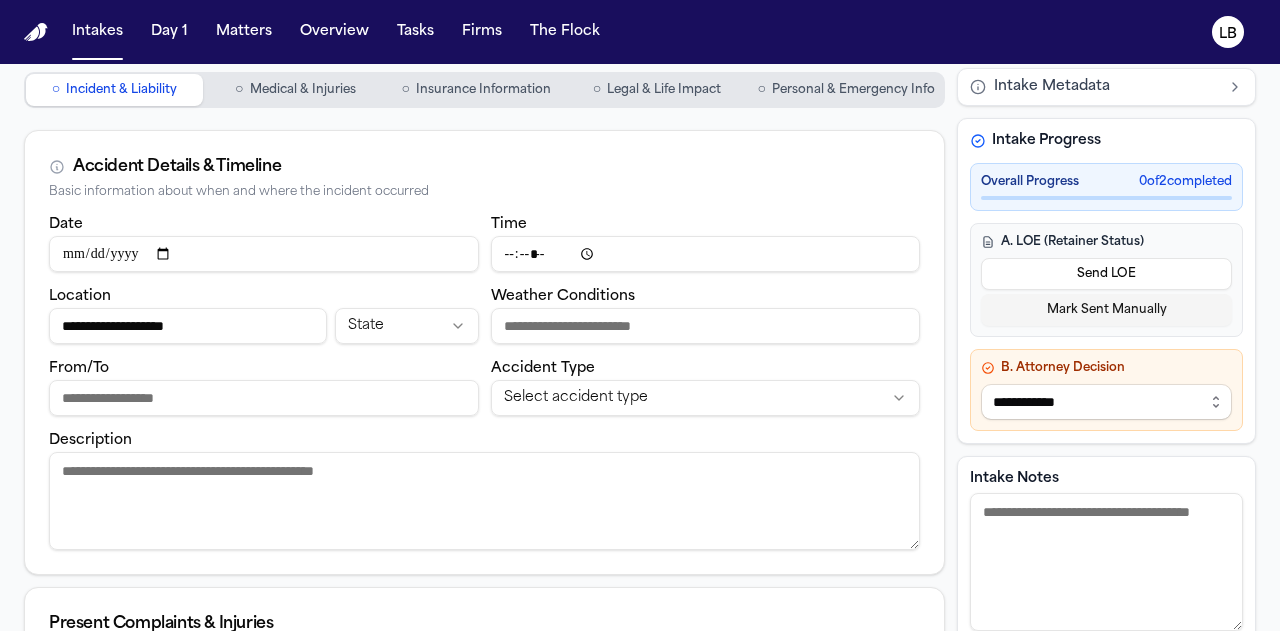 drag, startPoint x: 230, startPoint y: 329, endPoint x: 30, endPoint y: 312, distance: 200.7212 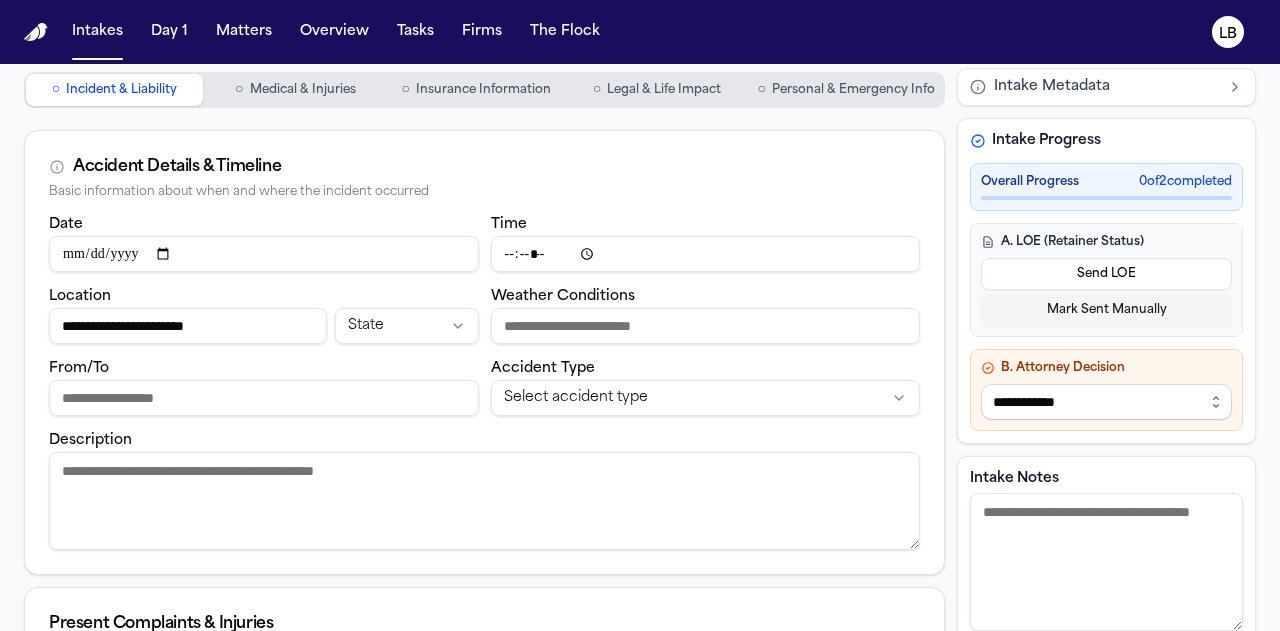 type on "**********" 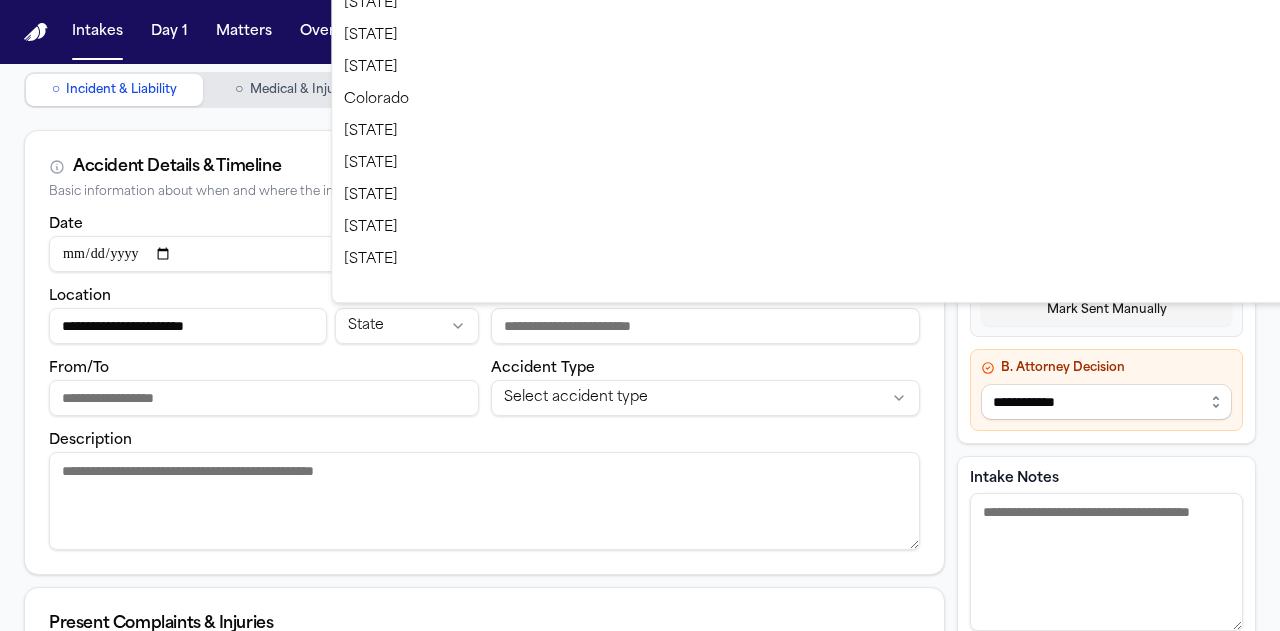 scroll, scrollTop: 1216, scrollLeft: 0, axis: vertical 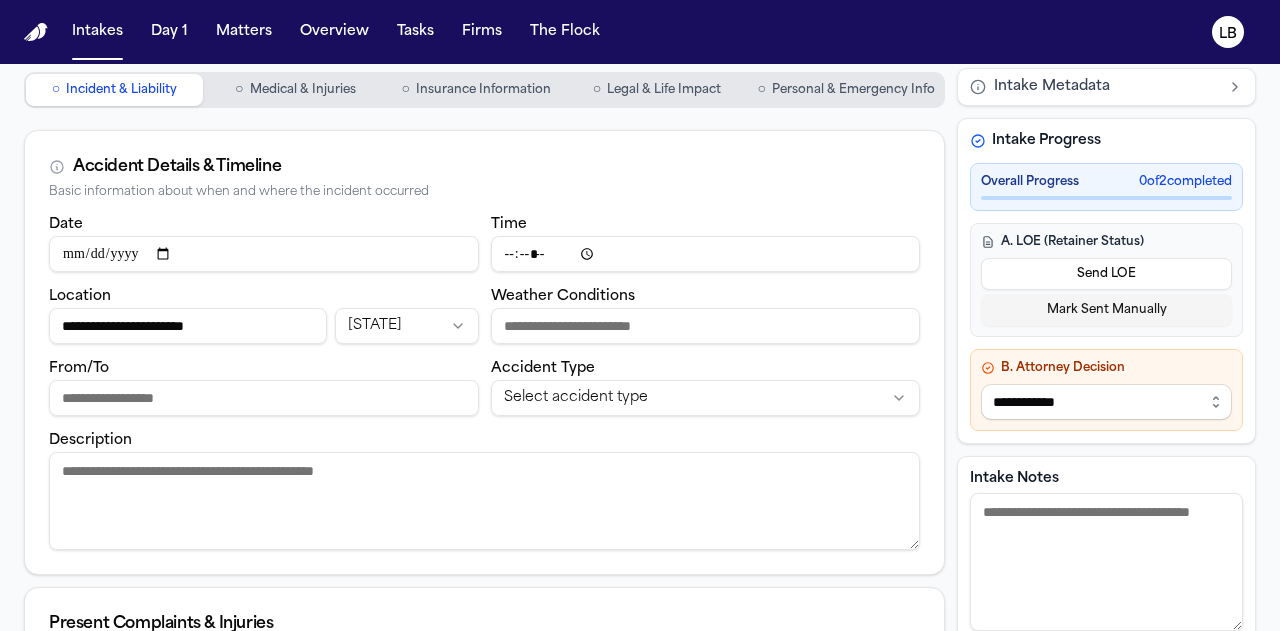click on "Weather Conditions" at bounding box center [706, 326] 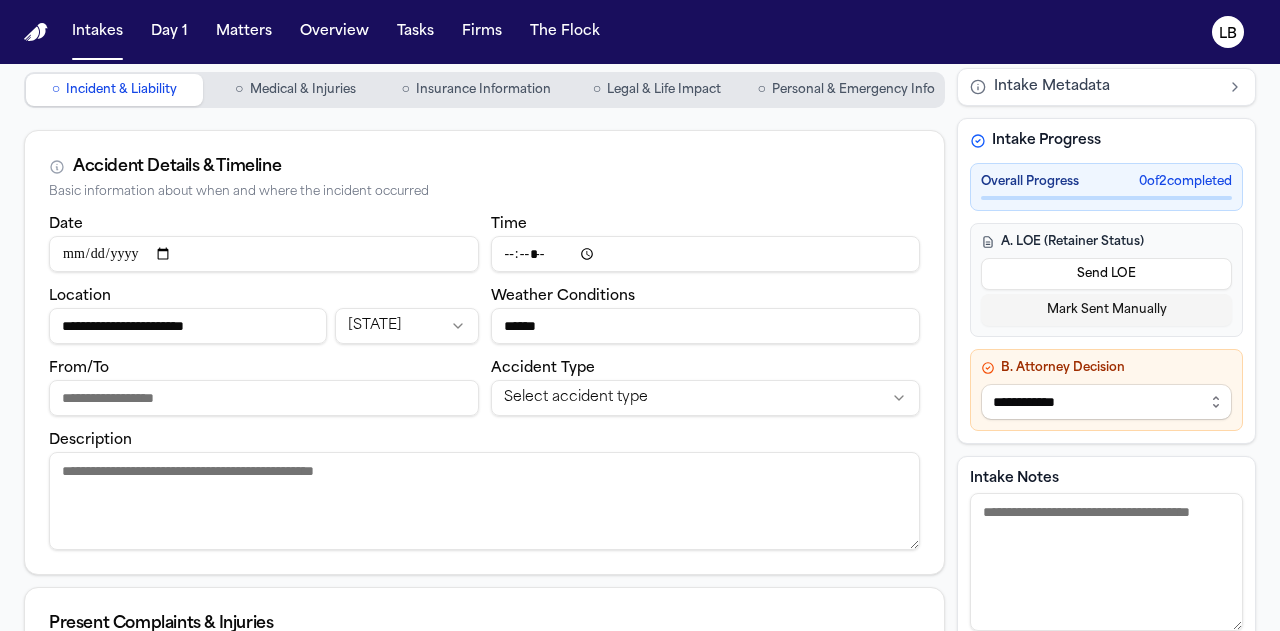 type on "*****" 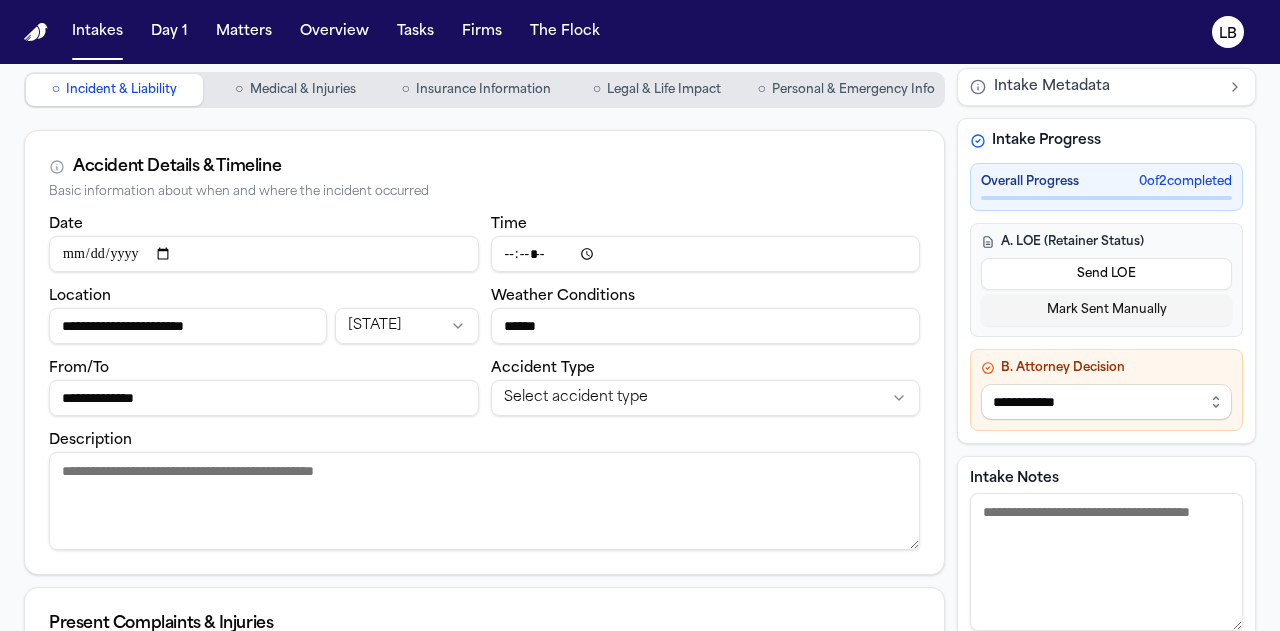 type on "**********" 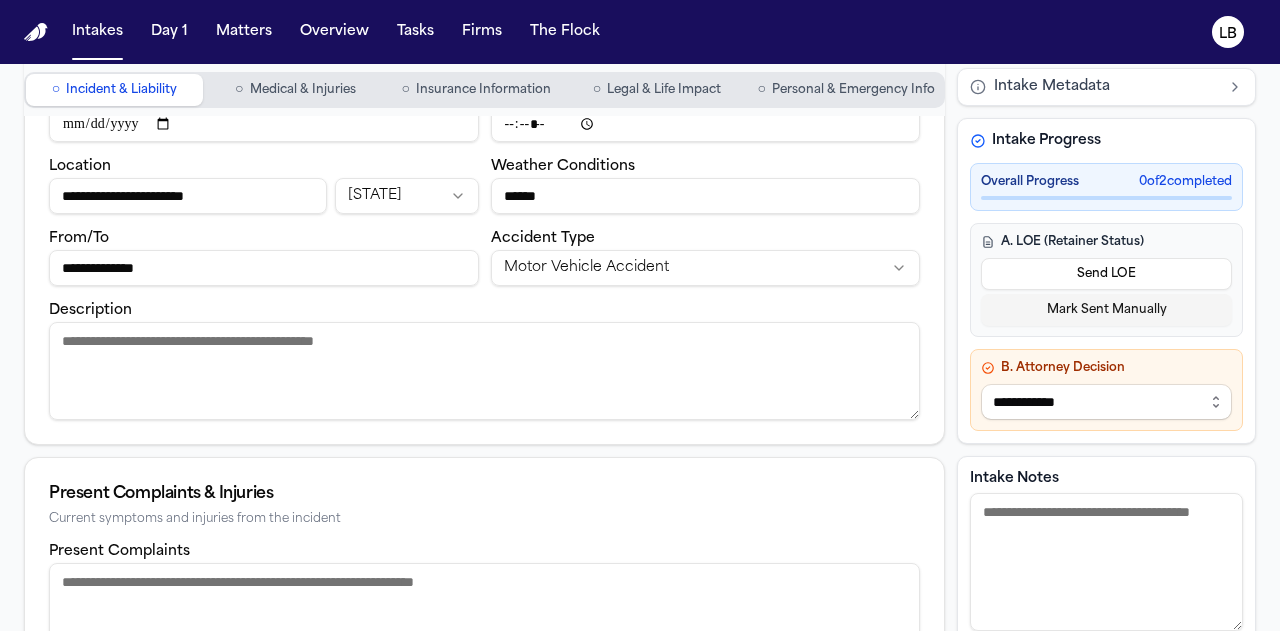 scroll, scrollTop: 237, scrollLeft: 0, axis: vertical 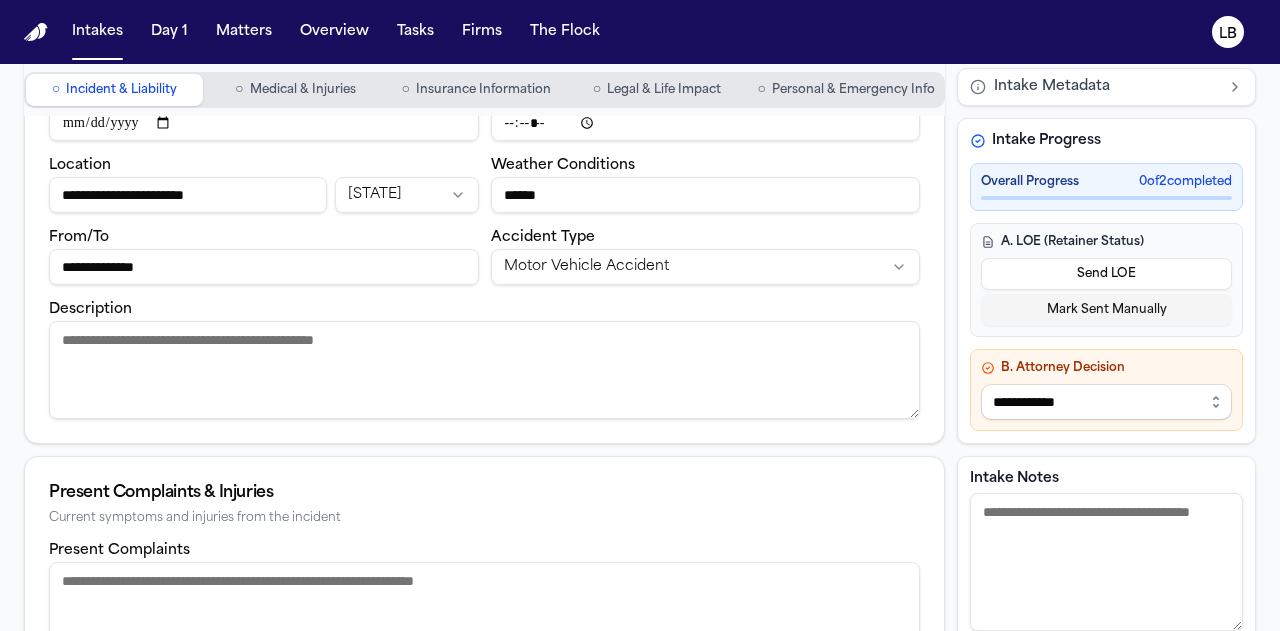 click on "Description" at bounding box center (484, 370) 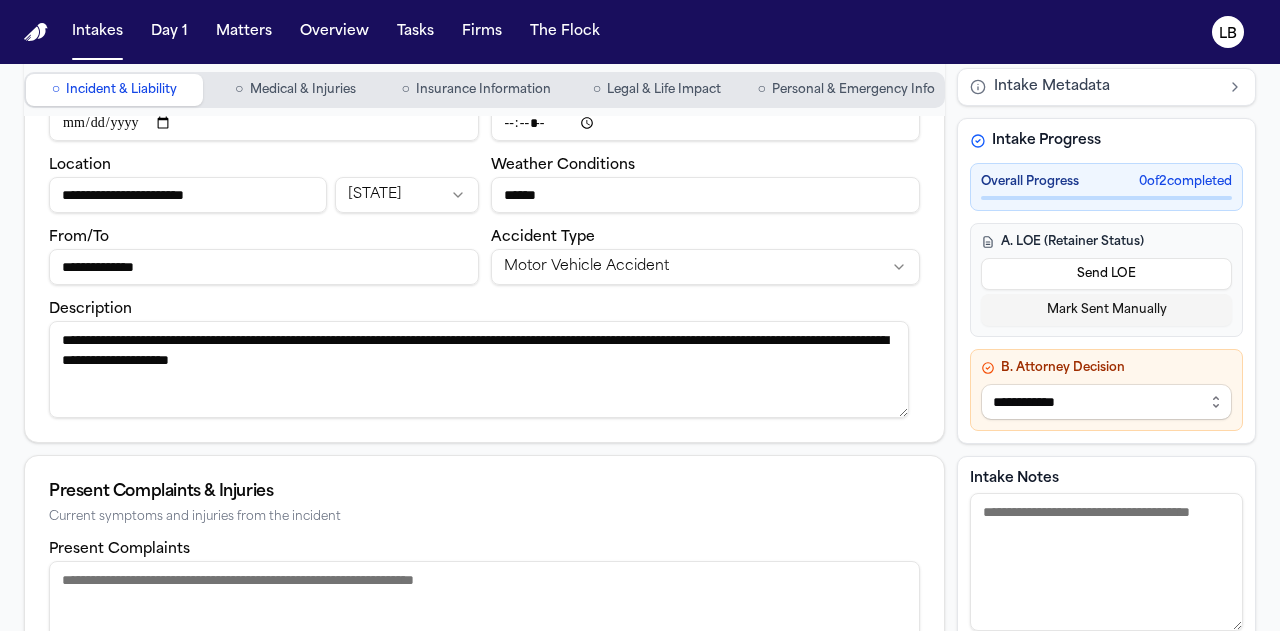 type on "**********" 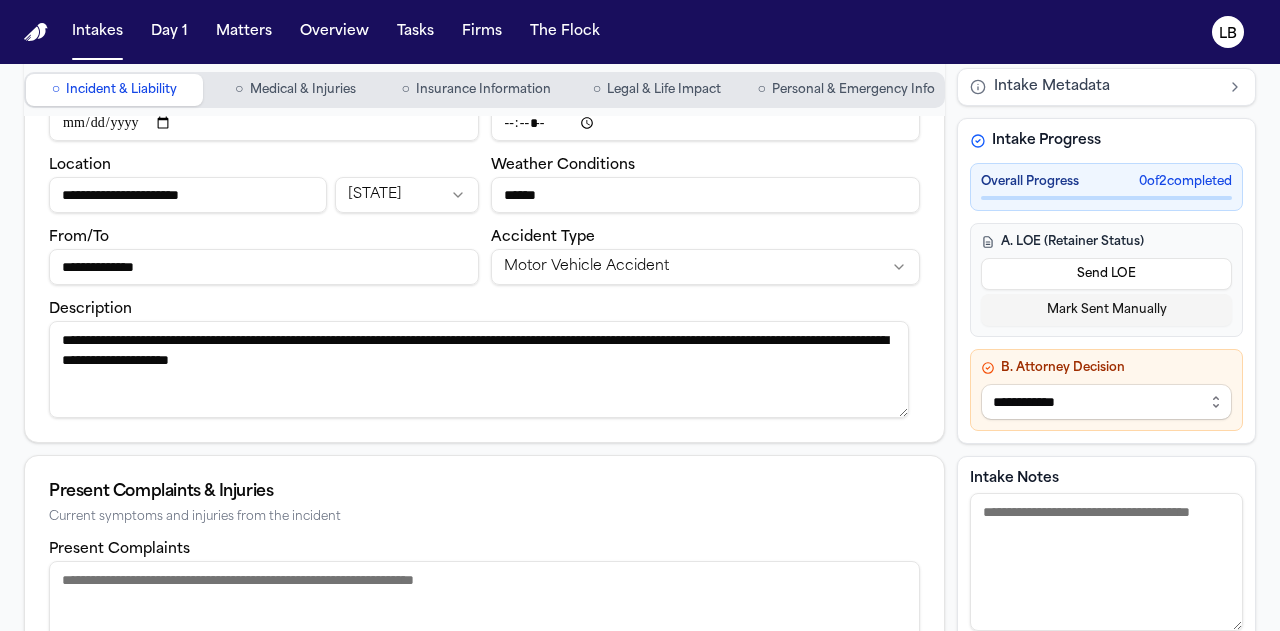 click on "**********" at bounding box center (188, 195) 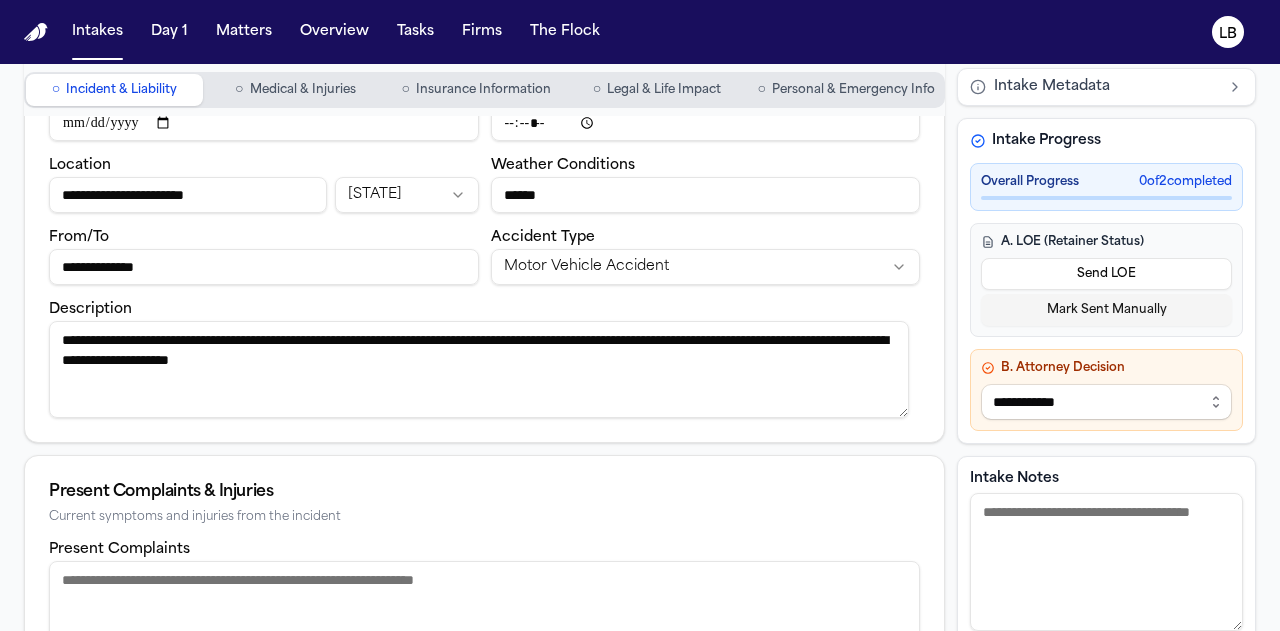 type on "**********" 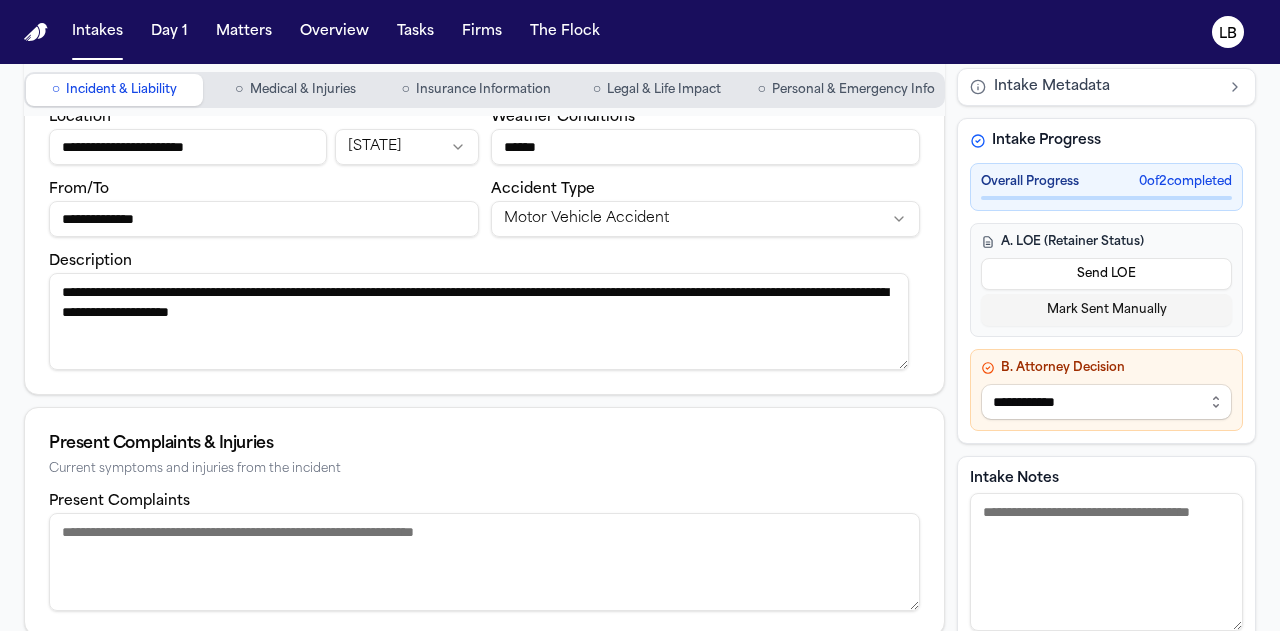 scroll, scrollTop: 286, scrollLeft: 0, axis: vertical 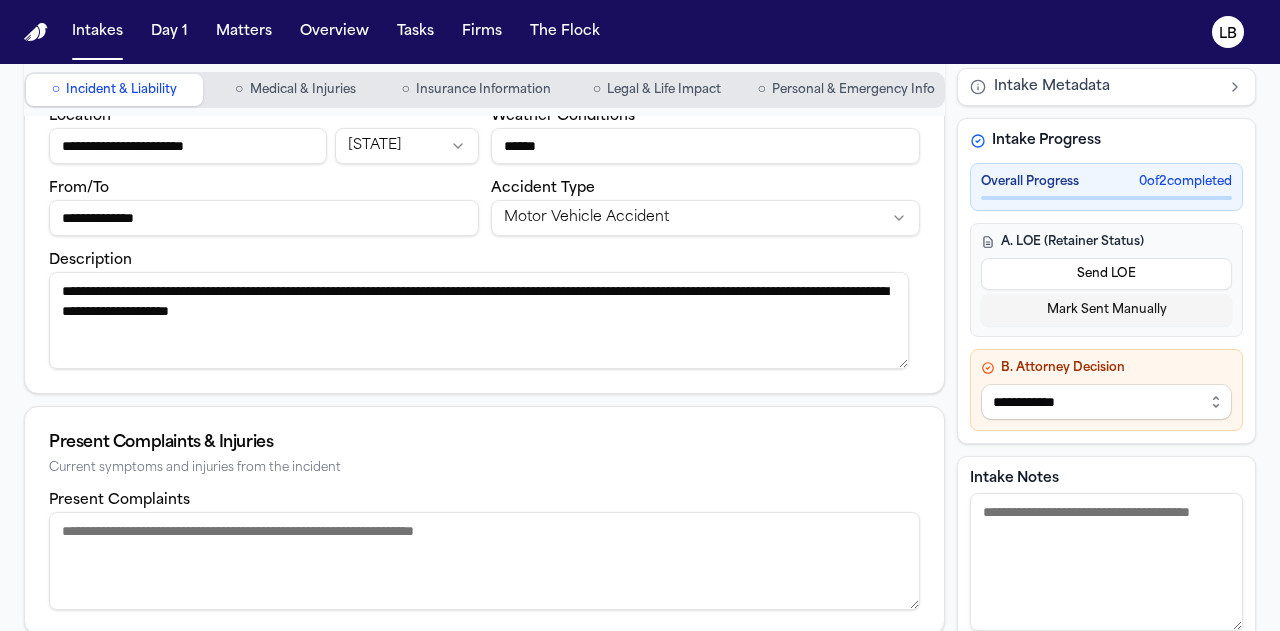 click on "**********" at bounding box center [479, 320] 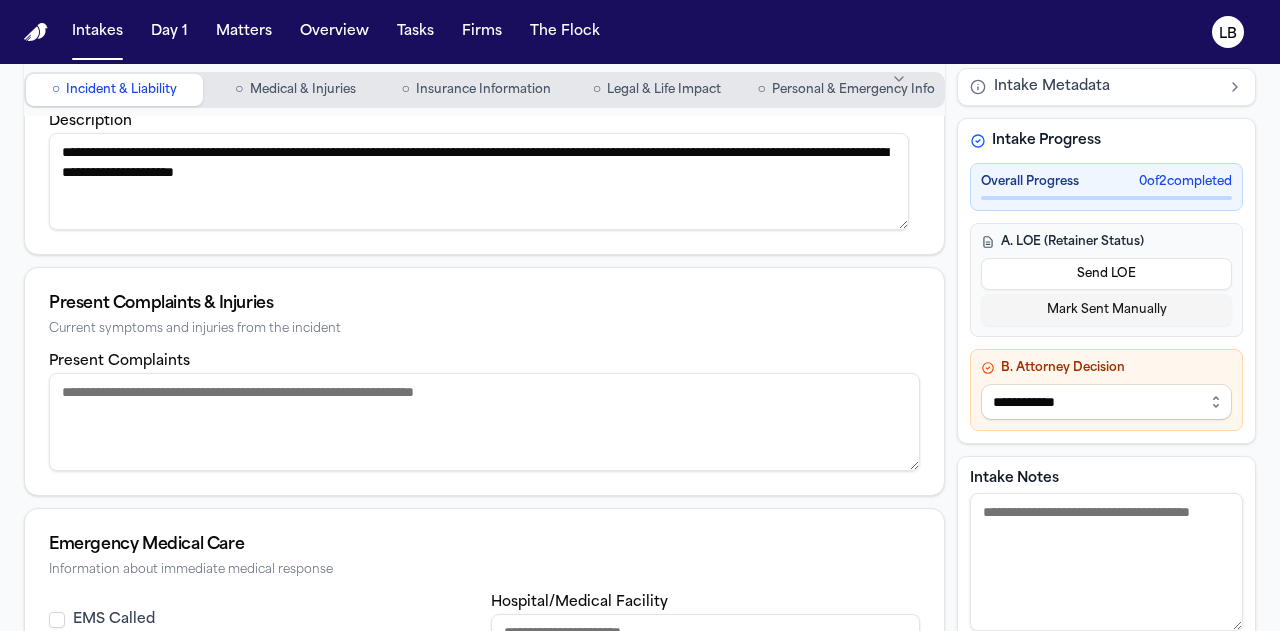 scroll, scrollTop: 533, scrollLeft: 0, axis: vertical 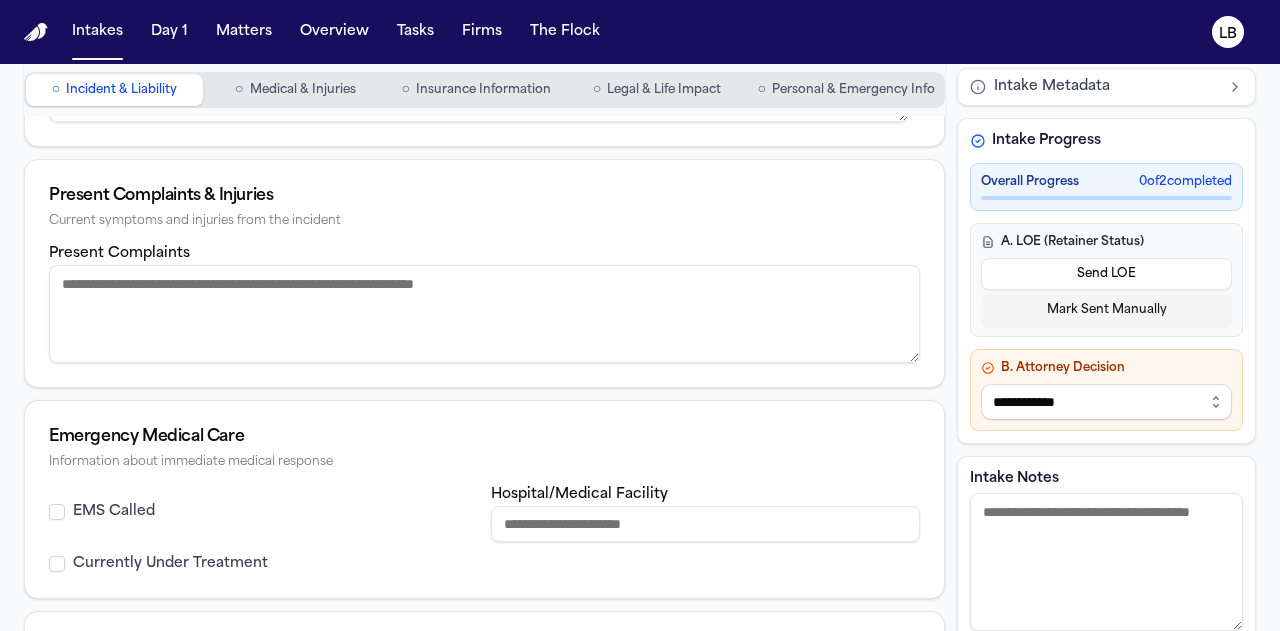 type on "**********" 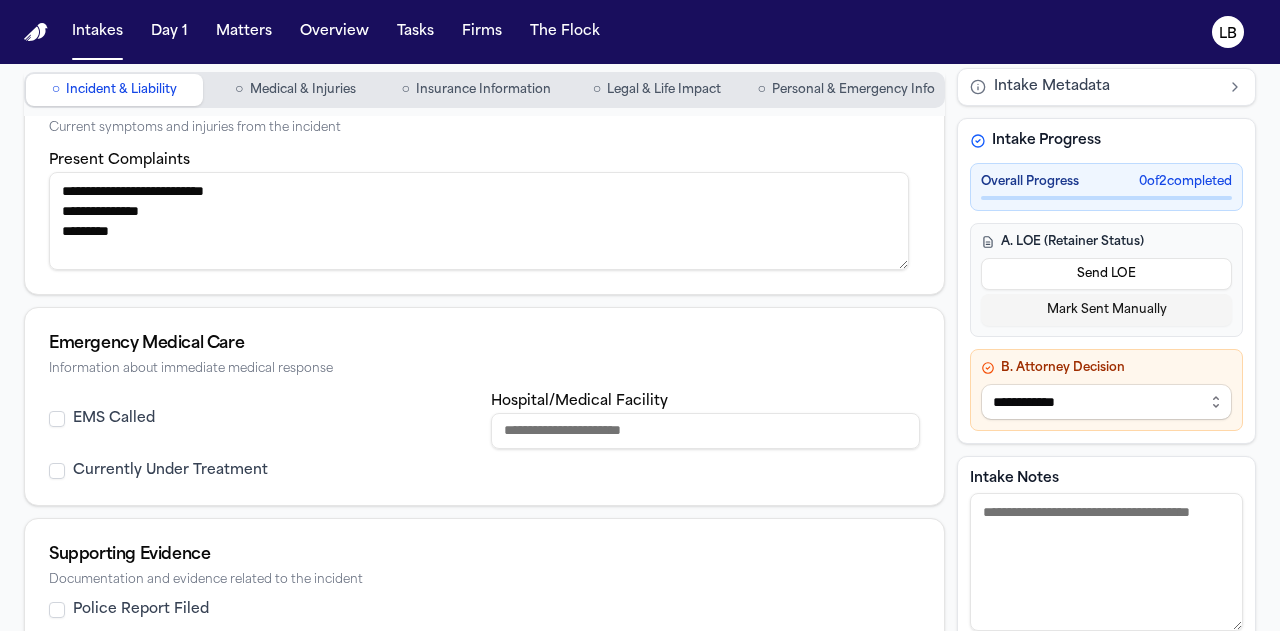 scroll, scrollTop: 627, scrollLeft: 0, axis: vertical 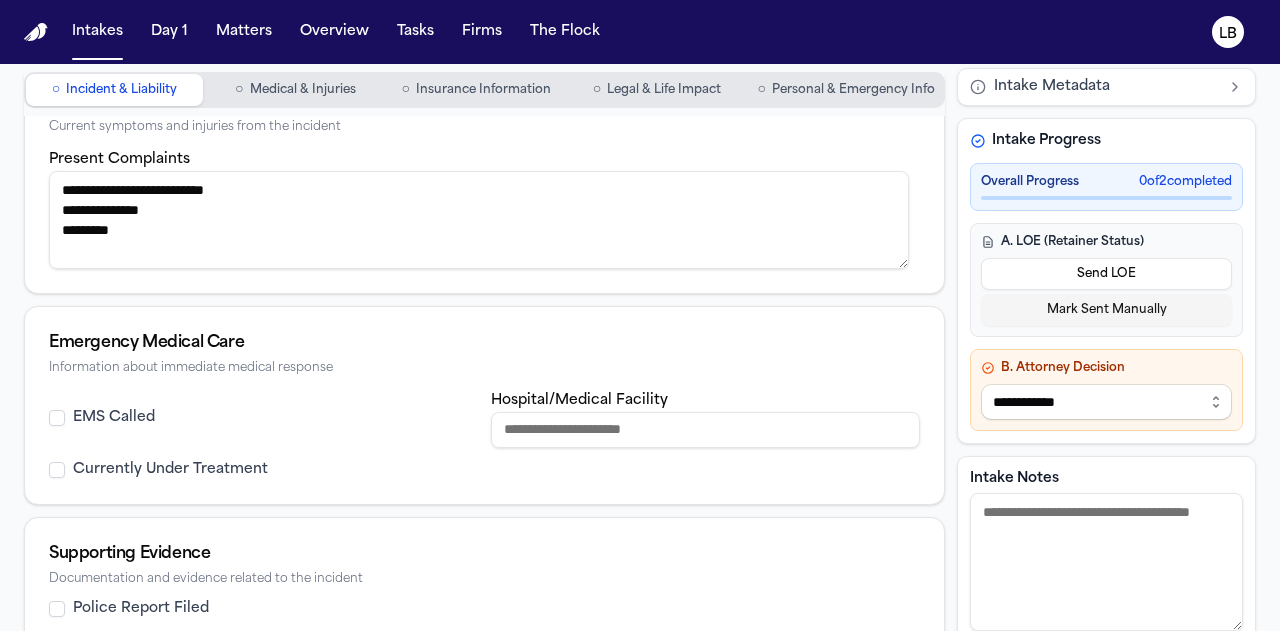 type on "**********" 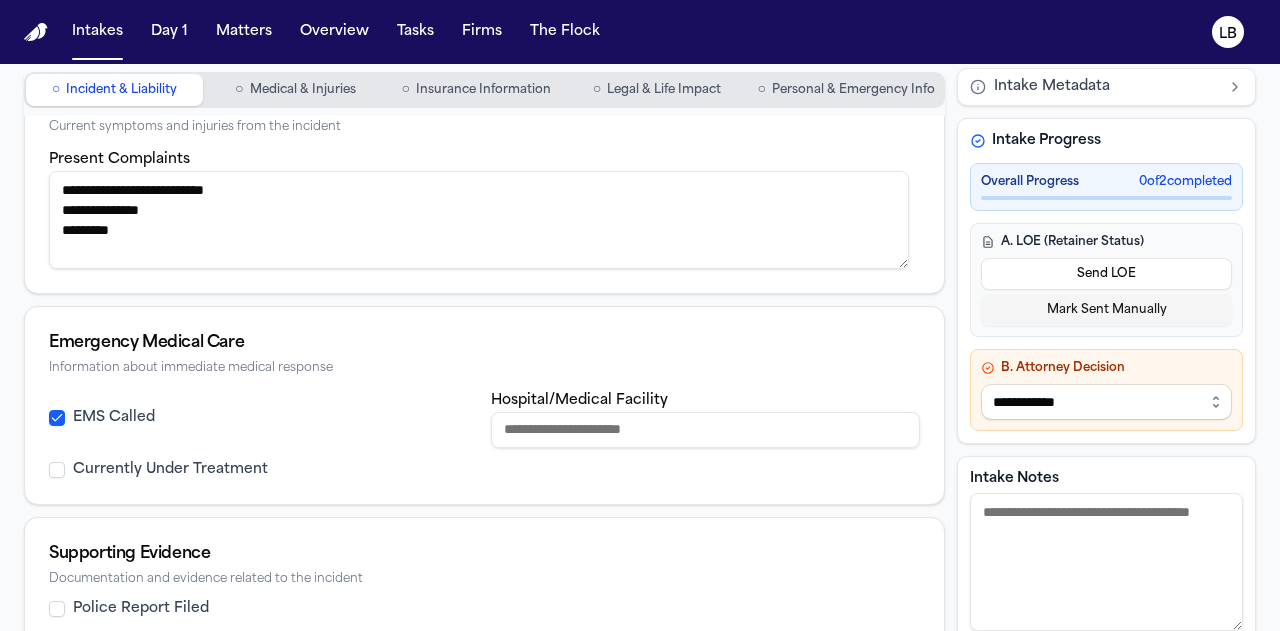 click on "Hospital/Medical Facility" at bounding box center (706, 430) 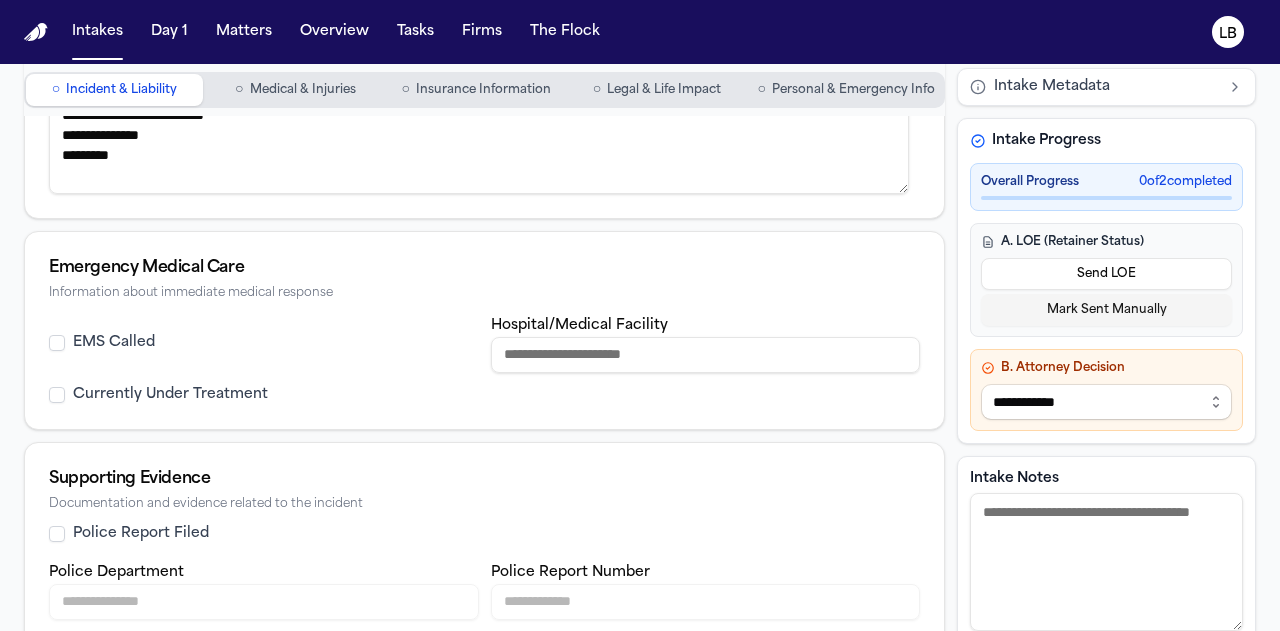 scroll, scrollTop: 756, scrollLeft: 0, axis: vertical 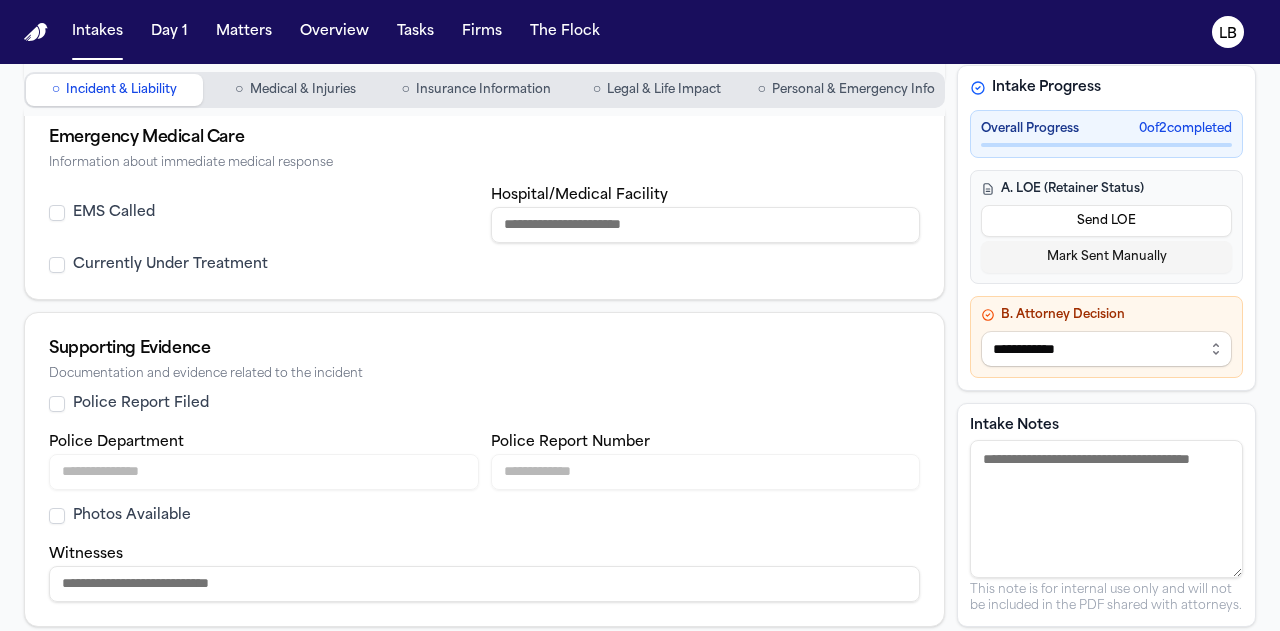 click on "Police Report Filed" at bounding box center (141, 404) 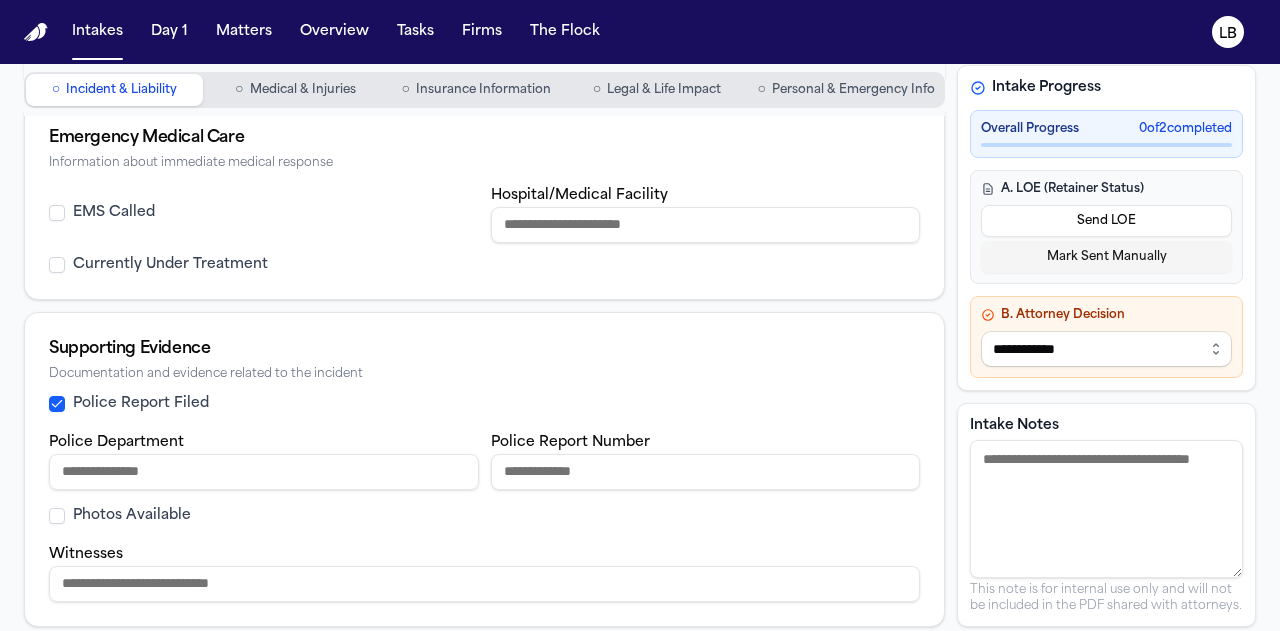 click on "Police Department" at bounding box center (264, 472) 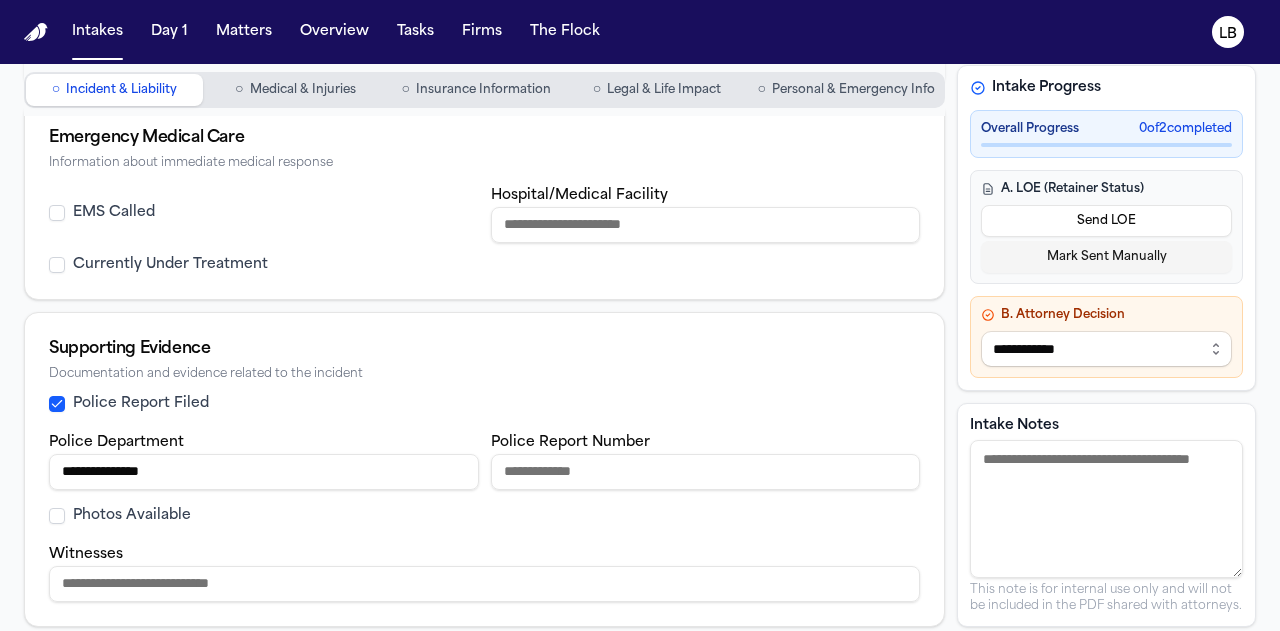type on "**********" 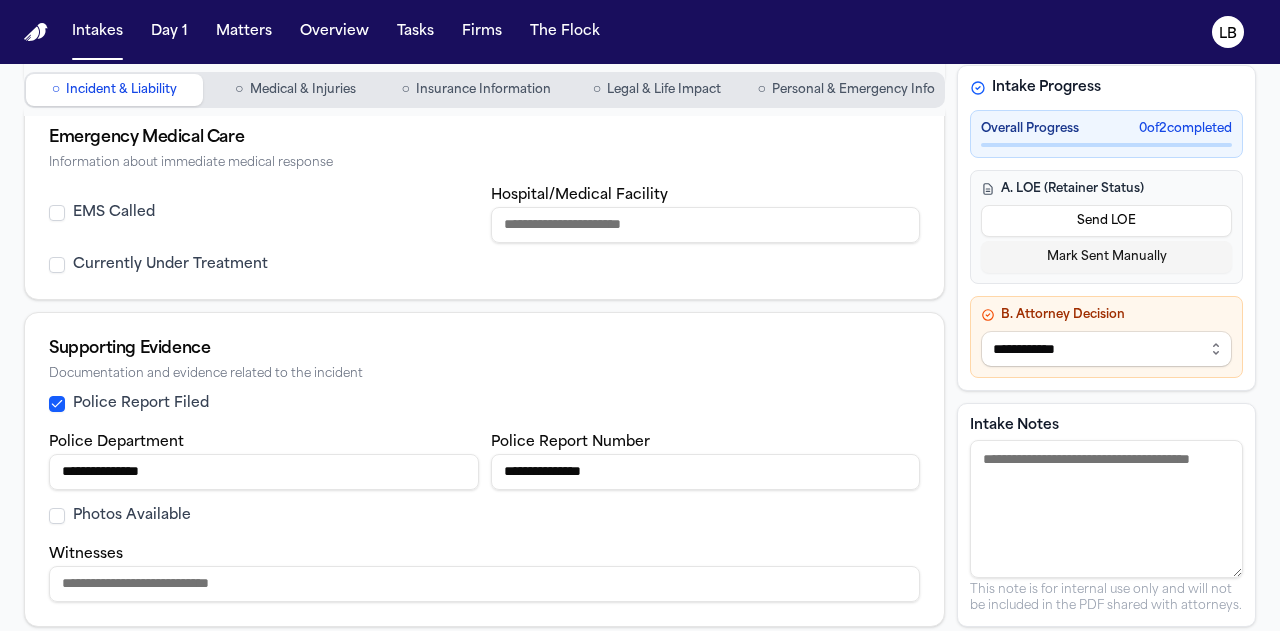 type on "**********" 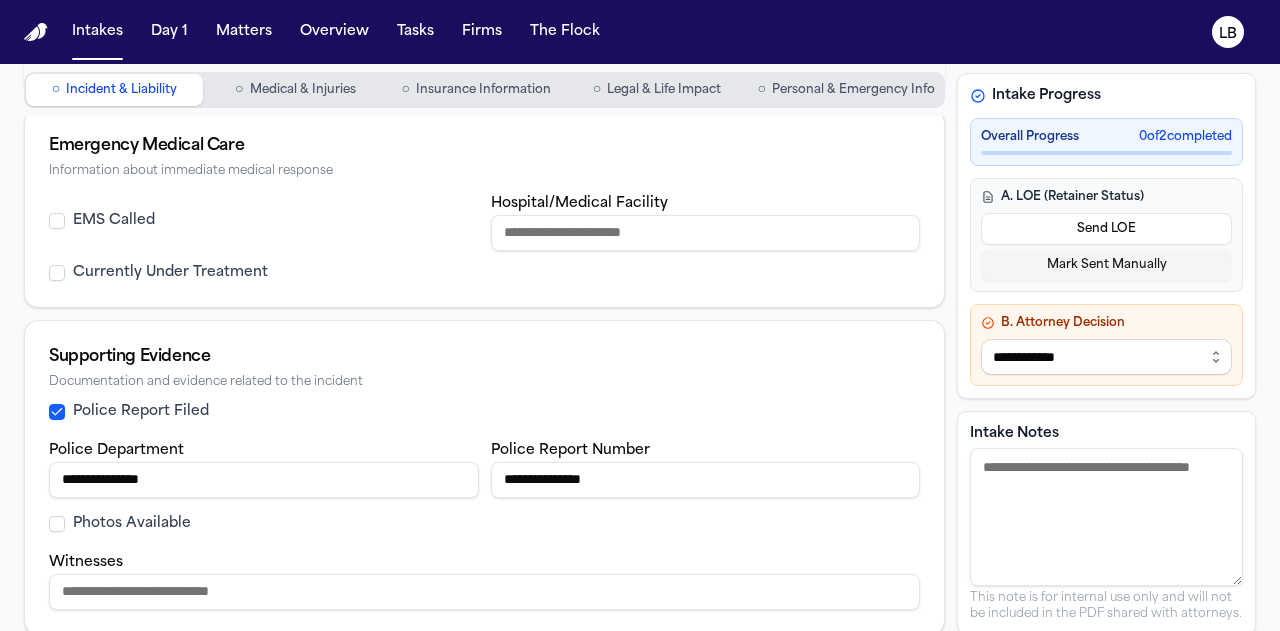 scroll, scrollTop: 832, scrollLeft: 0, axis: vertical 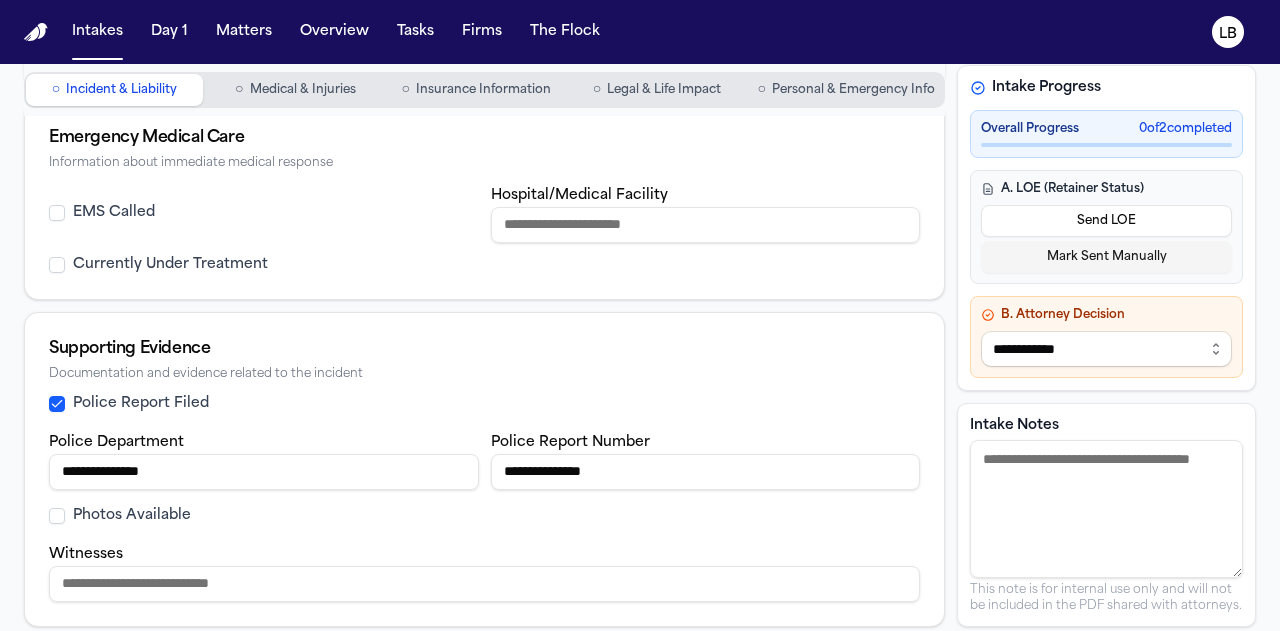 drag, startPoint x: 182, startPoint y: 473, endPoint x: 2, endPoint y: 447, distance: 181.86809 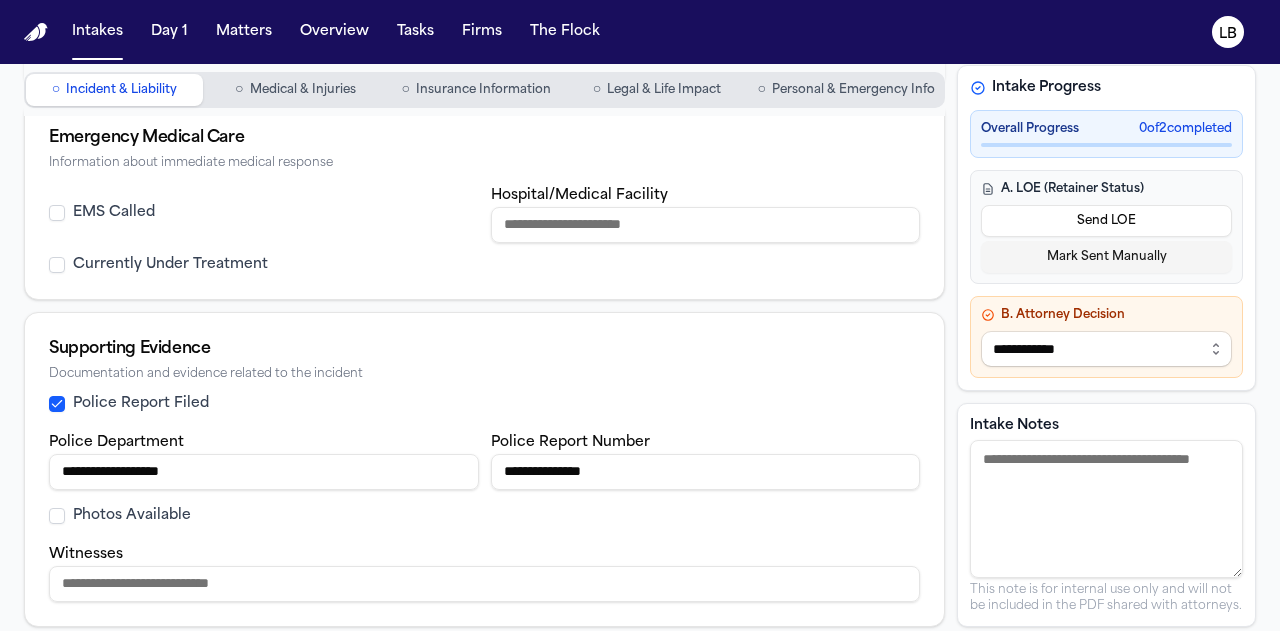 click on "**********" at bounding box center [264, 472] 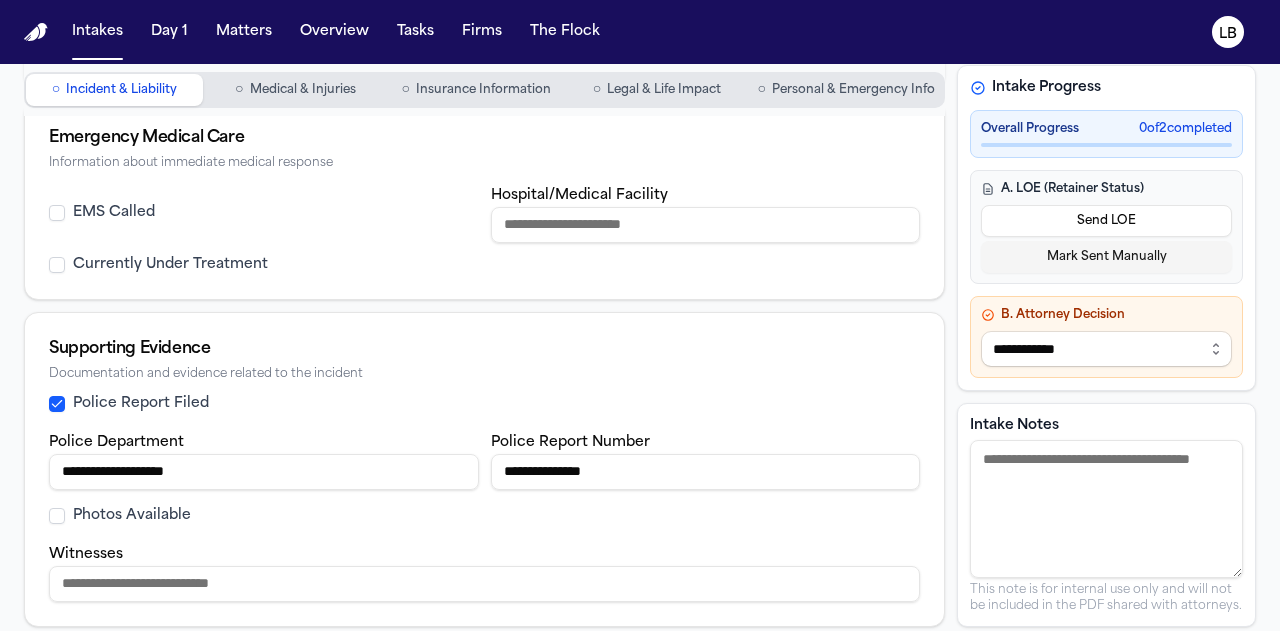 type on "**********" 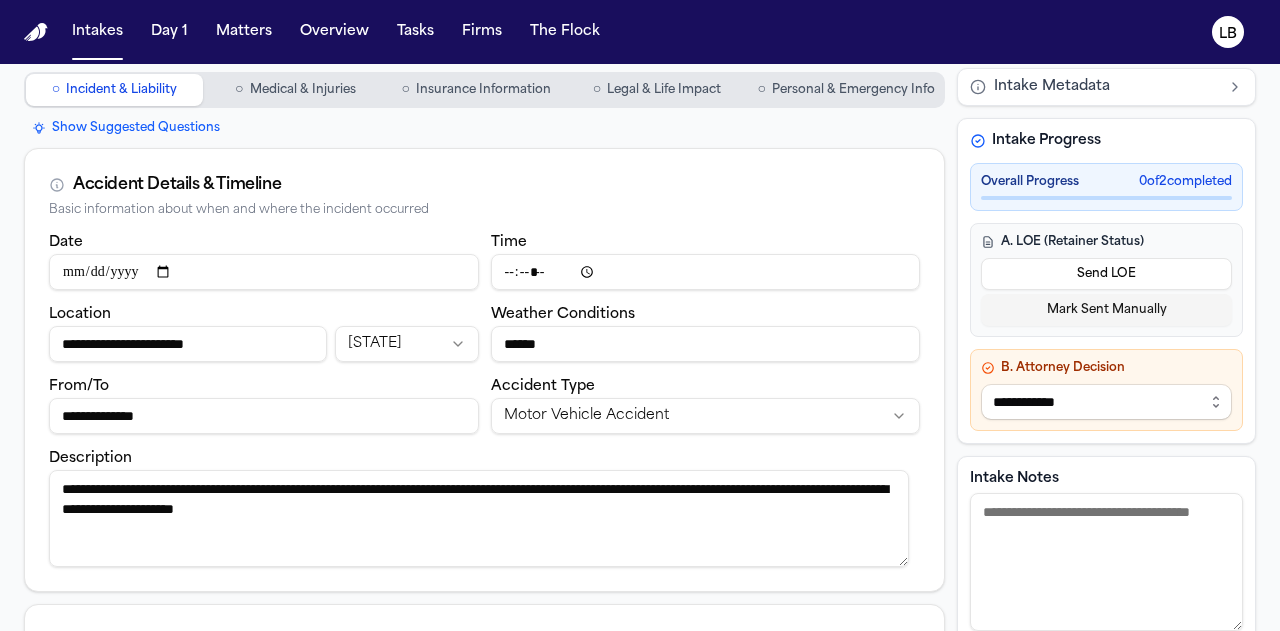 scroll, scrollTop: 78, scrollLeft: 0, axis: vertical 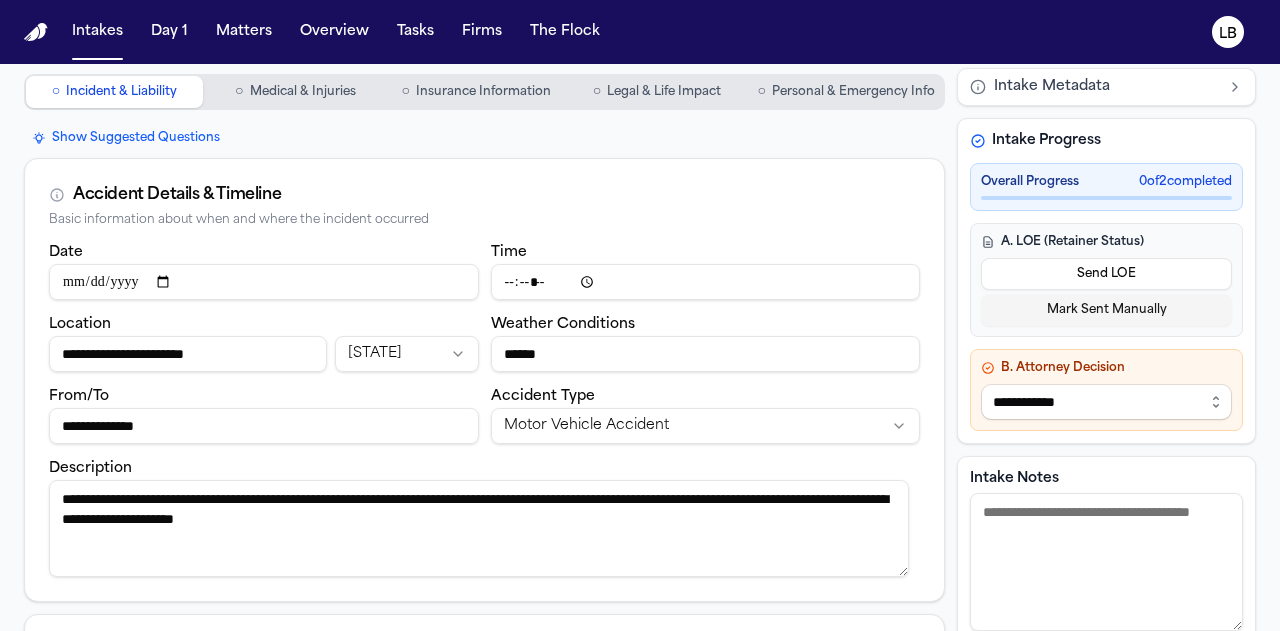 click on "Medical & Injuries" at bounding box center [303, 92] 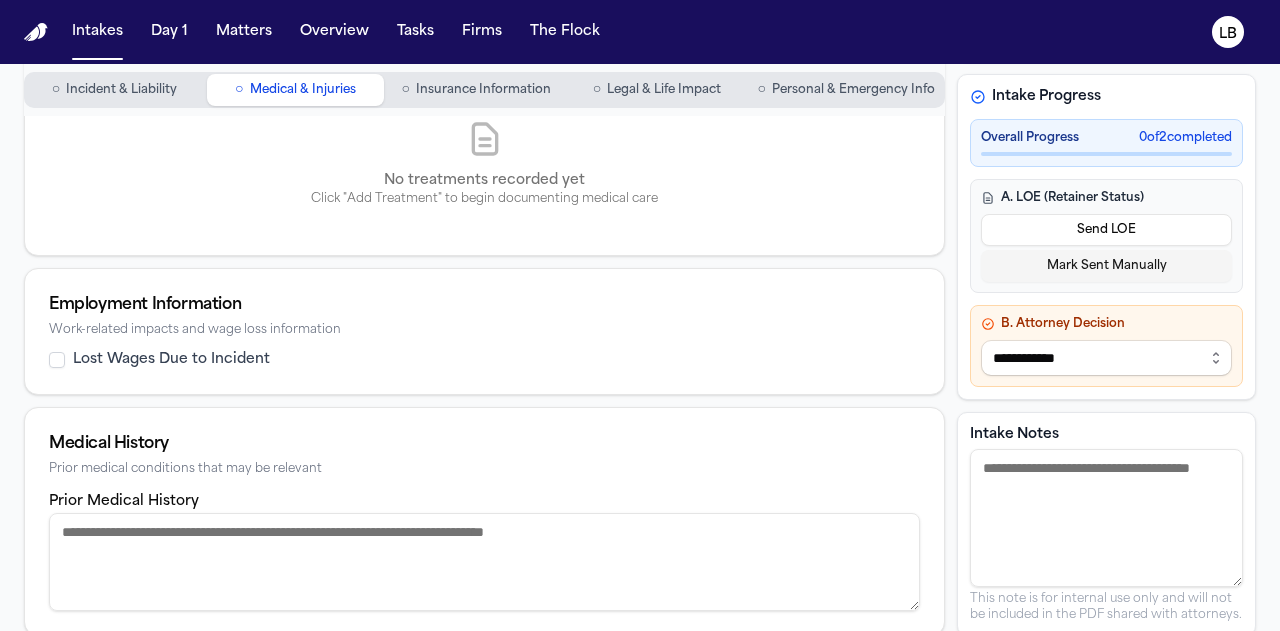 scroll, scrollTop: 227, scrollLeft: 0, axis: vertical 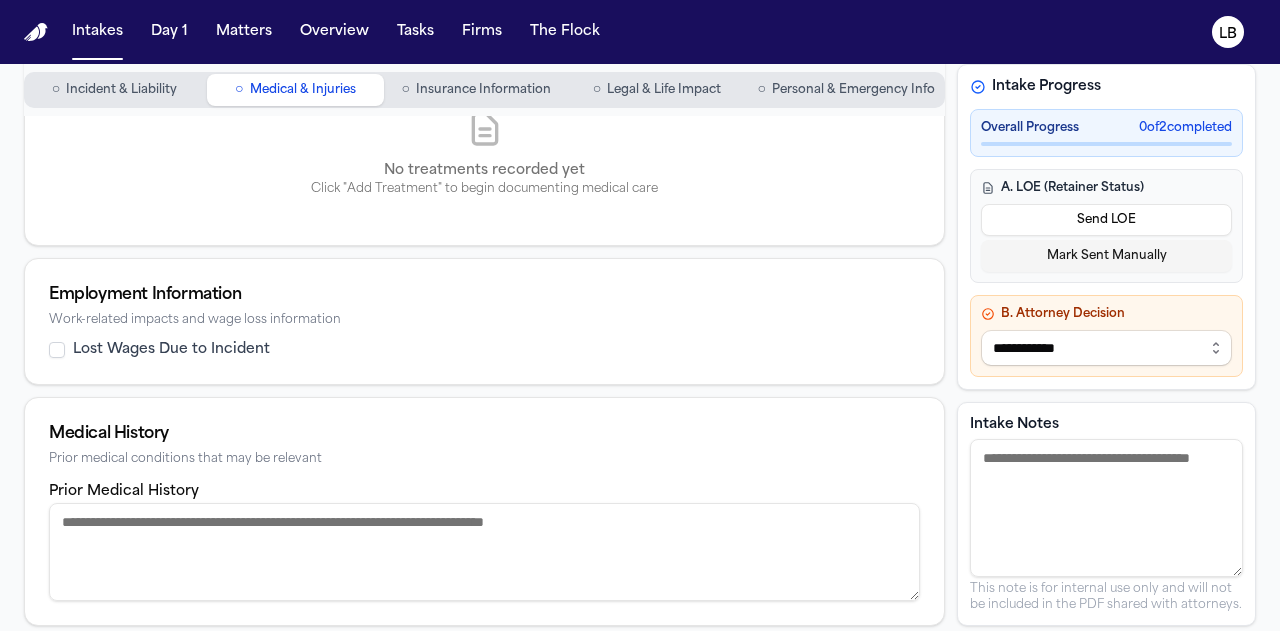 click on "Prior Medical History" at bounding box center [484, 552] 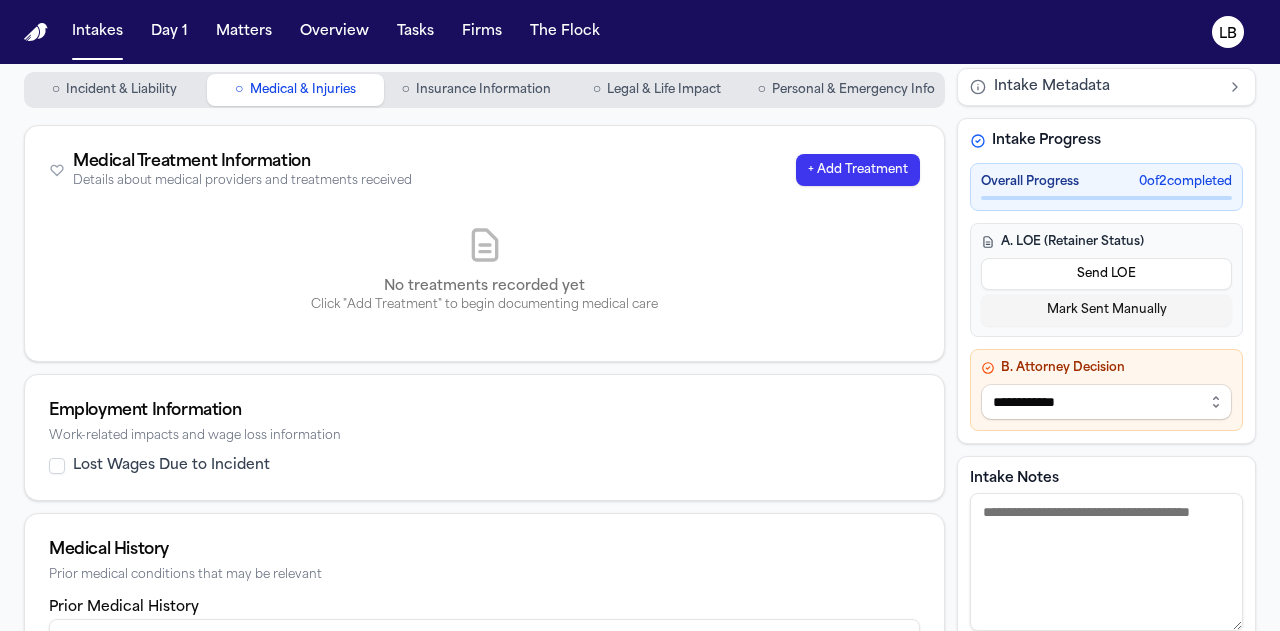 scroll, scrollTop: 227, scrollLeft: 0, axis: vertical 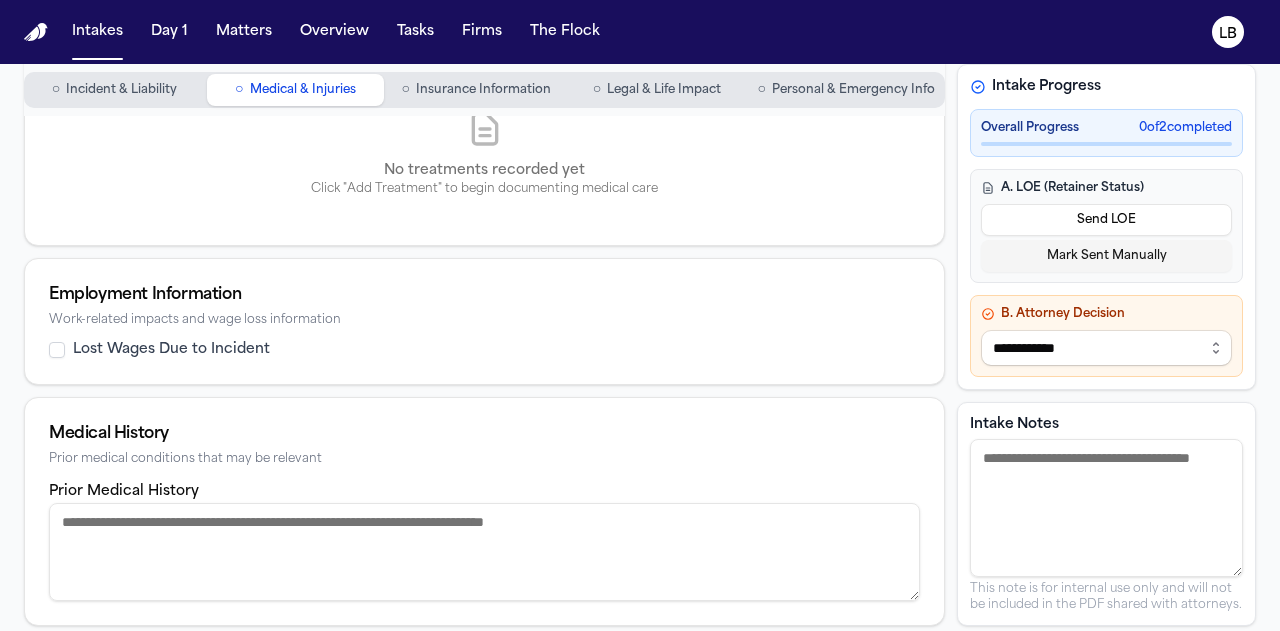 click on "Insurance Information" at bounding box center [483, 90] 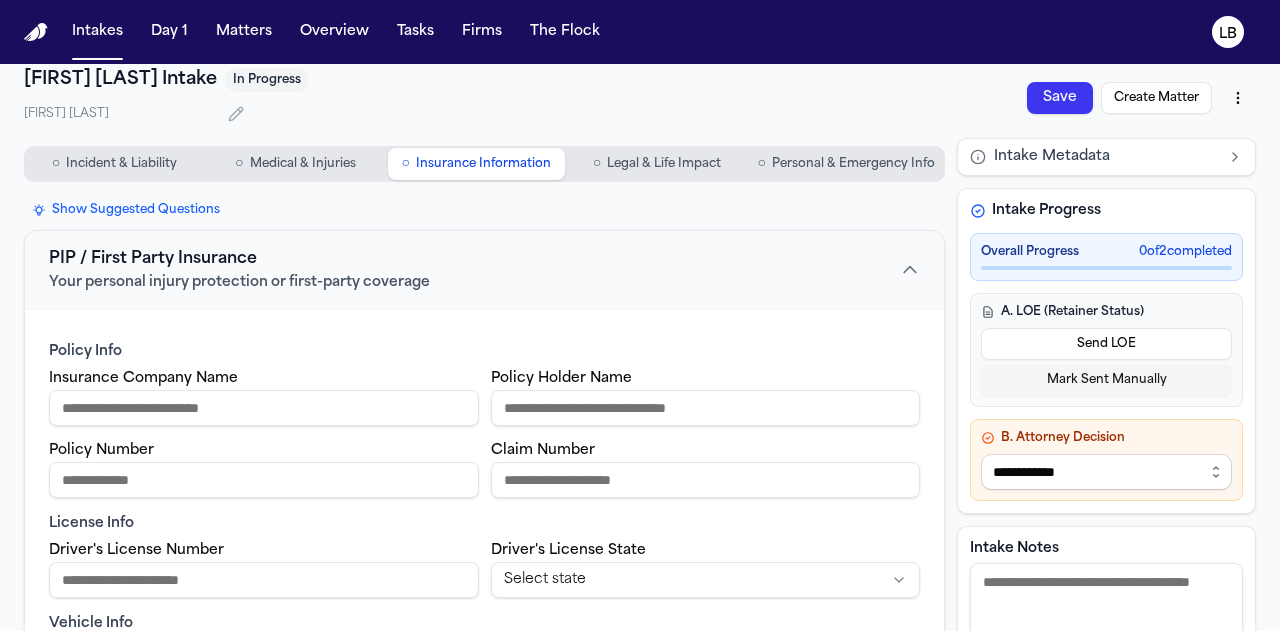 scroll, scrollTop: 0, scrollLeft: 0, axis: both 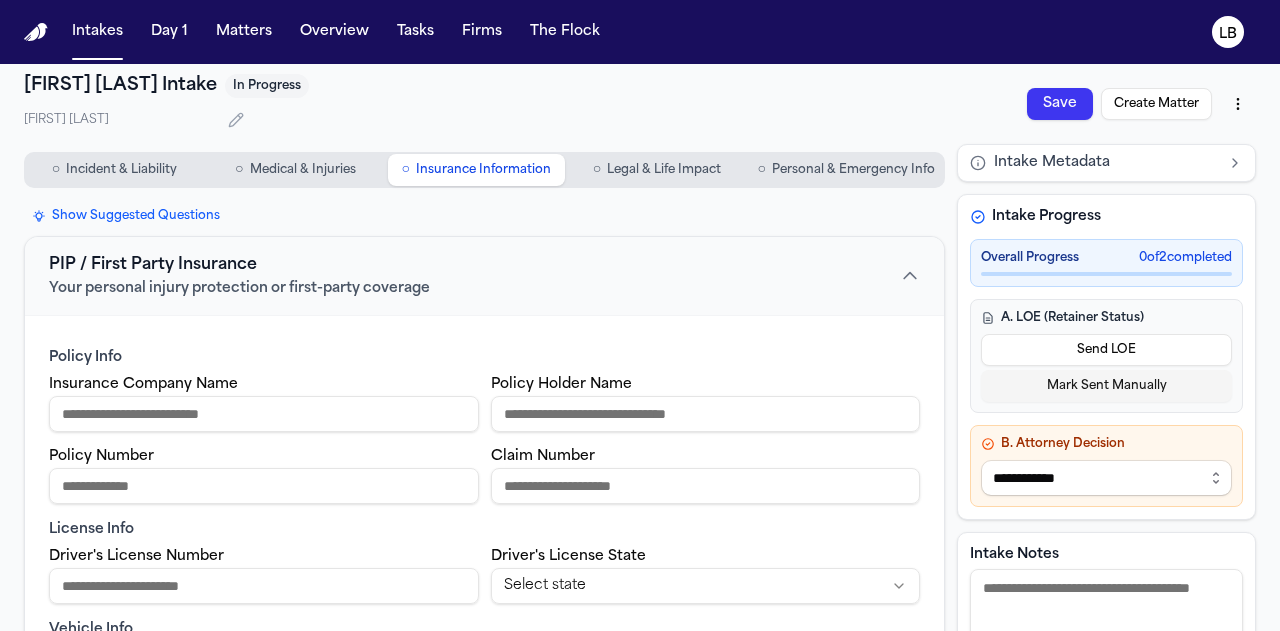 click on "Insurance Company Name" at bounding box center (264, 414) 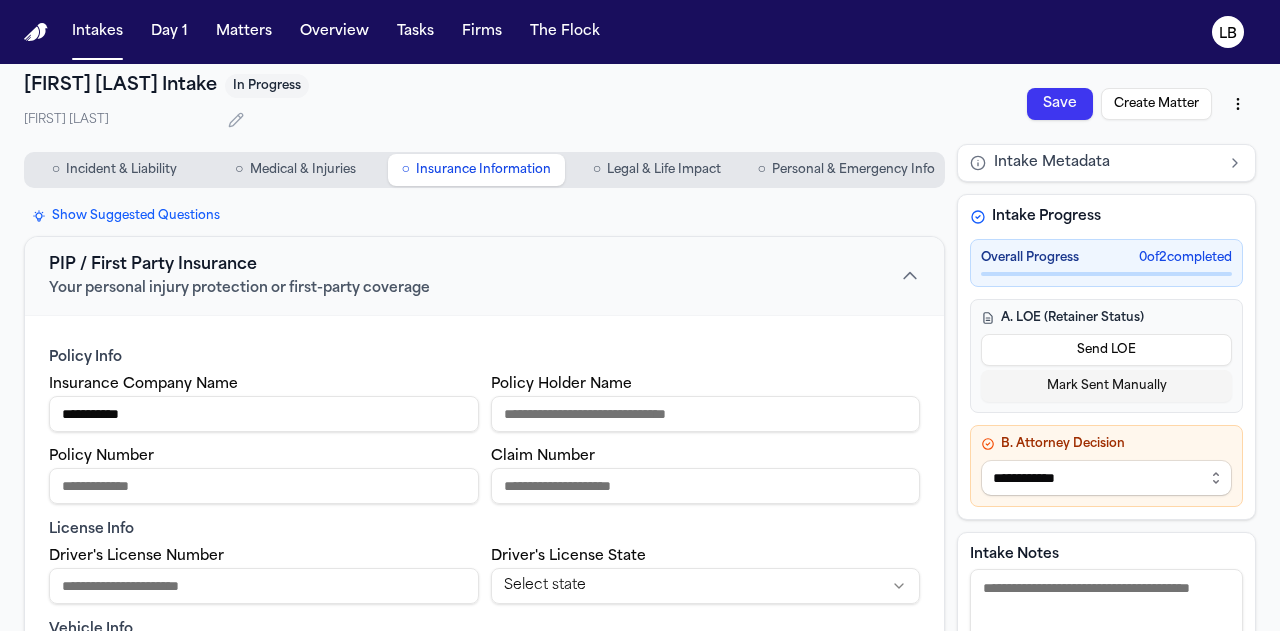 type on "**********" 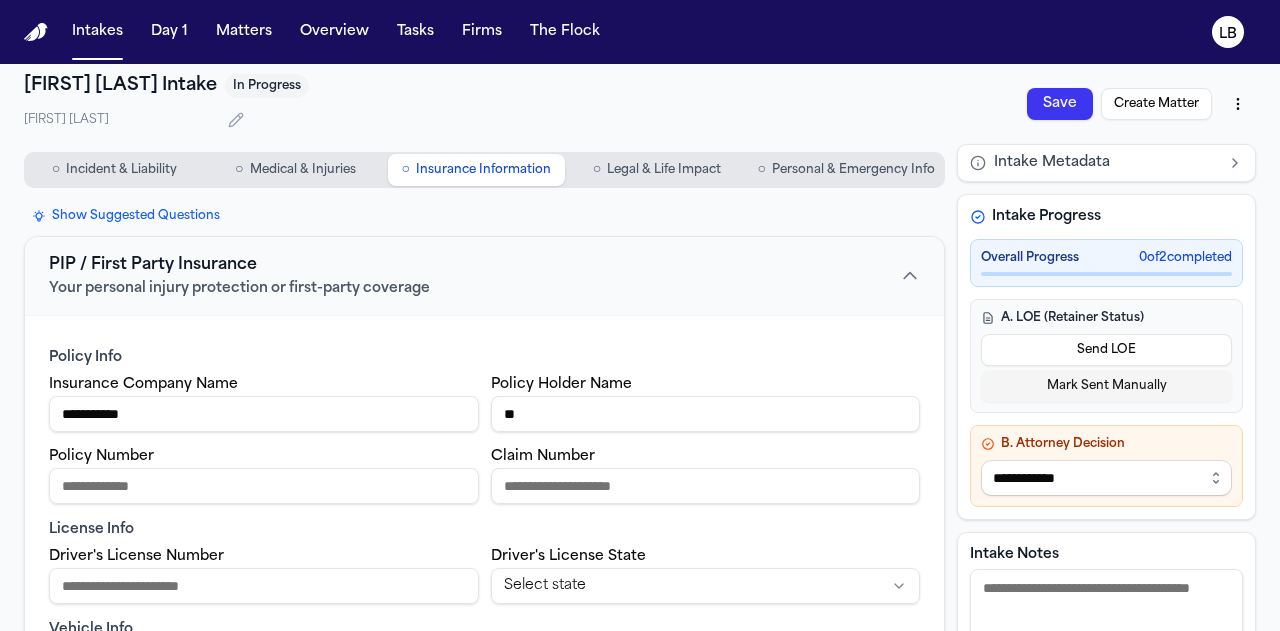 type on "*" 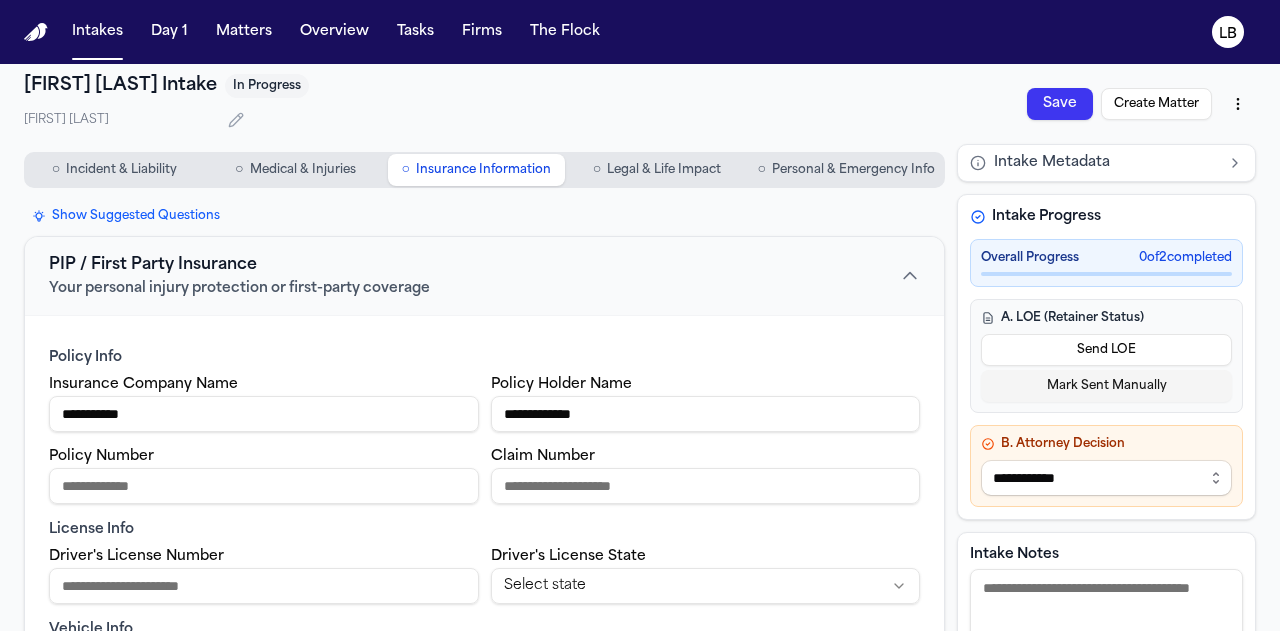 type on "**********" 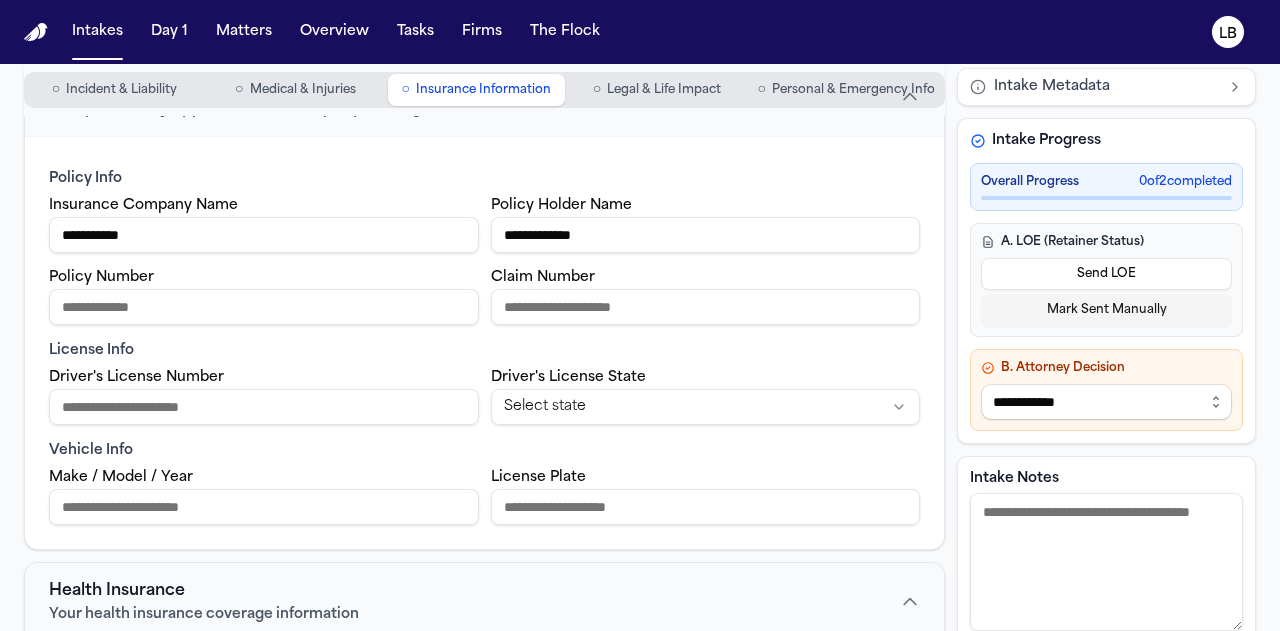 scroll, scrollTop: 180, scrollLeft: 0, axis: vertical 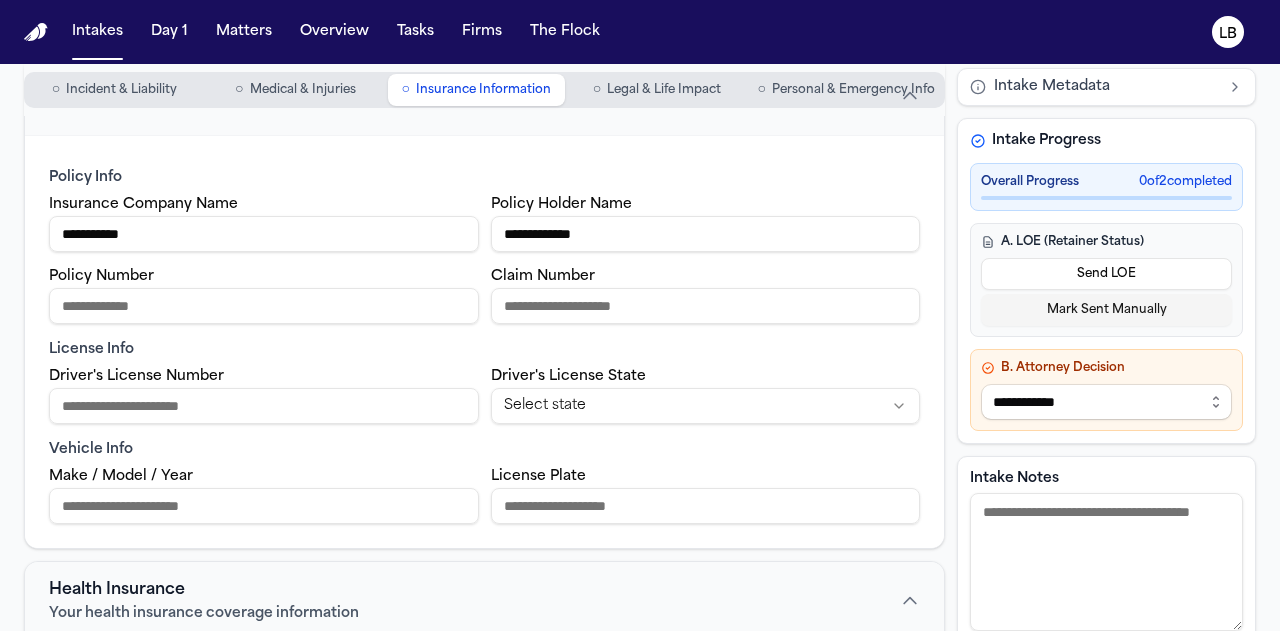 click on "**********" at bounding box center (264, 234) 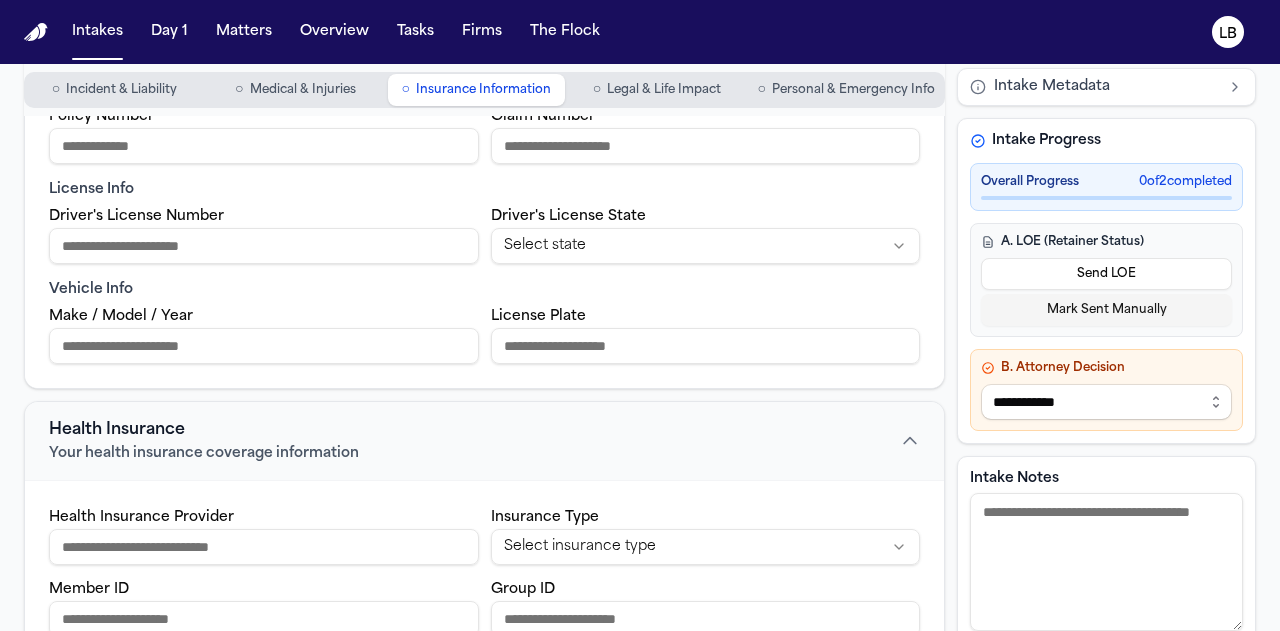 scroll, scrollTop: 347, scrollLeft: 0, axis: vertical 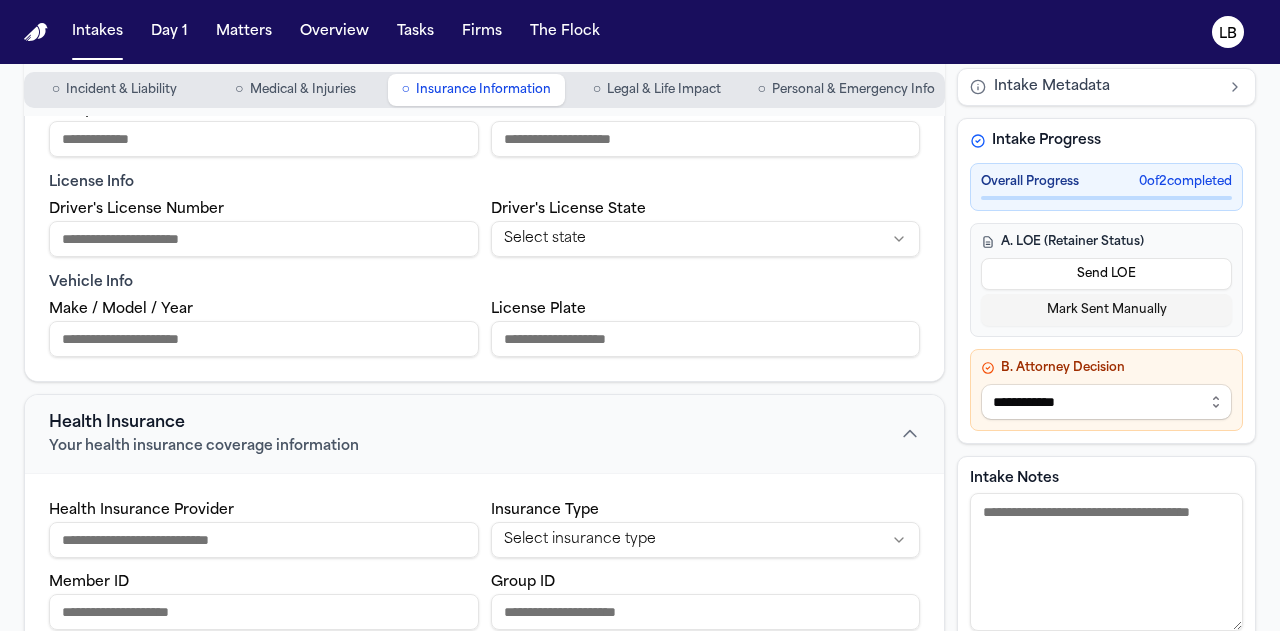 click on "Driver's License Number" at bounding box center (264, 239) 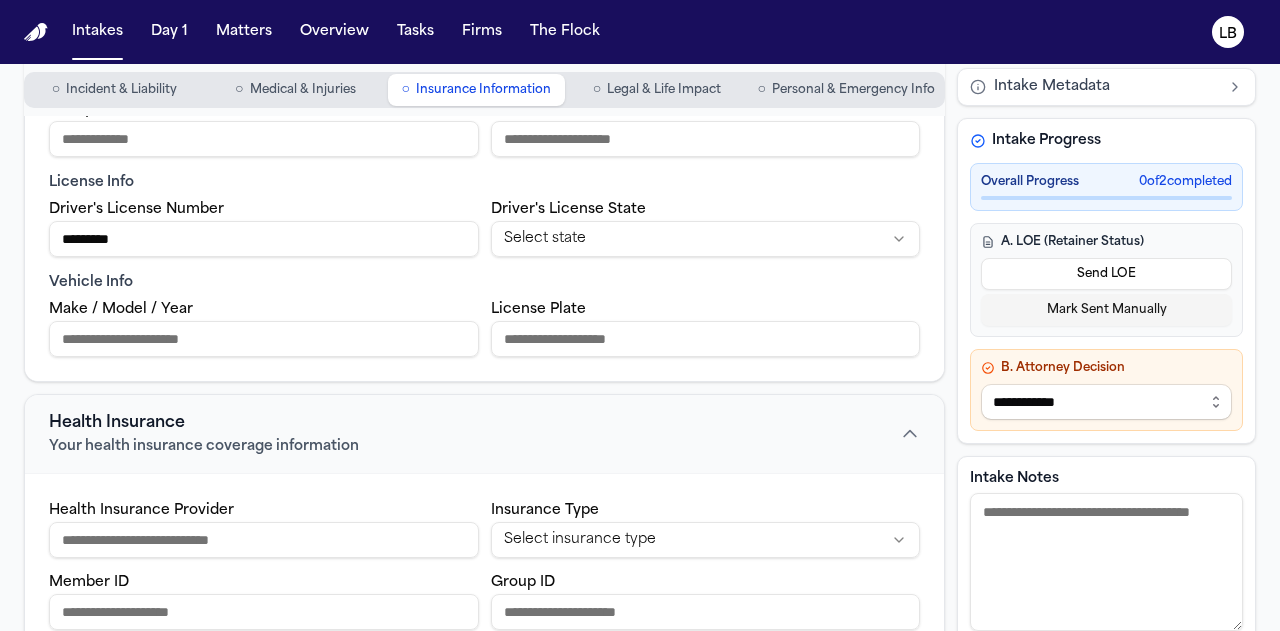 type on "*********" 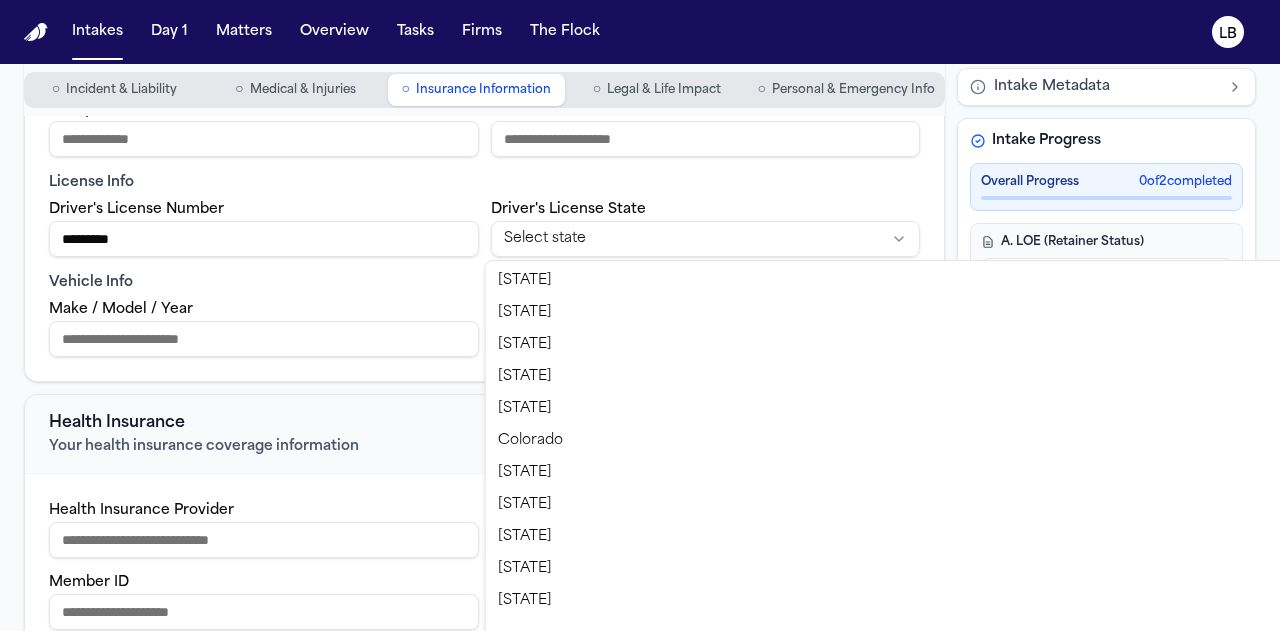 scroll, scrollTop: 1216, scrollLeft: 0, axis: vertical 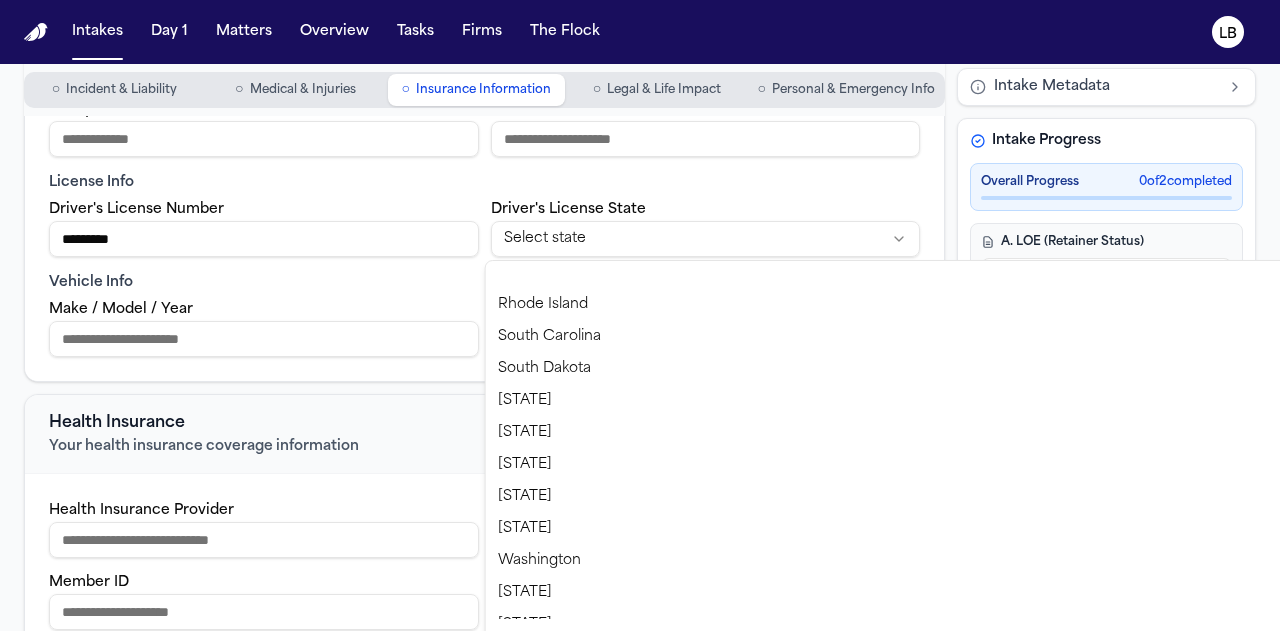 type 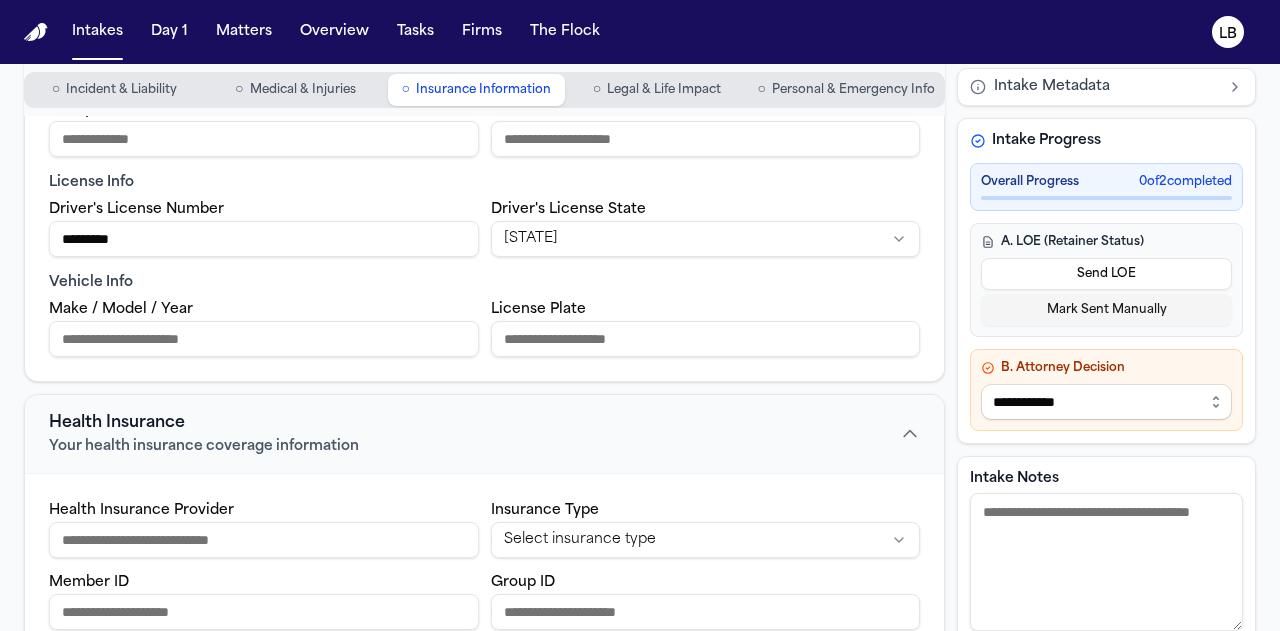 click on "Make / Model / Year" at bounding box center (264, 339) 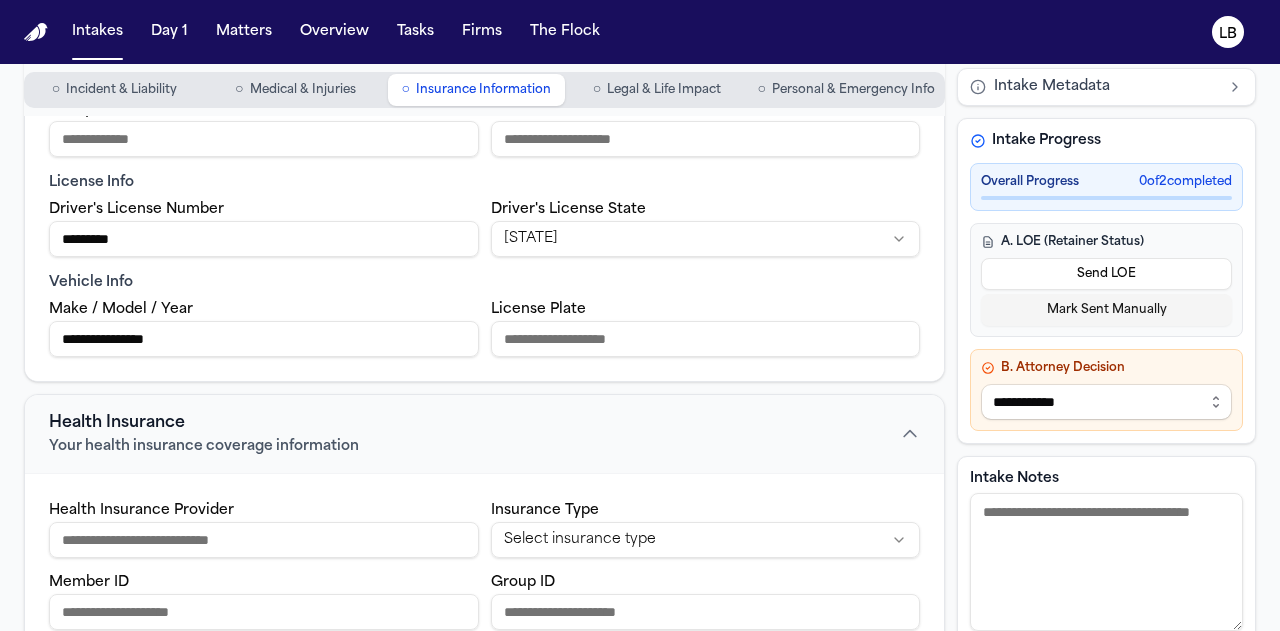 type on "**********" 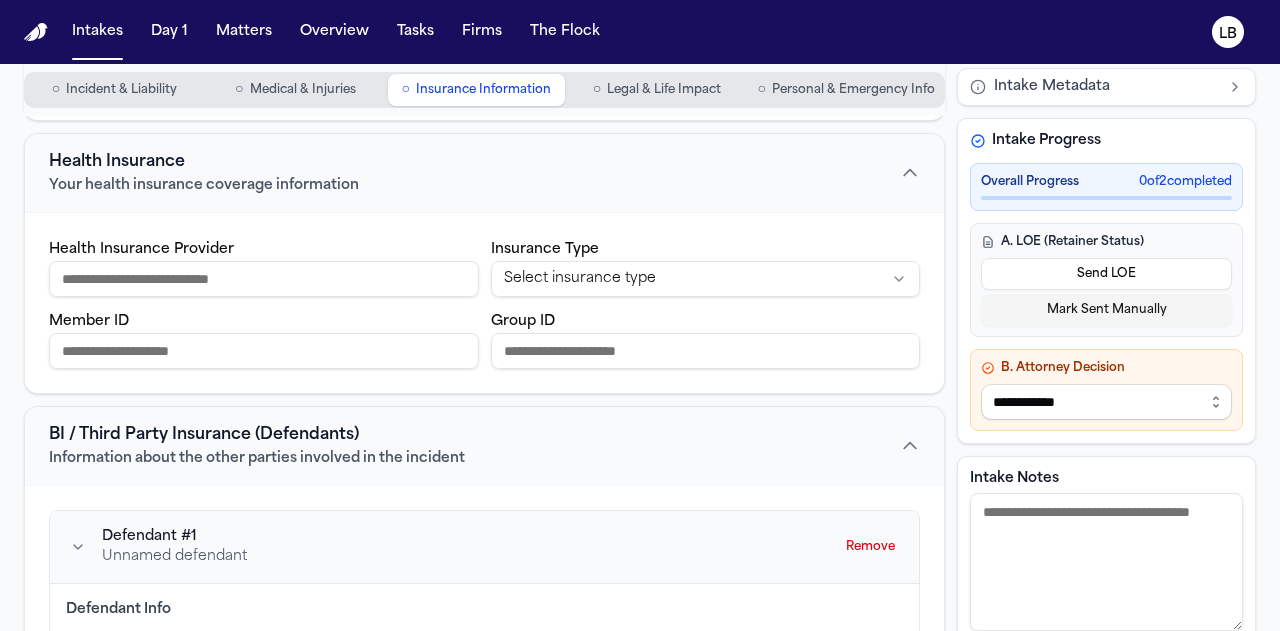 scroll, scrollTop: 611, scrollLeft: 0, axis: vertical 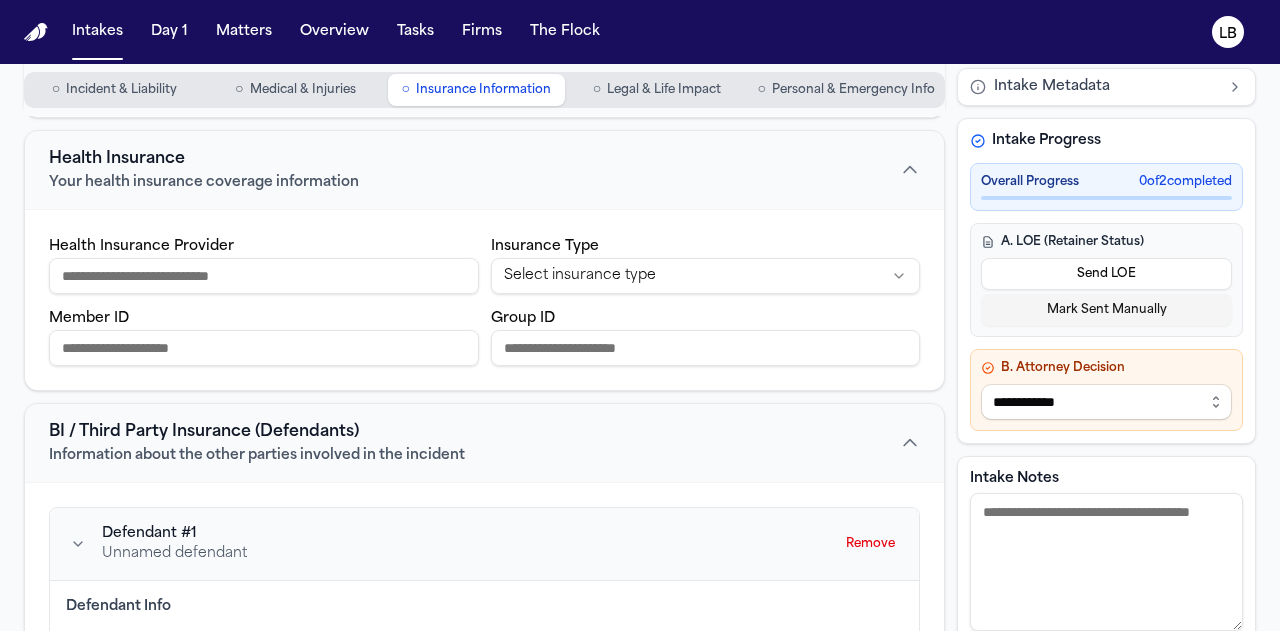 click on "Health Insurance Provider" at bounding box center [264, 276] 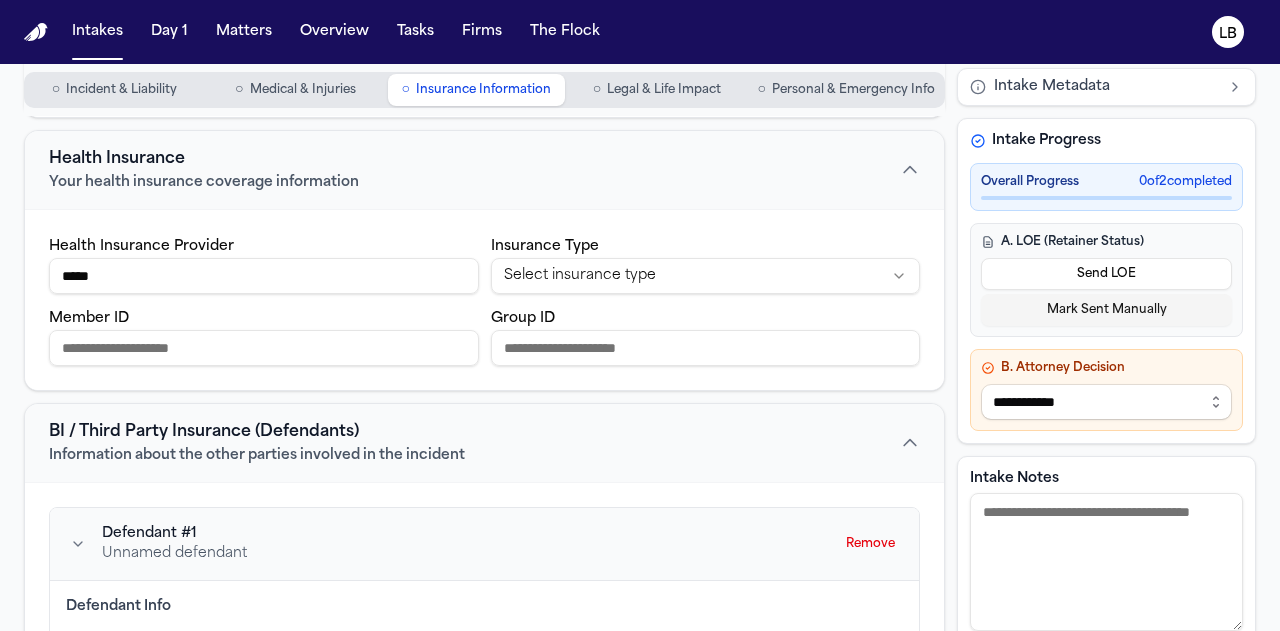 type on "*****" 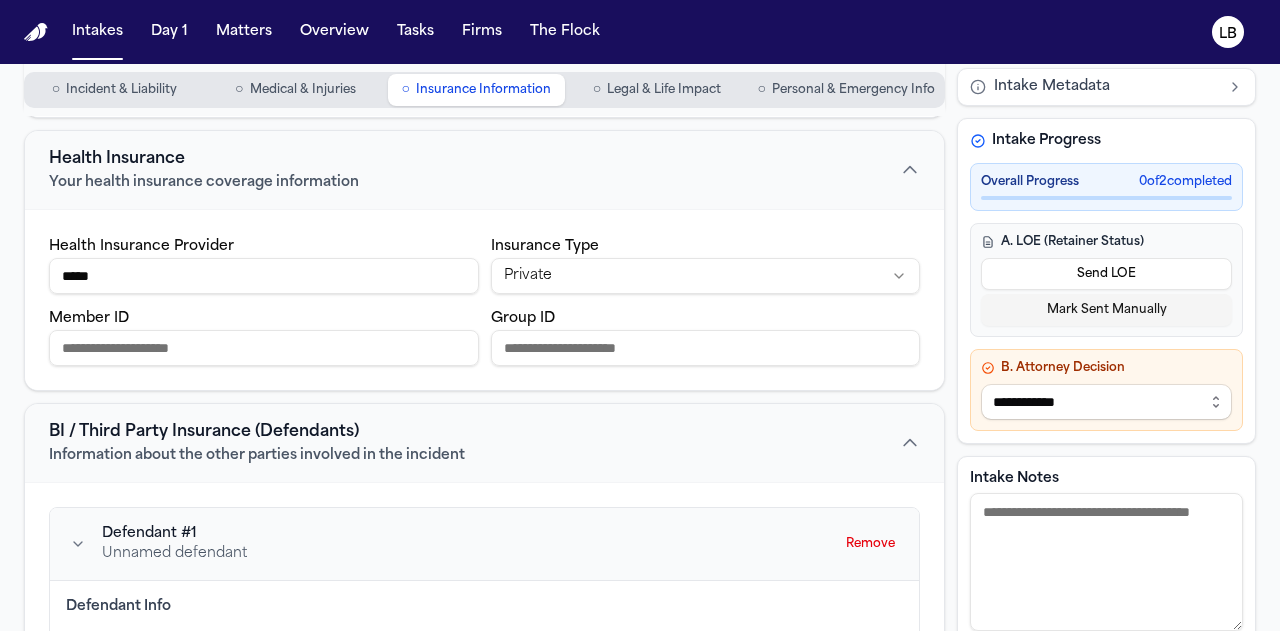 click on "Member ID" at bounding box center (264, 348) 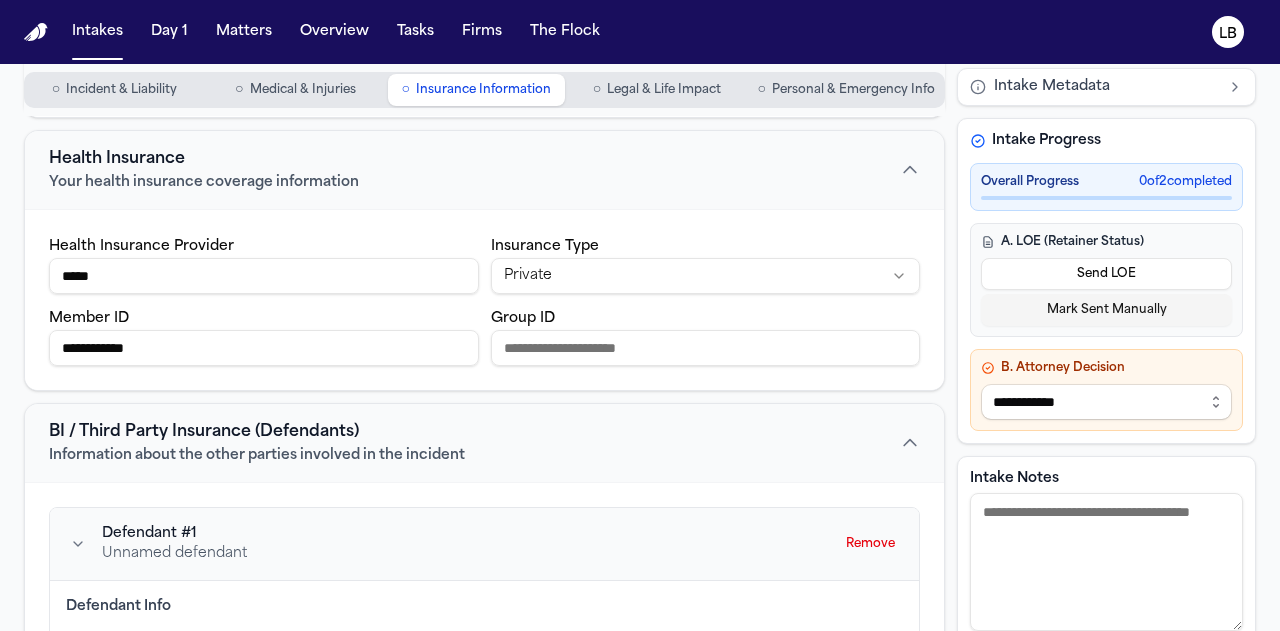type on "**********" 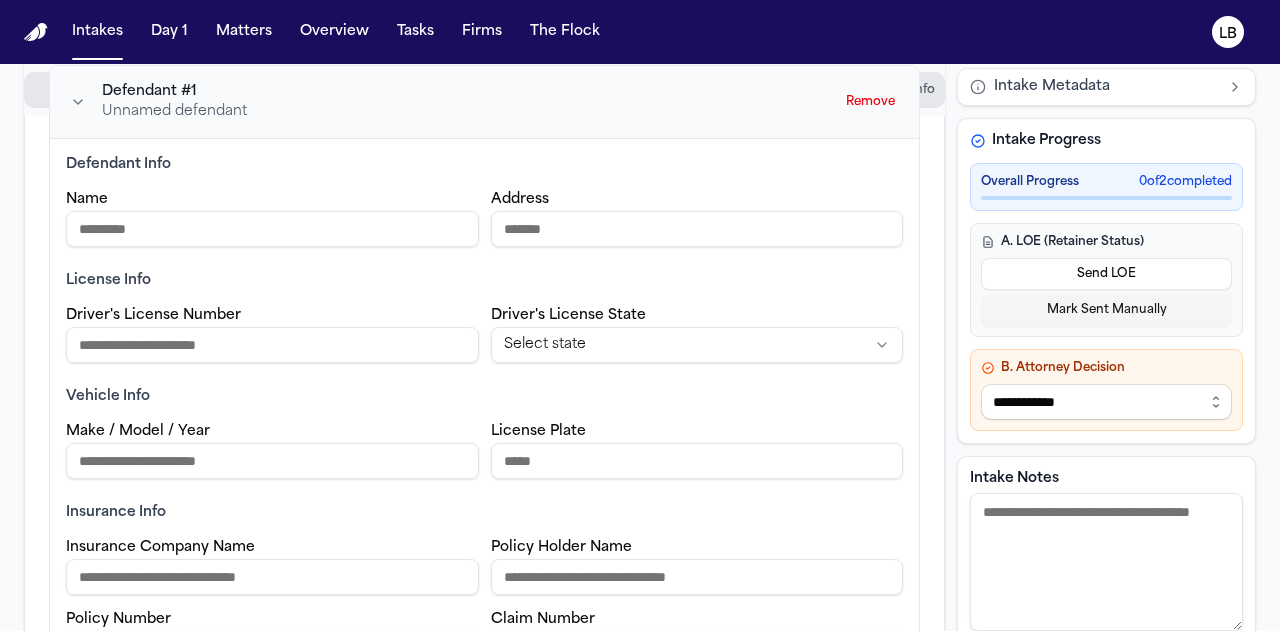 scroll, scrollTop: 1174, scrollLeft: 0, axis: vertical 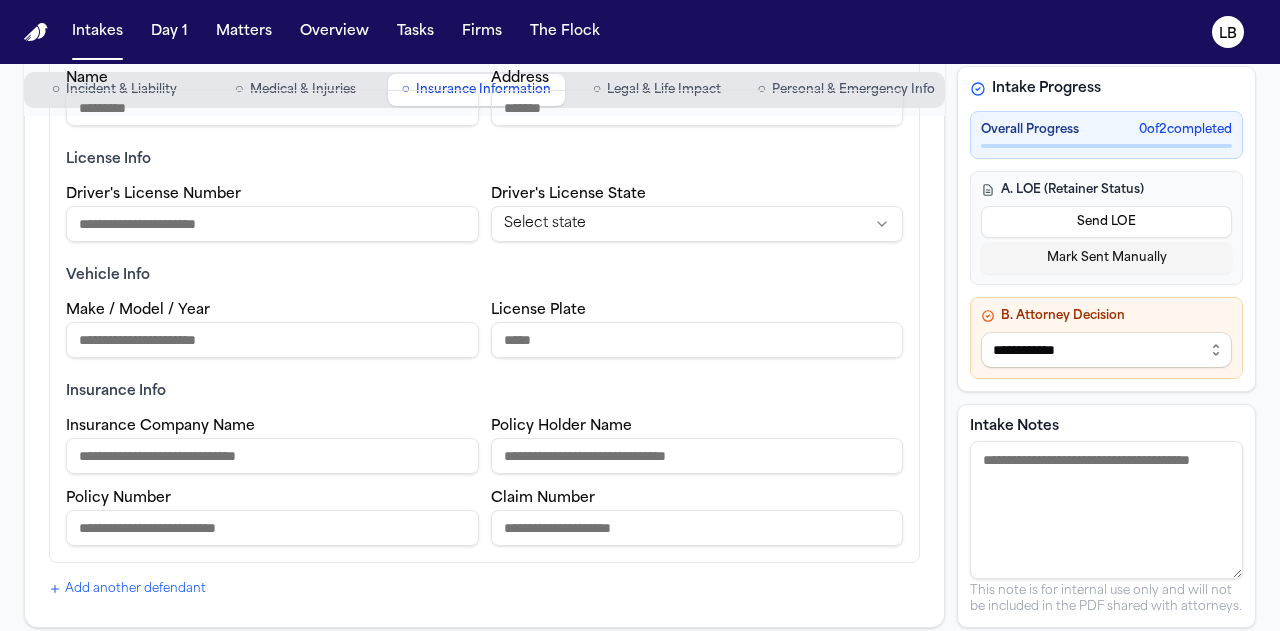 click on "License Plate" at bounding box center (697, 340) 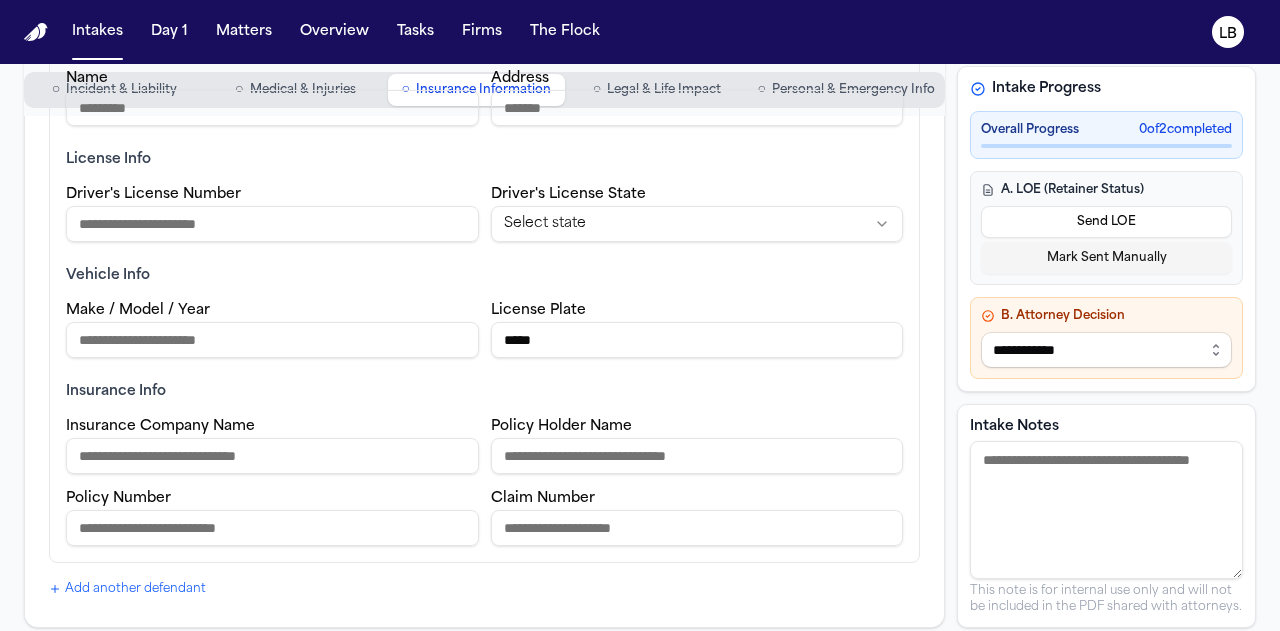 click on "*****" at bounding box center [697, 340] 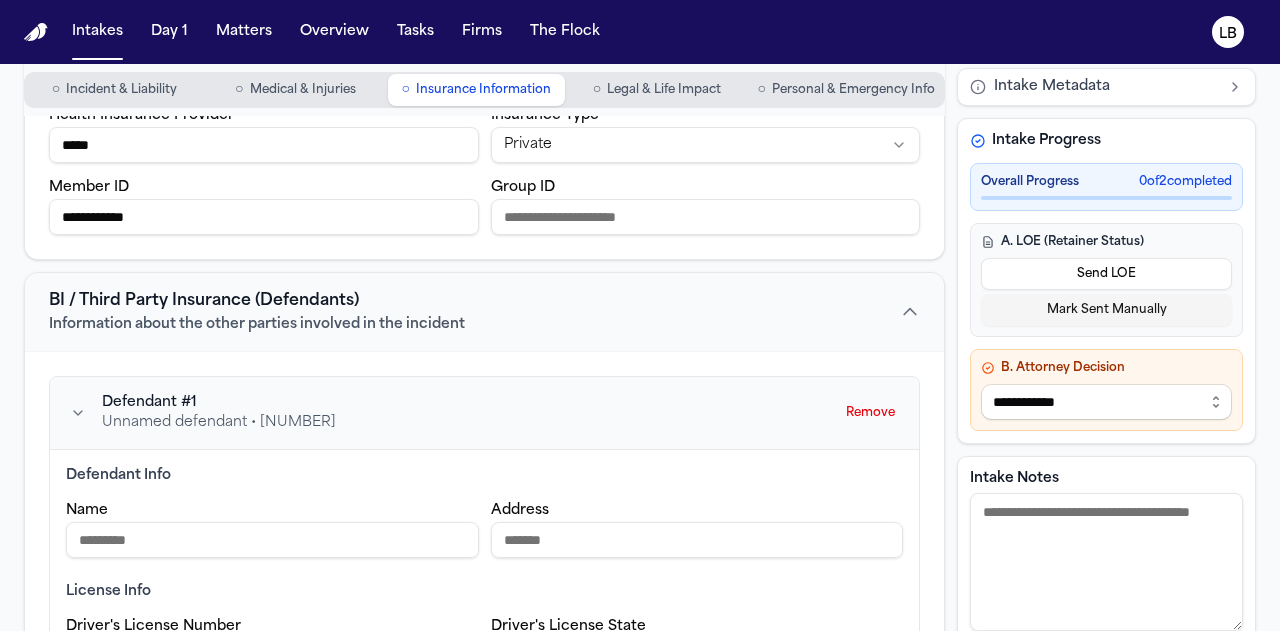 scroll, scrollTop: 1174, scrollLeft: 0, axis: vertical 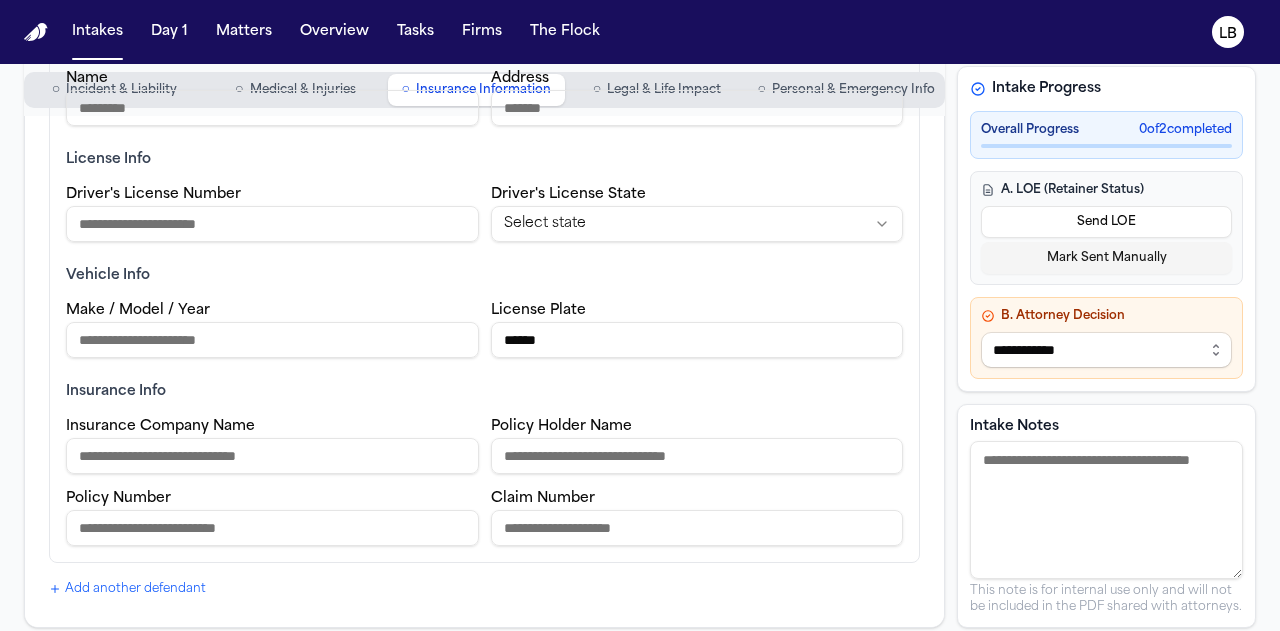 type on "******" 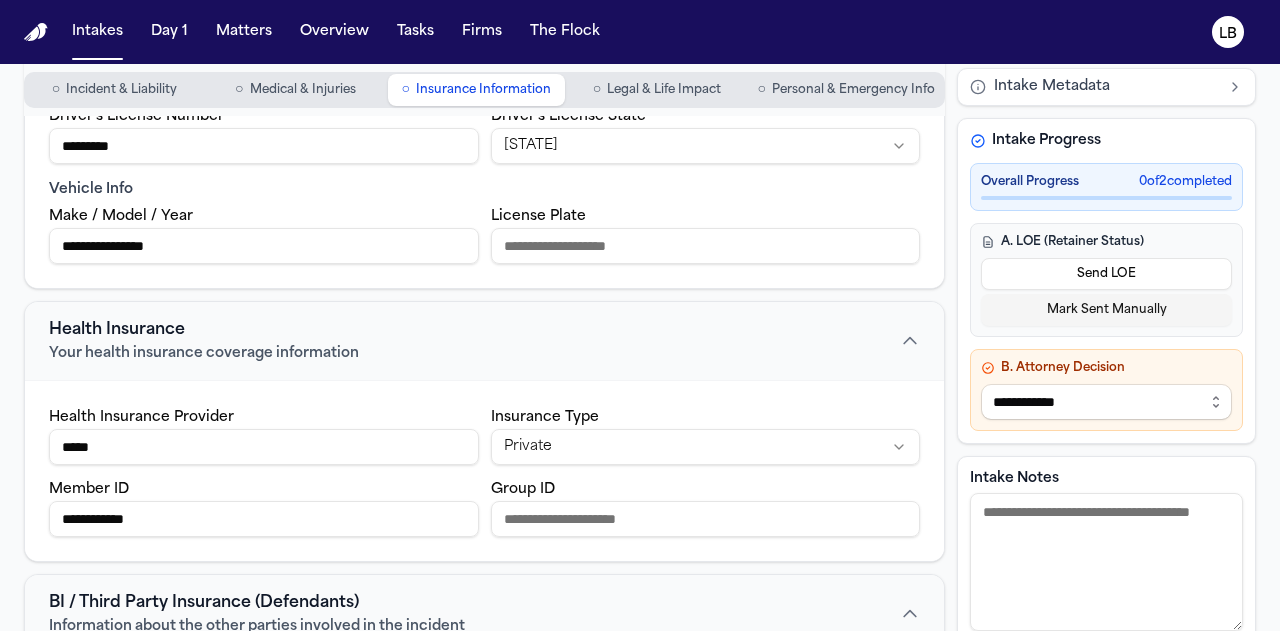 scroll, scrollTop: 438, scrollLeft: 0, axis: vertical 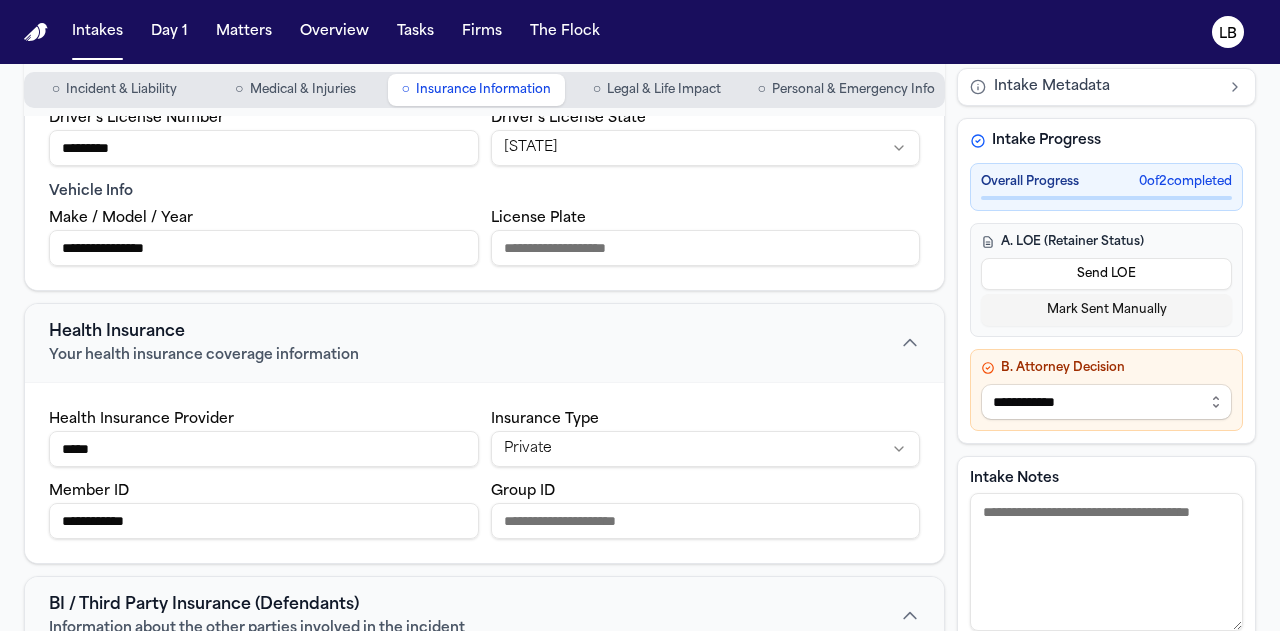 click on "Legal & Life Impact" at bounding box center [664, 90] 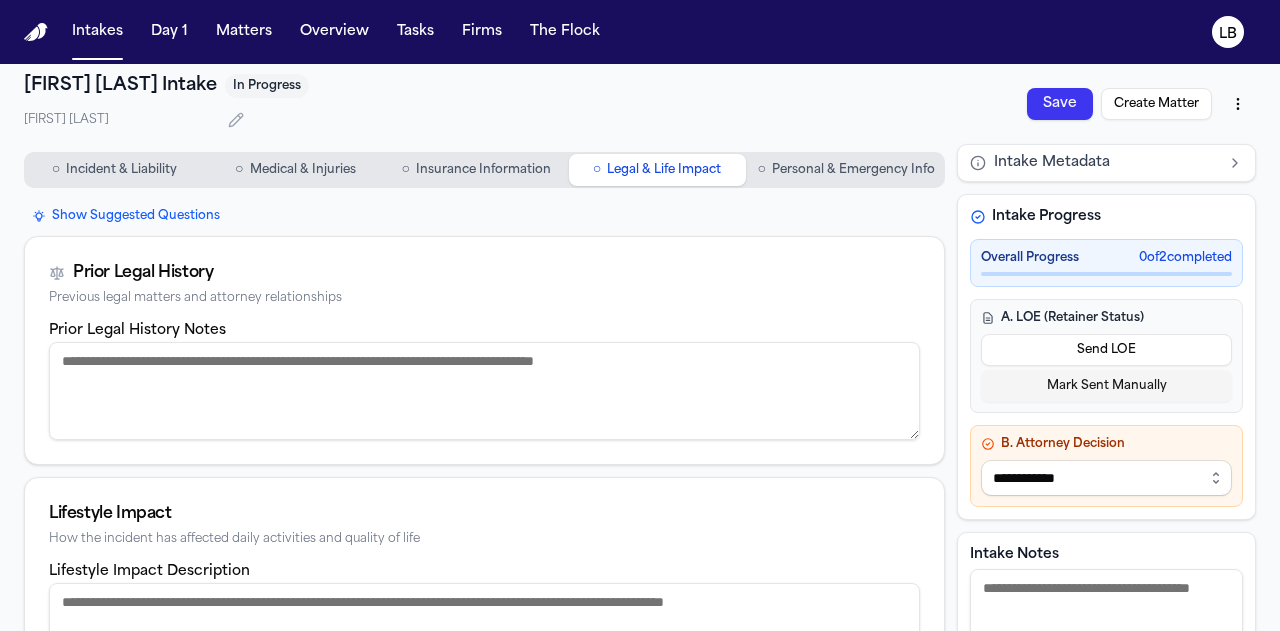 scroll, scrollTop: 22, scrollLeft: 0, axis: vertical 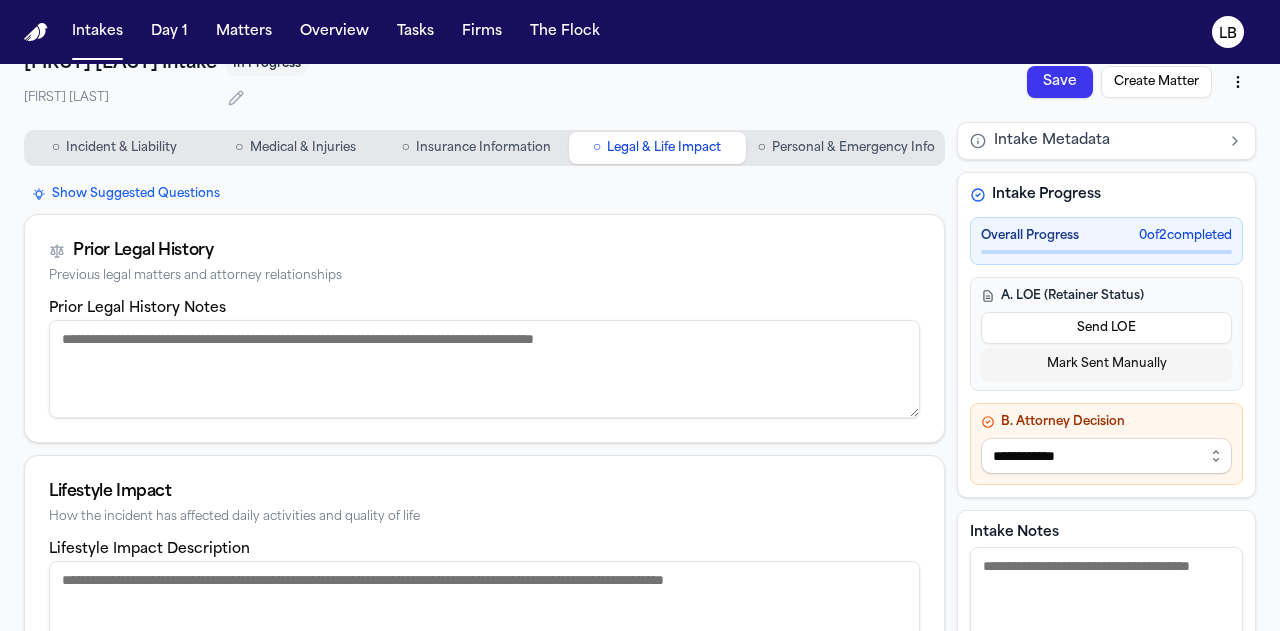 click on "Prior Legal History Notes" at bounding box center (484, 369) 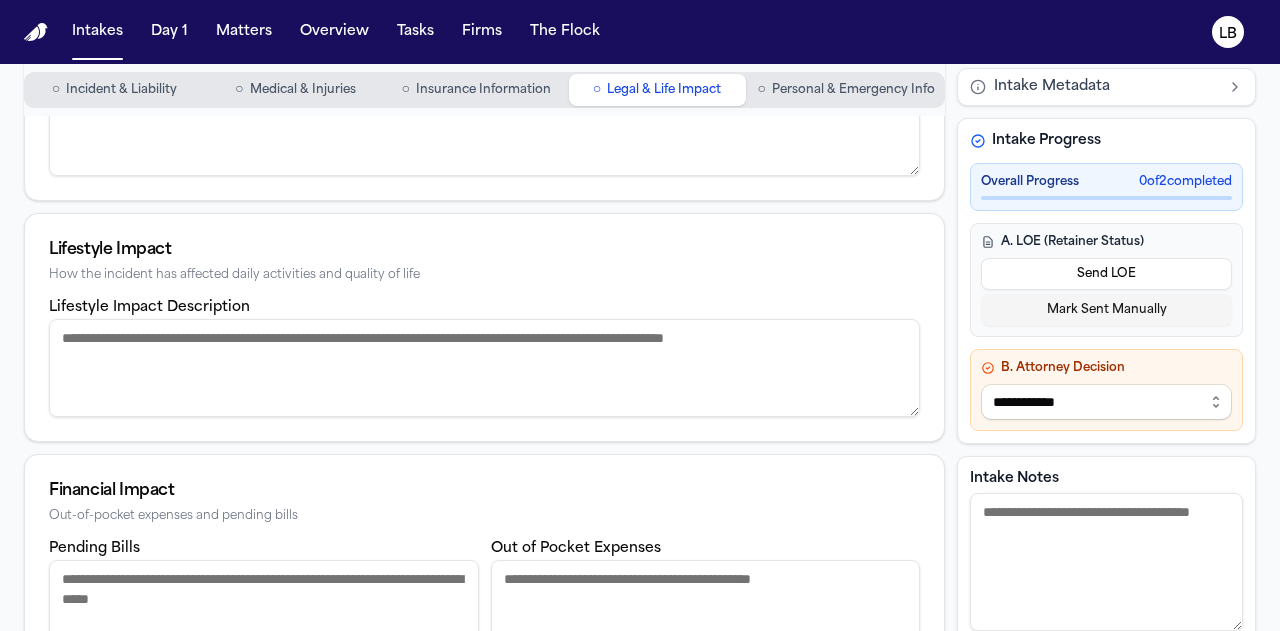 scroll, scrollTop: 265, scrollLeft: 0, axis: vertical 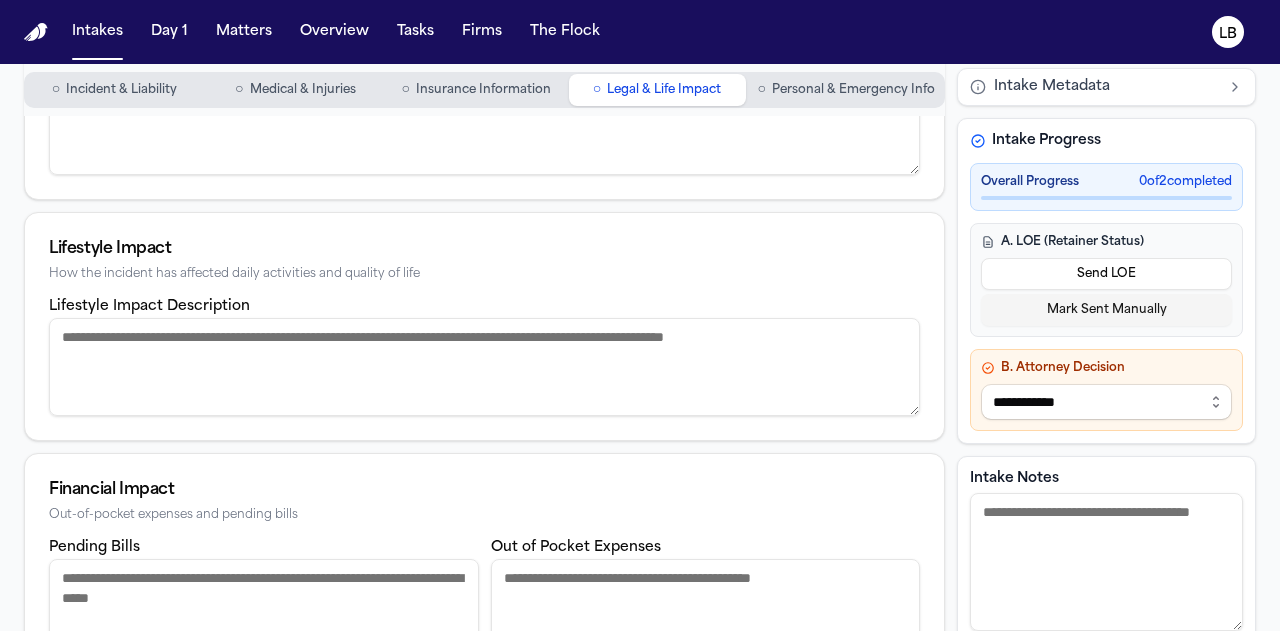 click on "Lifestyle Impact Description" at bounding box center [484, 367] 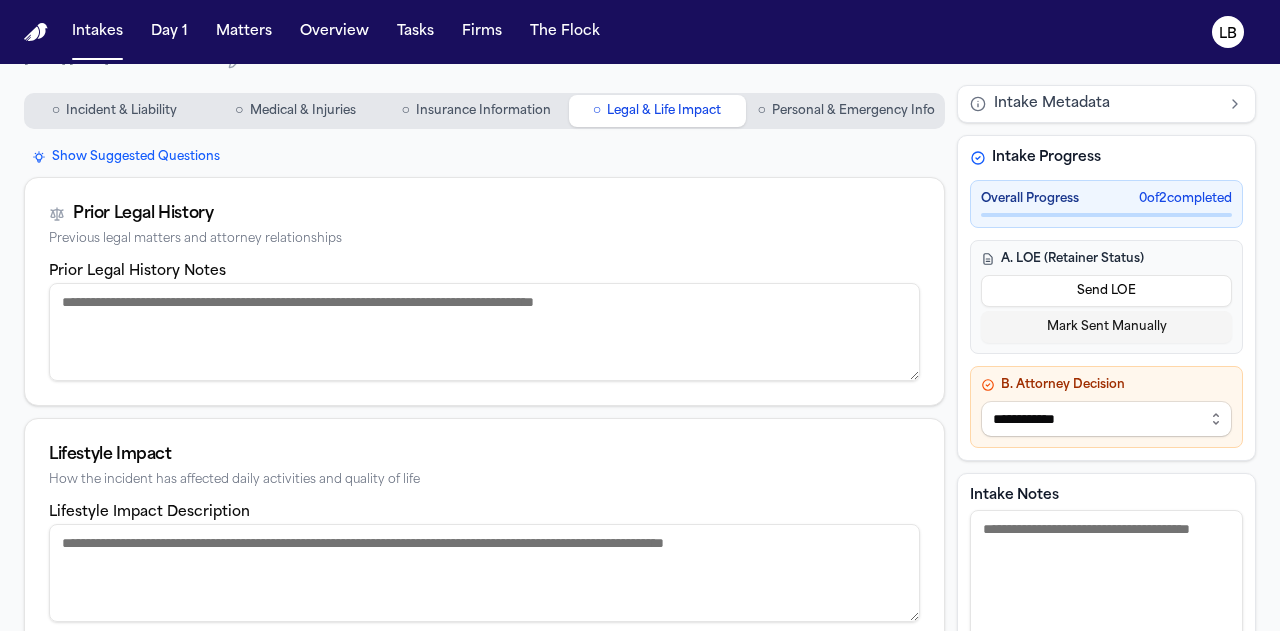 scroll, scrollTop: 53, scrollLeft: 0, axis: vertical 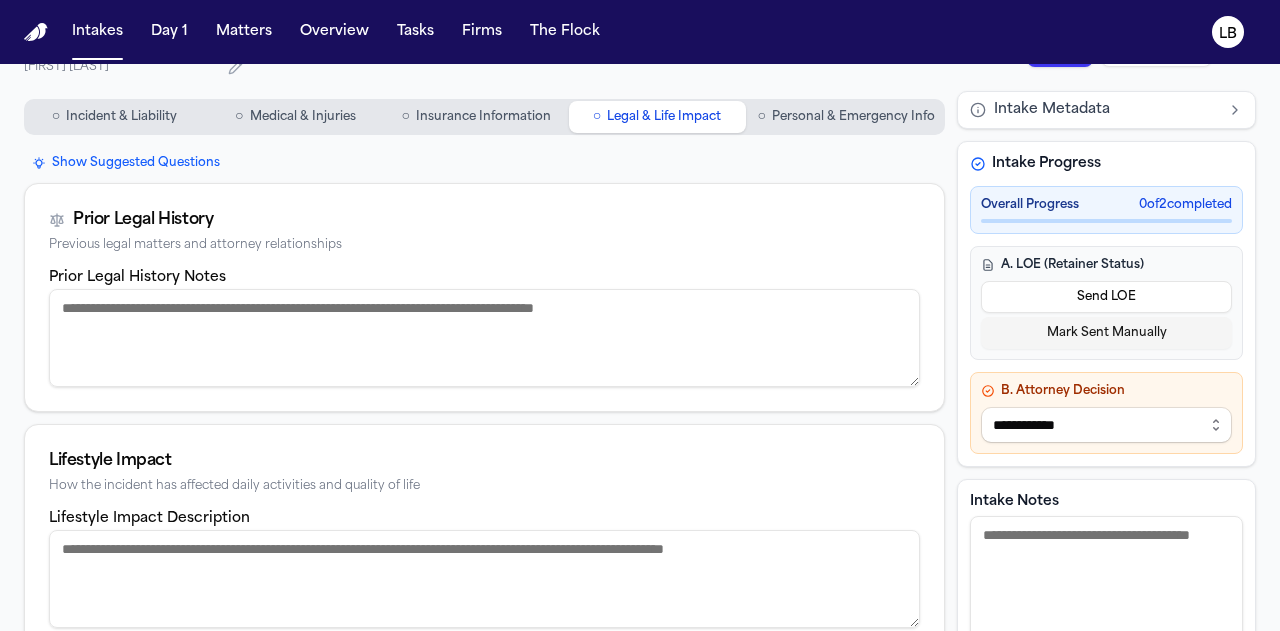 click on "Prior Legal History Notes" at bounding box center (484, 338) 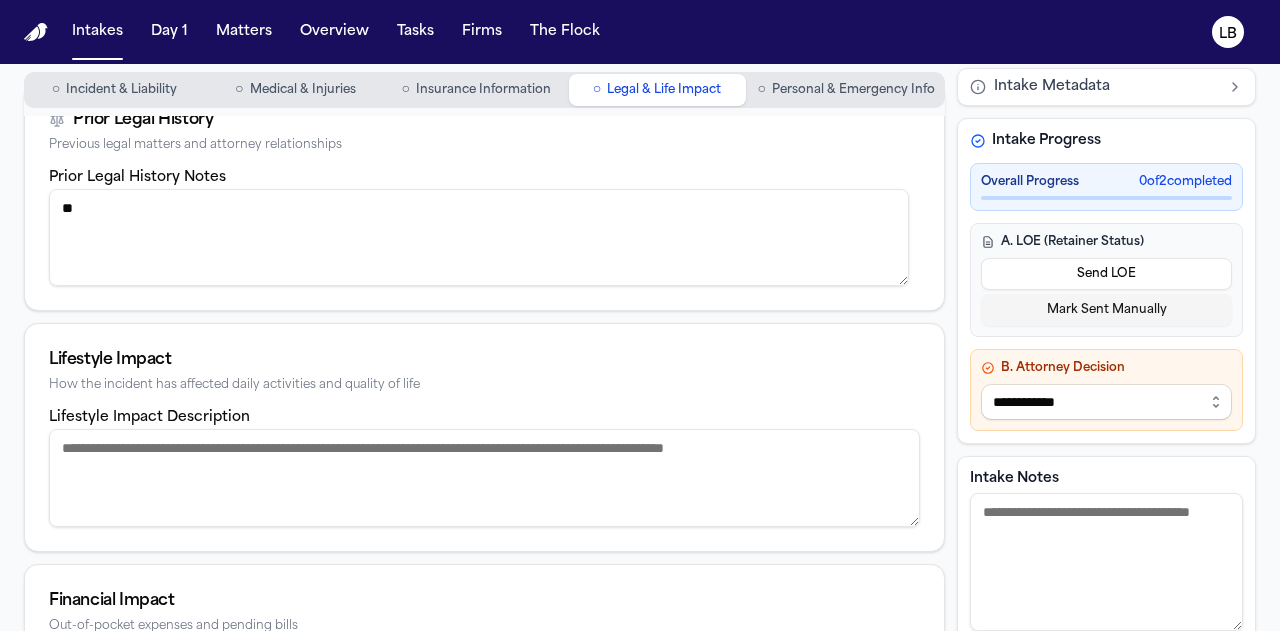 scroll, scrollTop: 154, scrollLeft: 0, axis: vertical 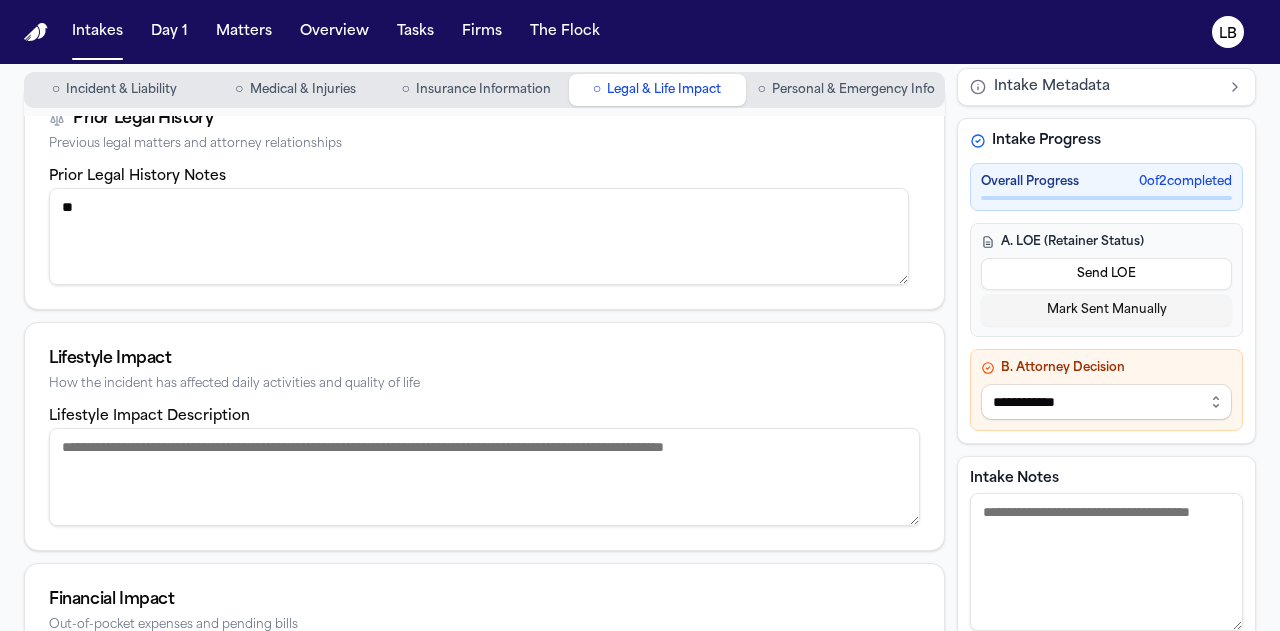 type on "**" 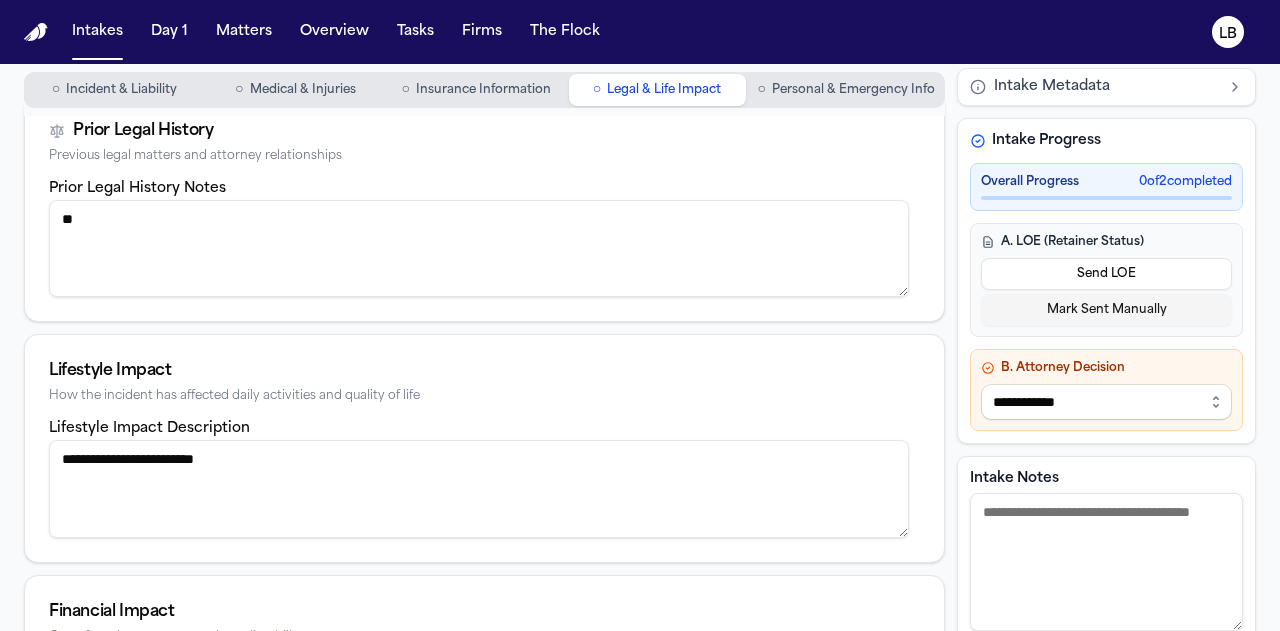 scroll, scrollTop: 559, scrollLeft: 0, axis: vertical 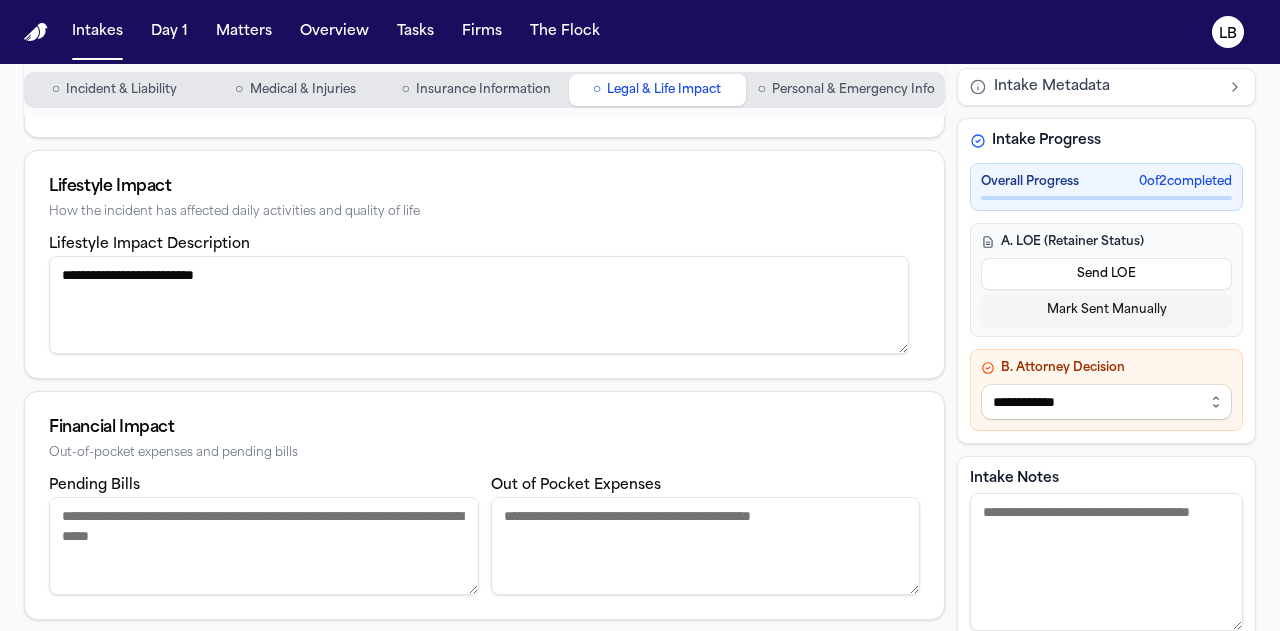 drag, startPoint x: 280, startPoint y: 281, endPoint x: 54, endPoint y: 277, distance: 226.0354 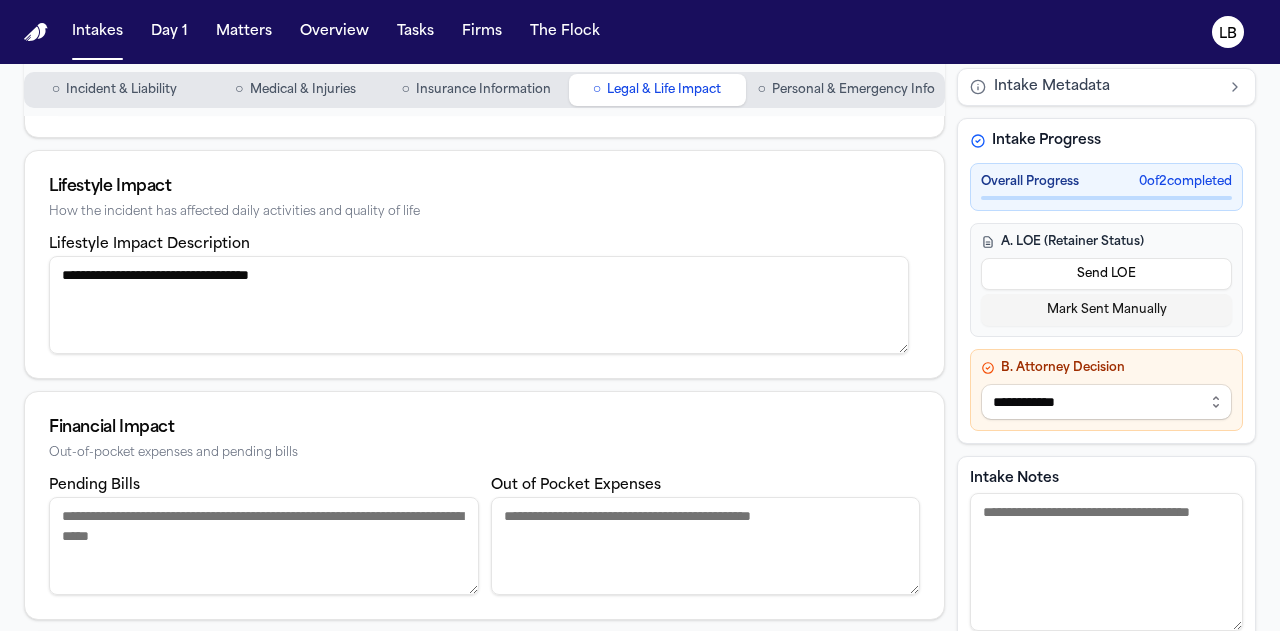 click on "**********" at bounding box center (479, 304) 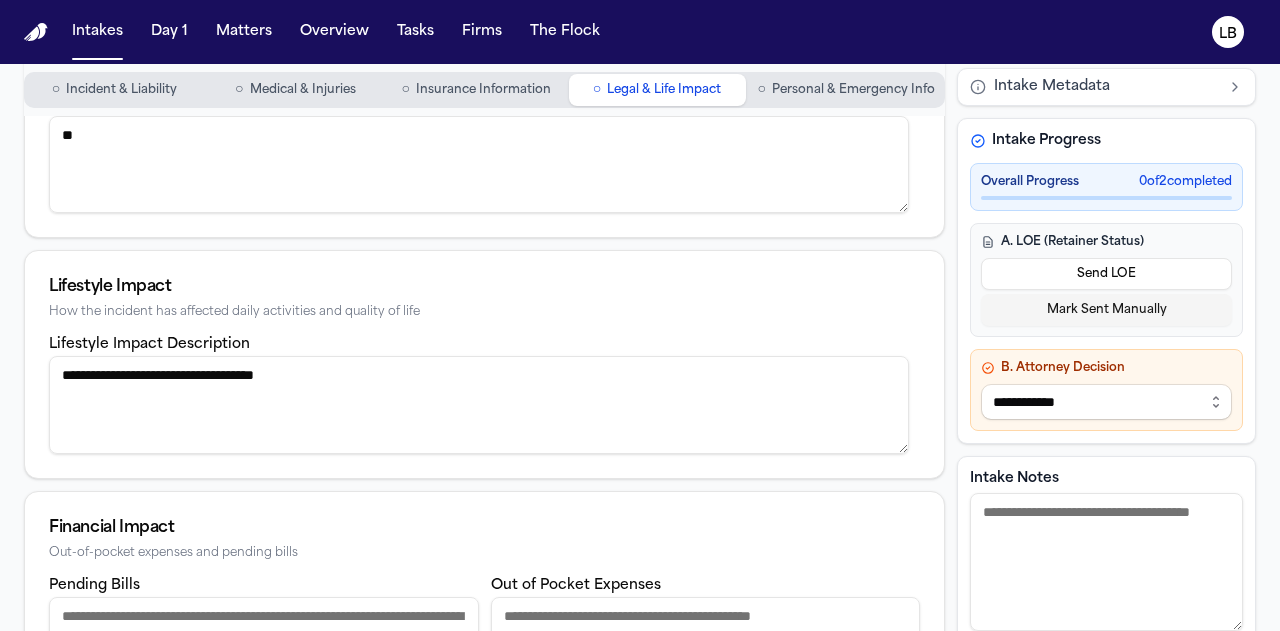 scroll, scrollTop: 222, scrollLeft: 0, axis: vertical 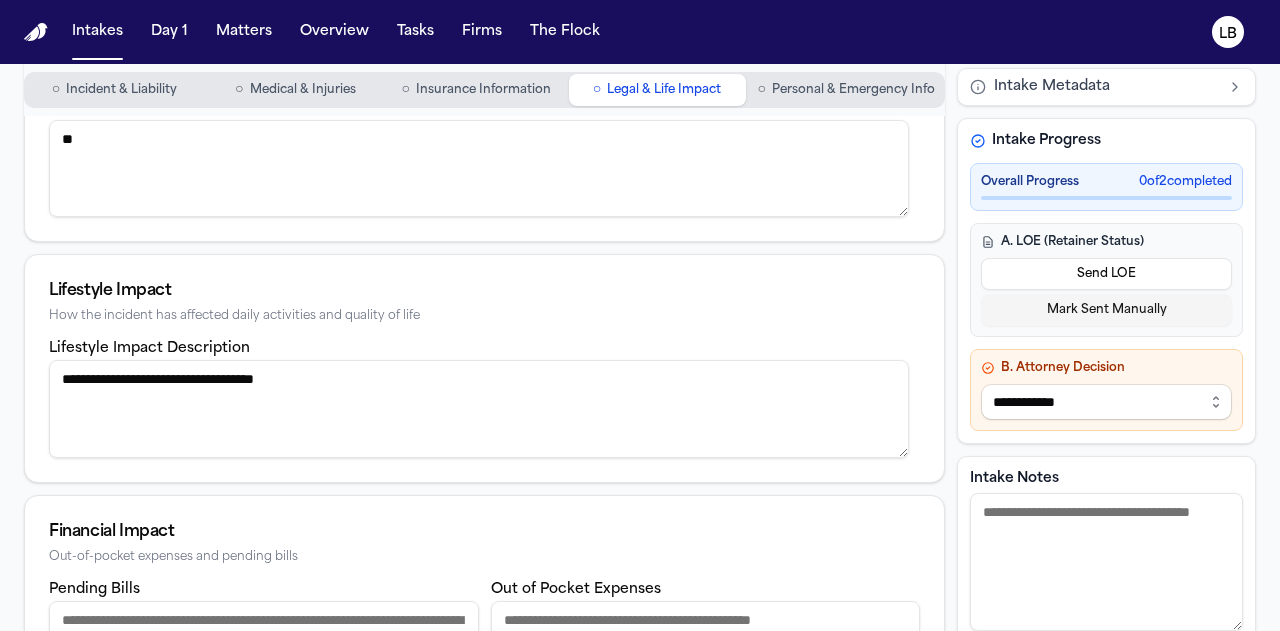 type on "**********" 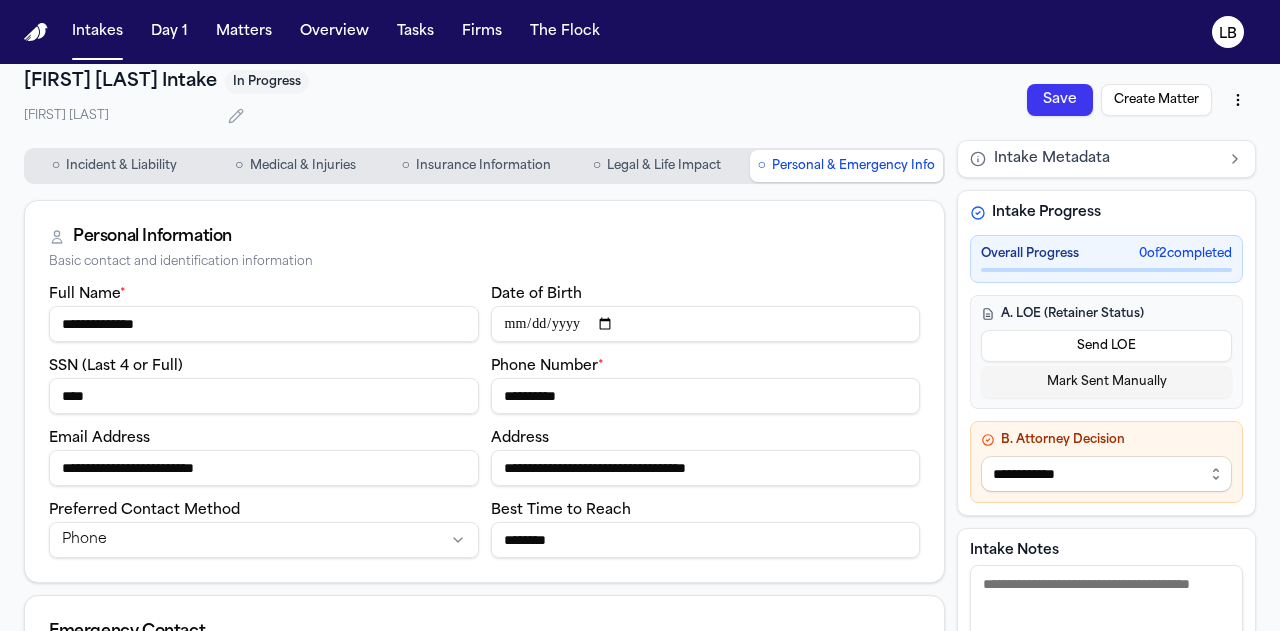 scroll, scrollTop: 5, scrollLeft: 0, axis: vertical 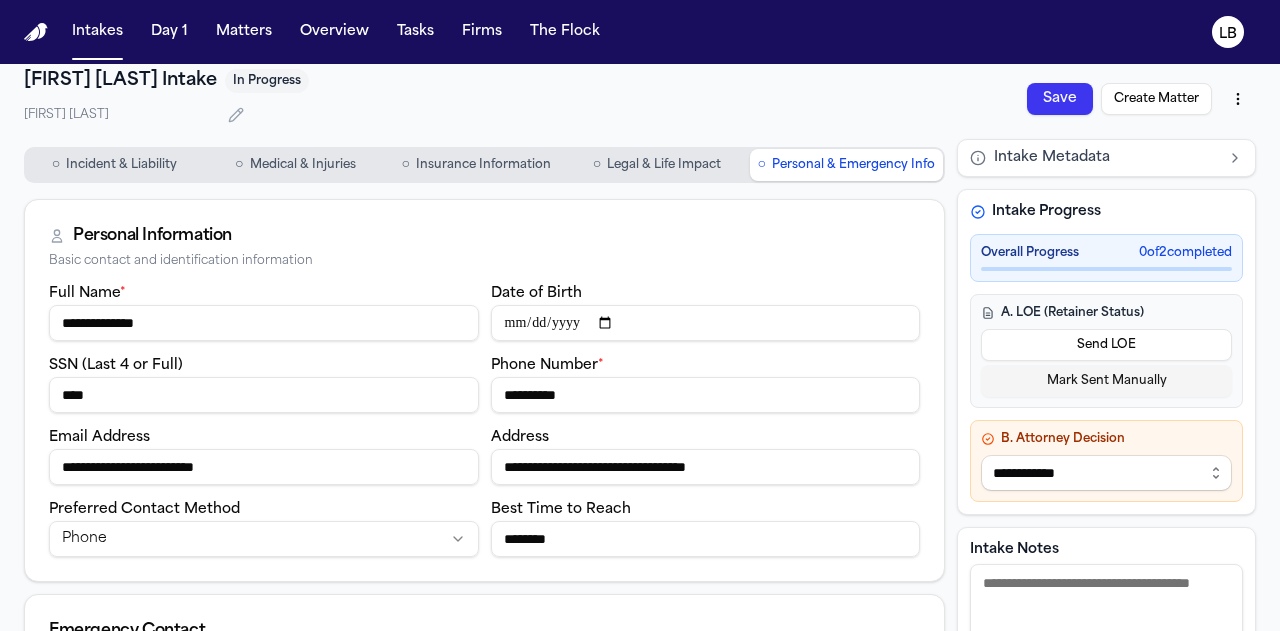 click on "**********" at bounding box center [264, 323] 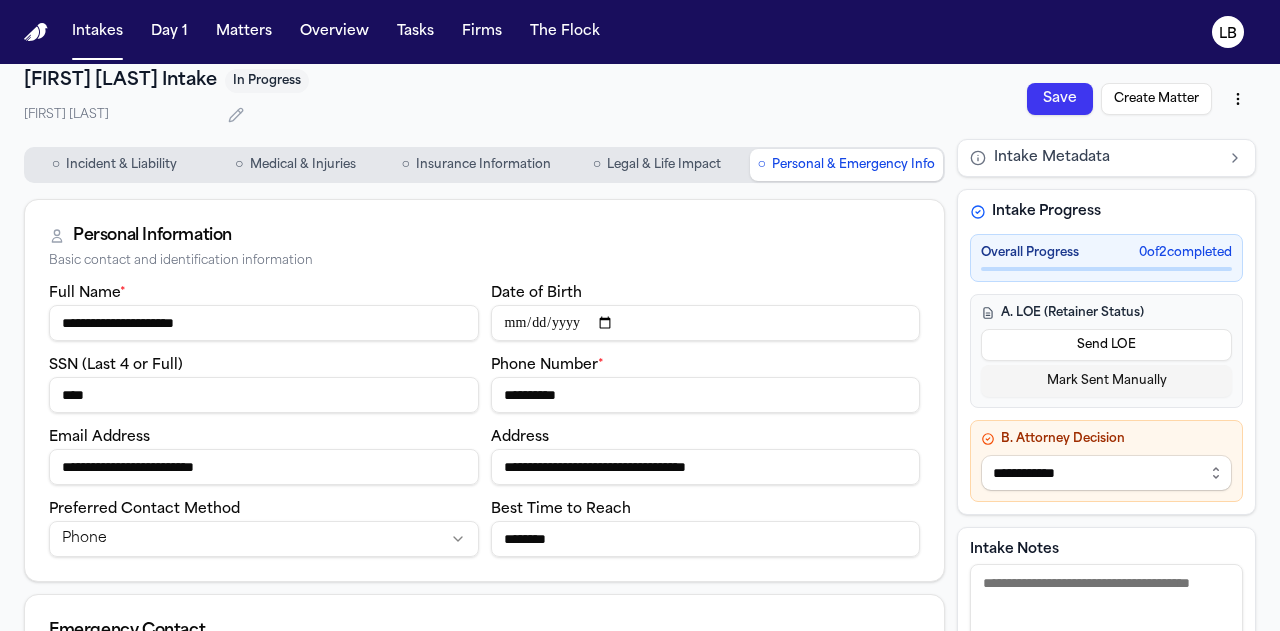 type on "**********" 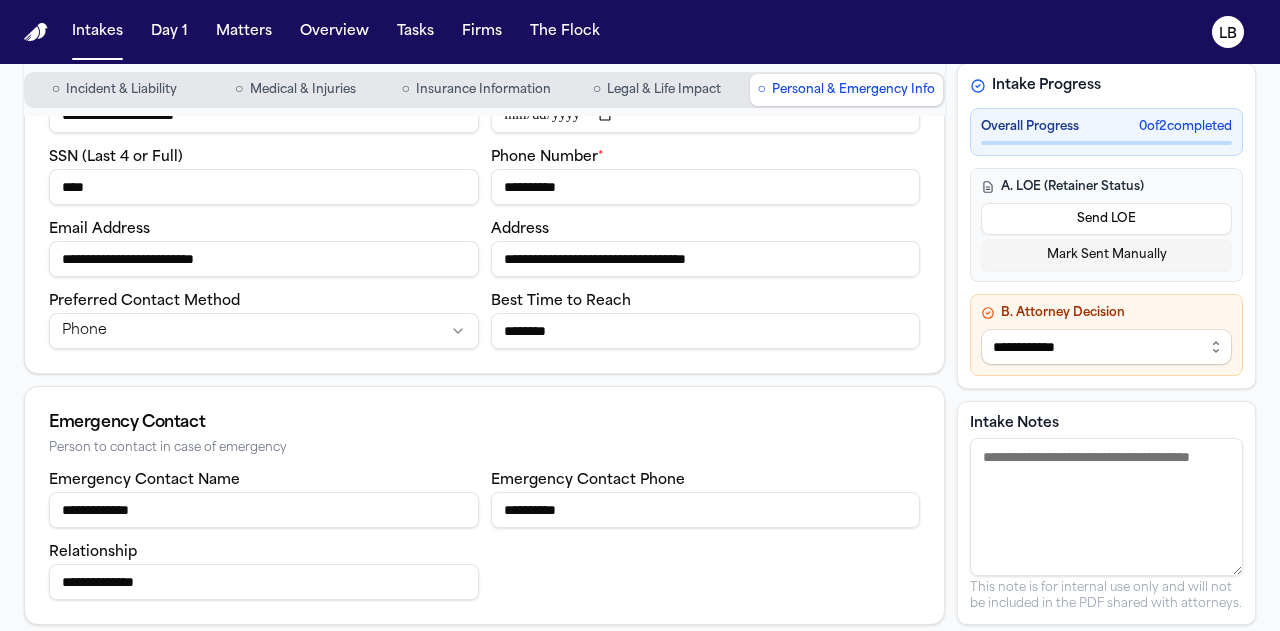 scroll, scrollTop: 0, scrollLeft: 0, axis: both 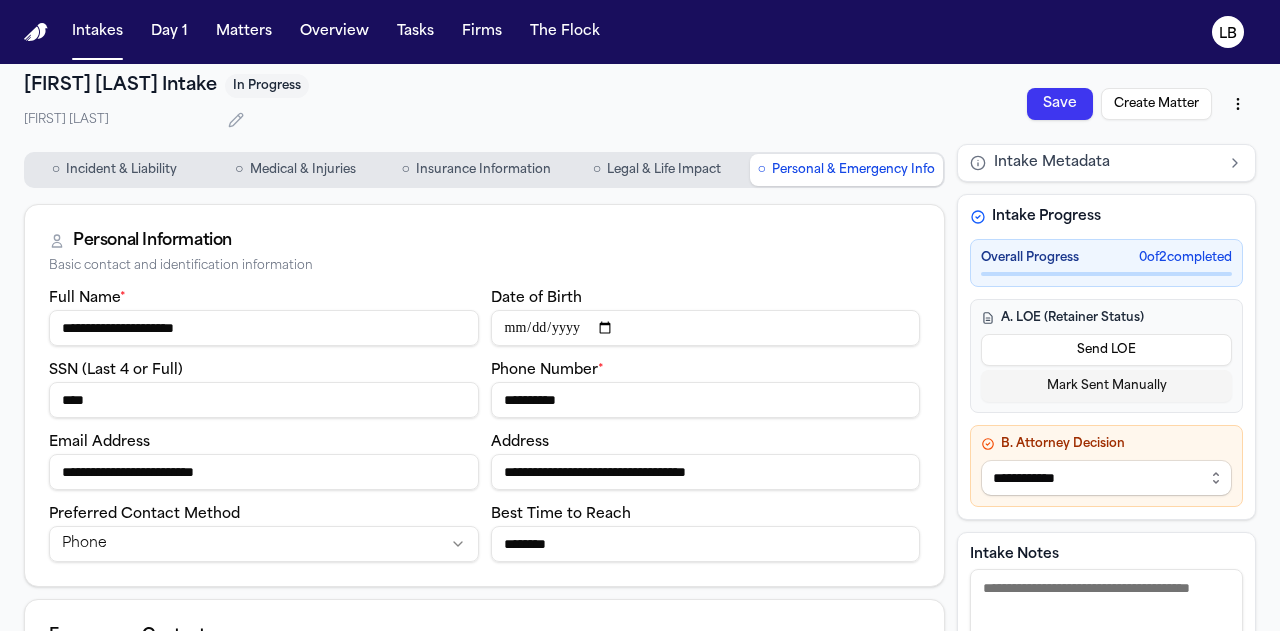 click on "○ Legal & Life Impact" at bounding box center (657, 170) 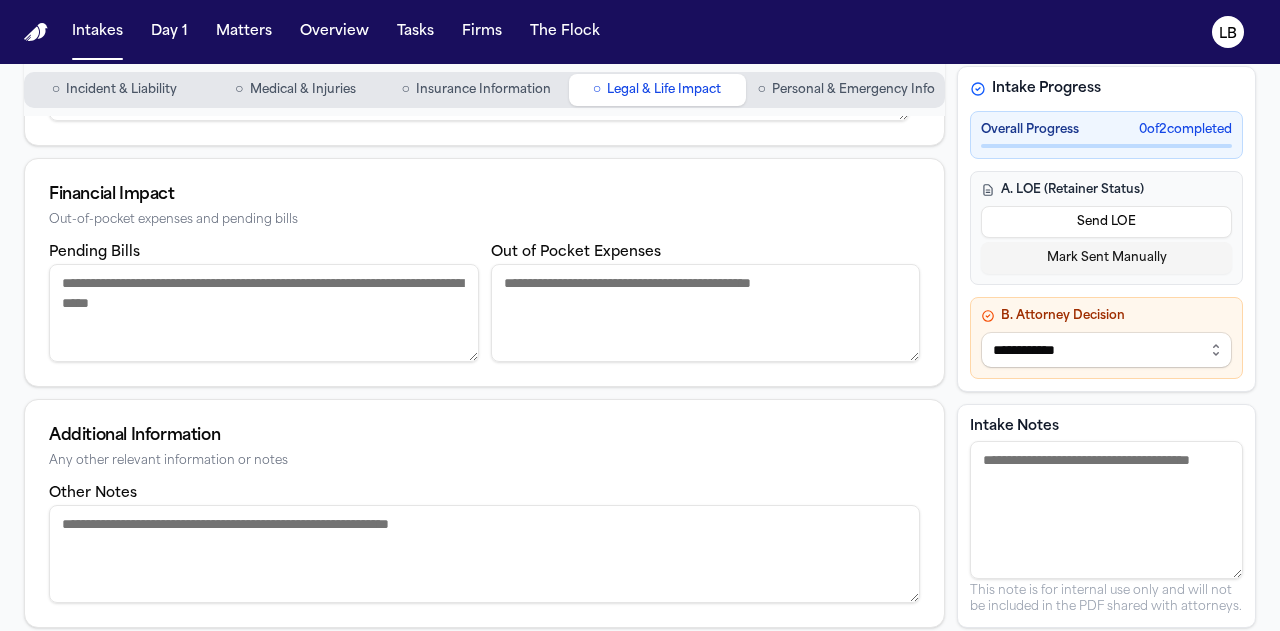 scroll, scrollTop: 558, scrollLeft: 0, axis: vertical 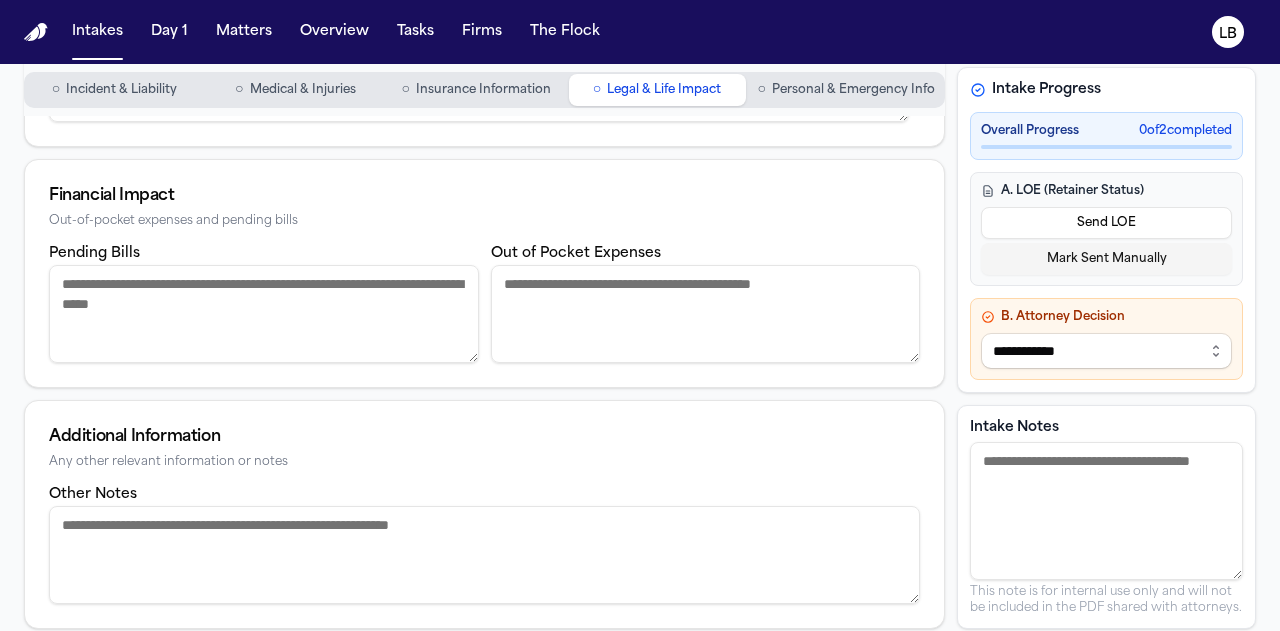 click on "Insurance Information" at bounding box center [483, 90] 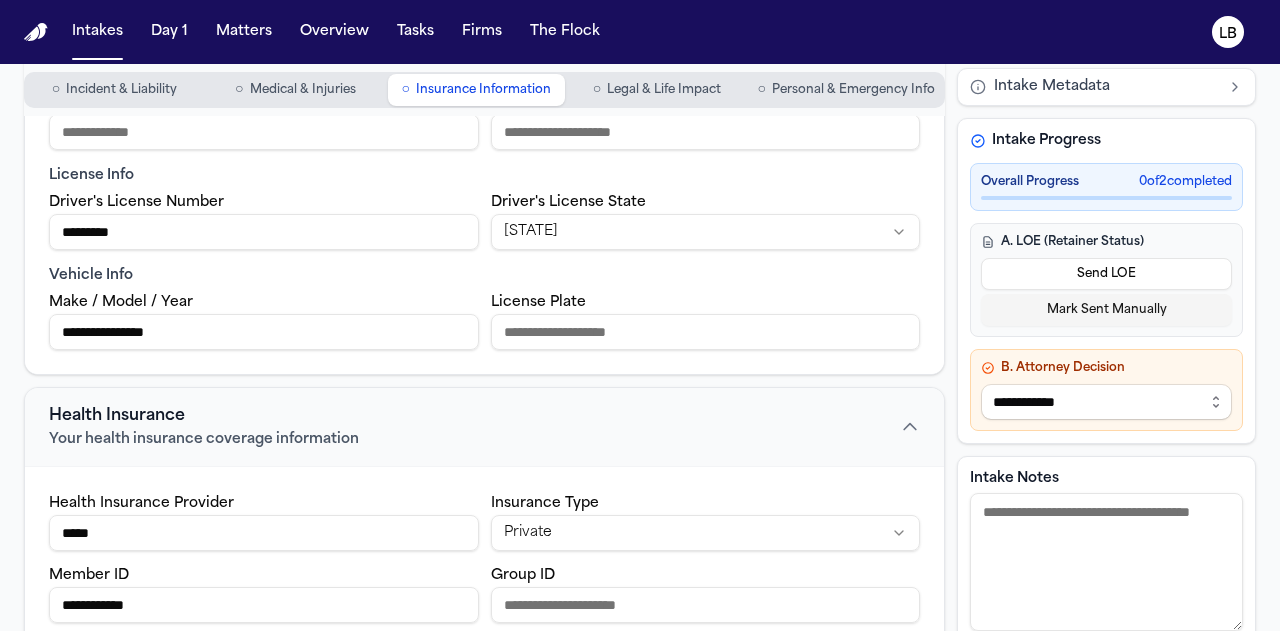 scroll, scrollTop: 228, scrollLeft: 0, axis: vertical 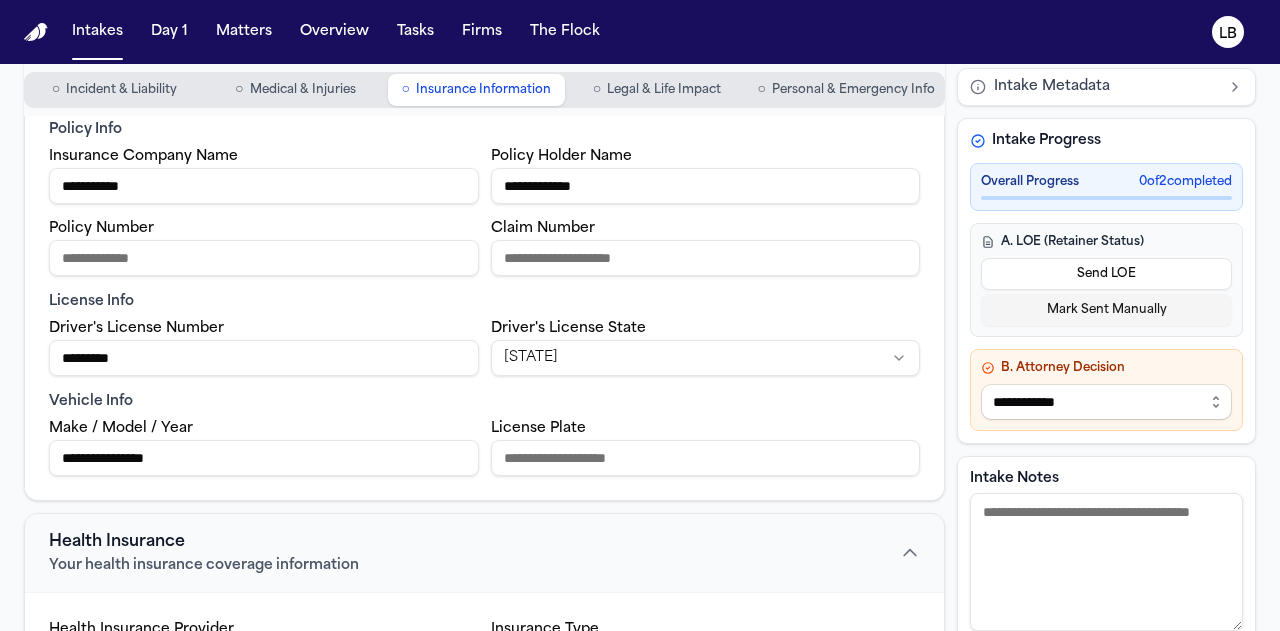 click on "Medical & Injuries" at bounding box center [303, 90] 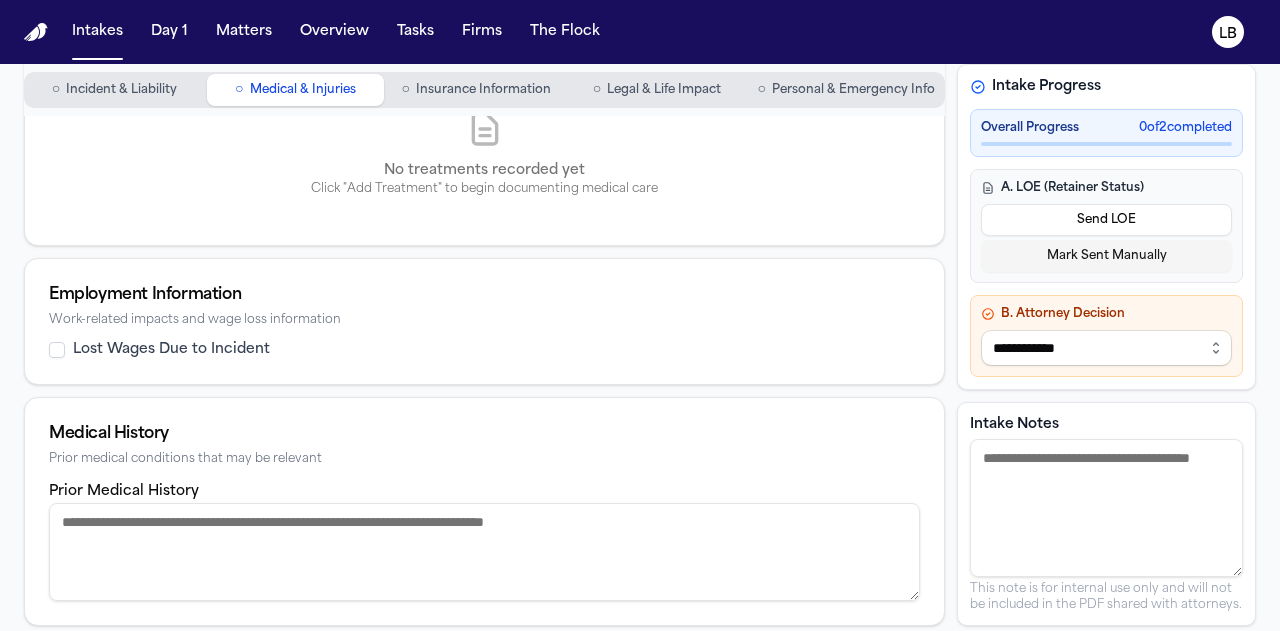 scroll, scrollTop: 0, scrollLeft: 0, axis: both 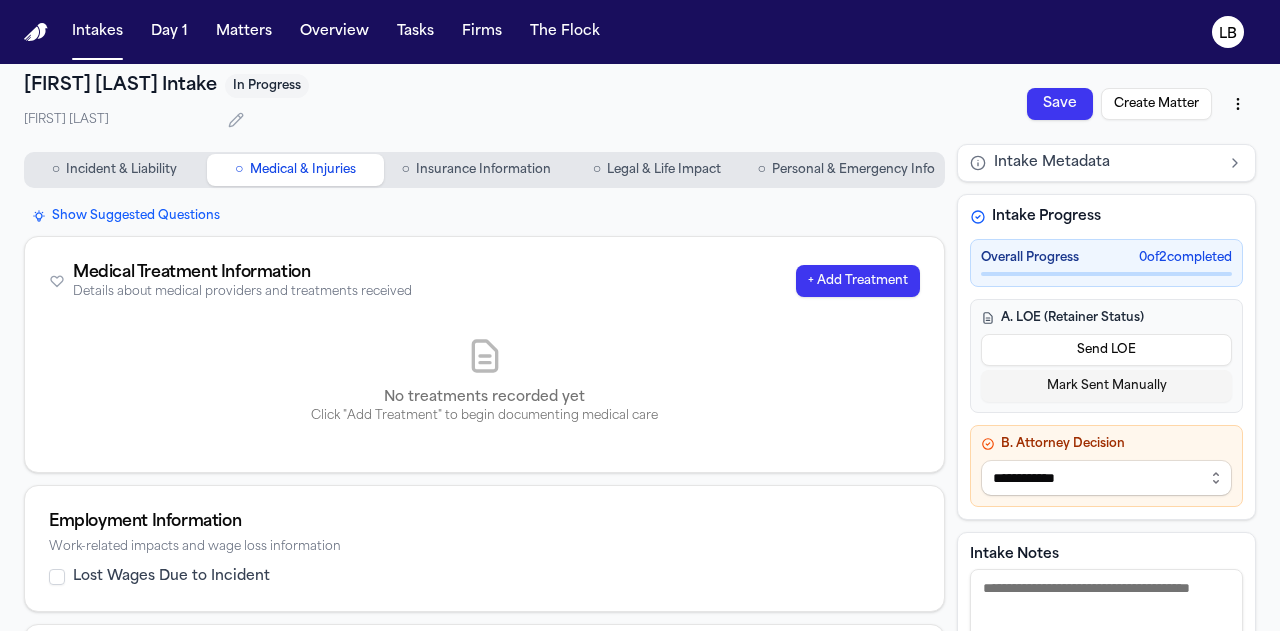 click on "Incident & Liability" at bounding box center [121, 170] 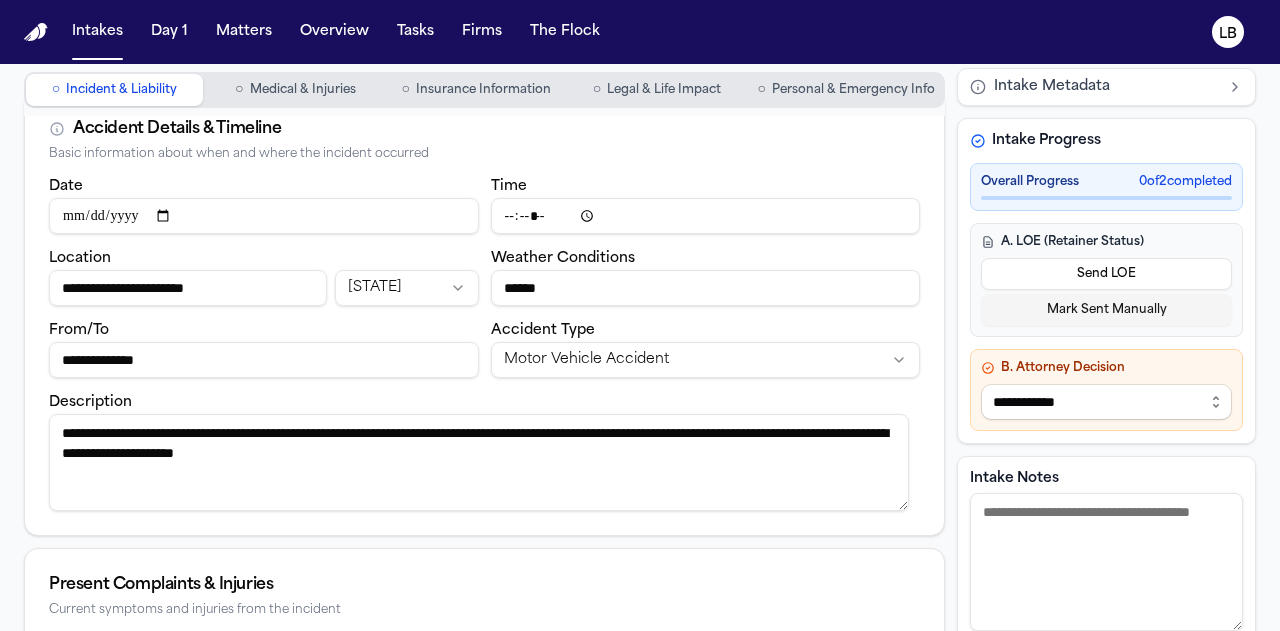 scroll, scrollTop: 145, scrollLeft: 0, axis: vertical 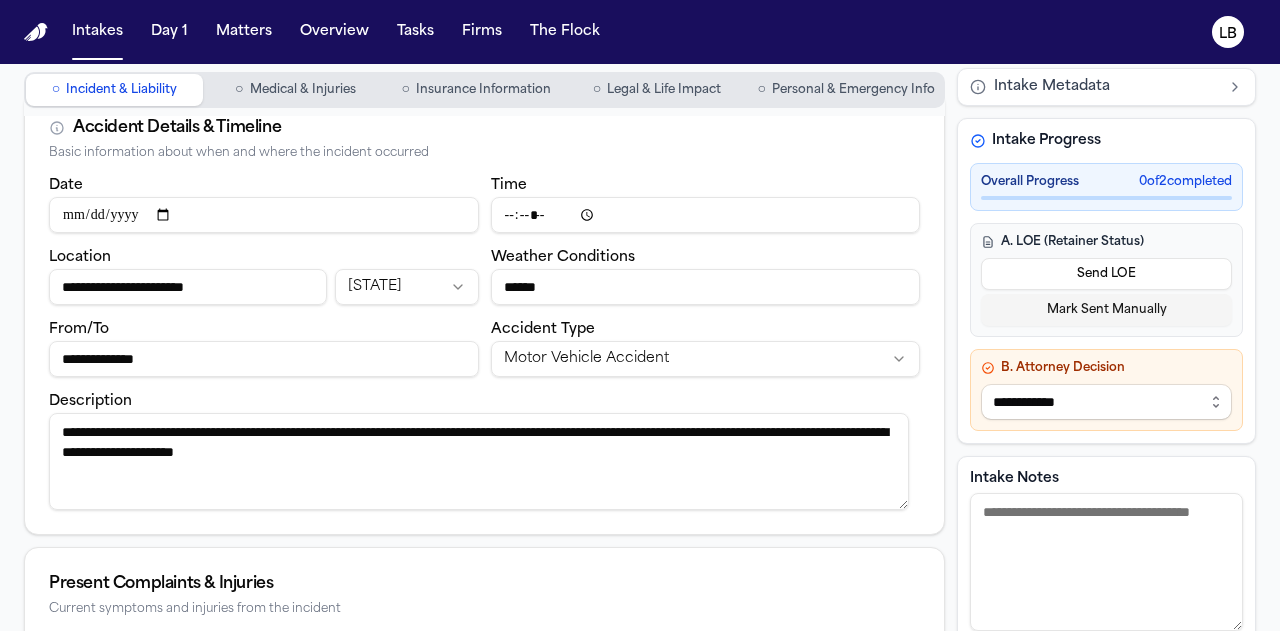 click on "**********" at bounding box center (479, 461) 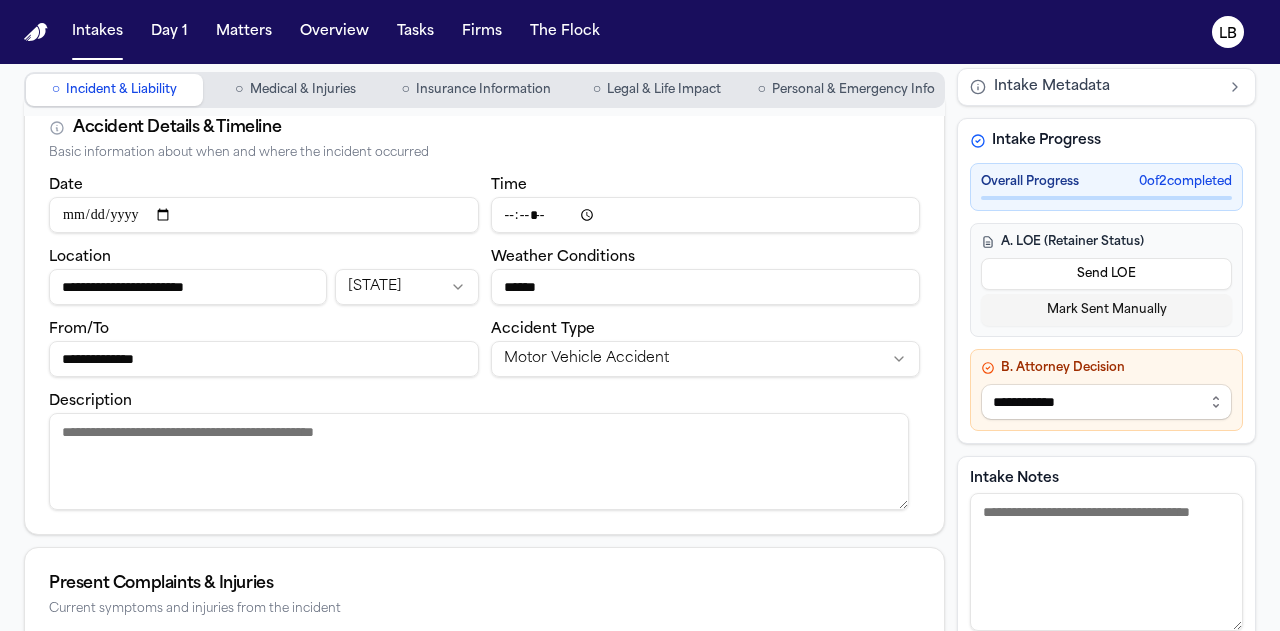 paste on "**********" 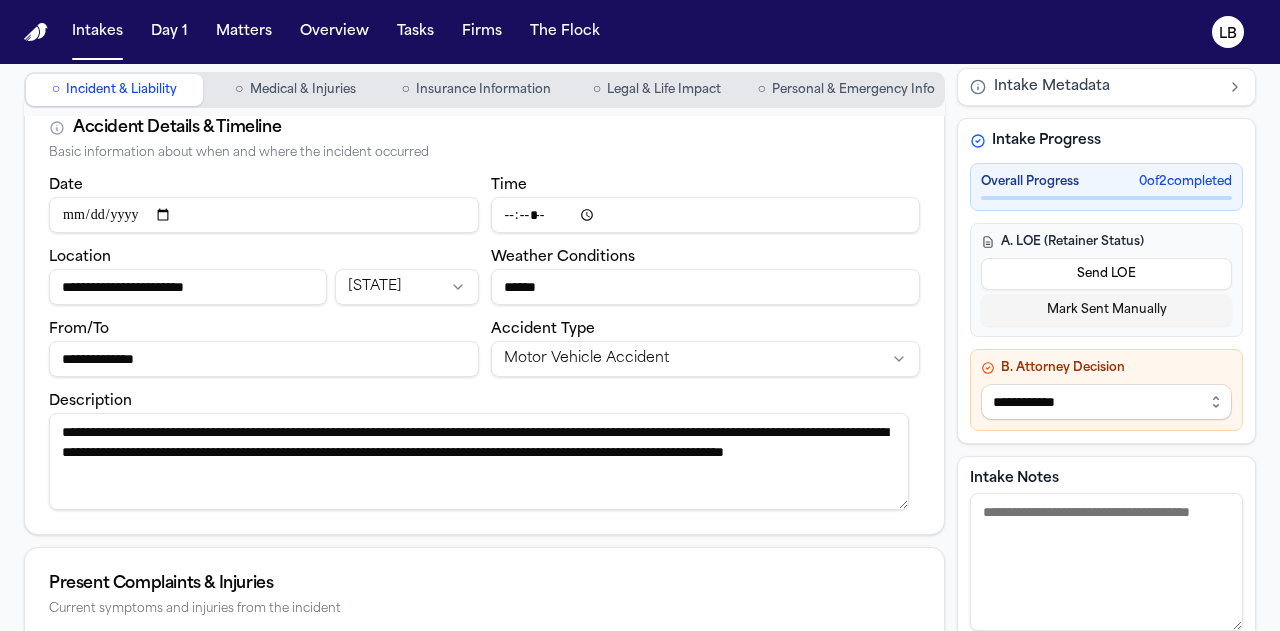 drag, startPoint x: 99, startPoint y: 431, endPoint x: 28, endPoint y: 425, distance: 71.25307 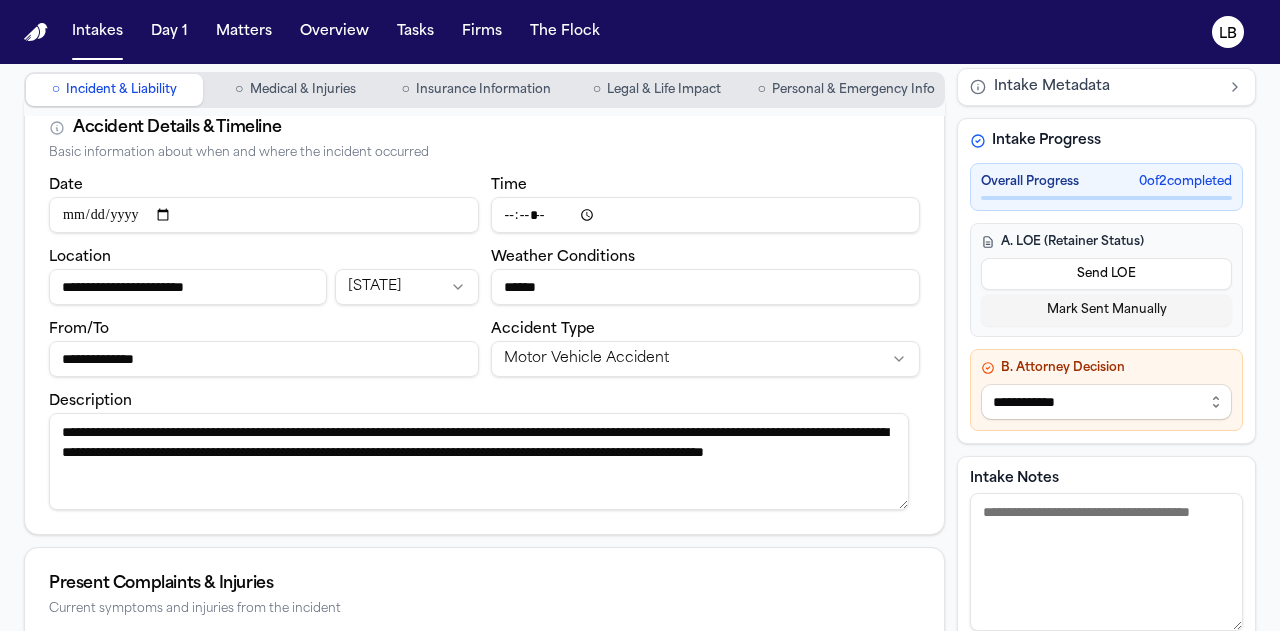 drag, startPoint x: 312, startPoint y: 427, endPoint x: 414, endPoint y: 436, distance: 102.396286 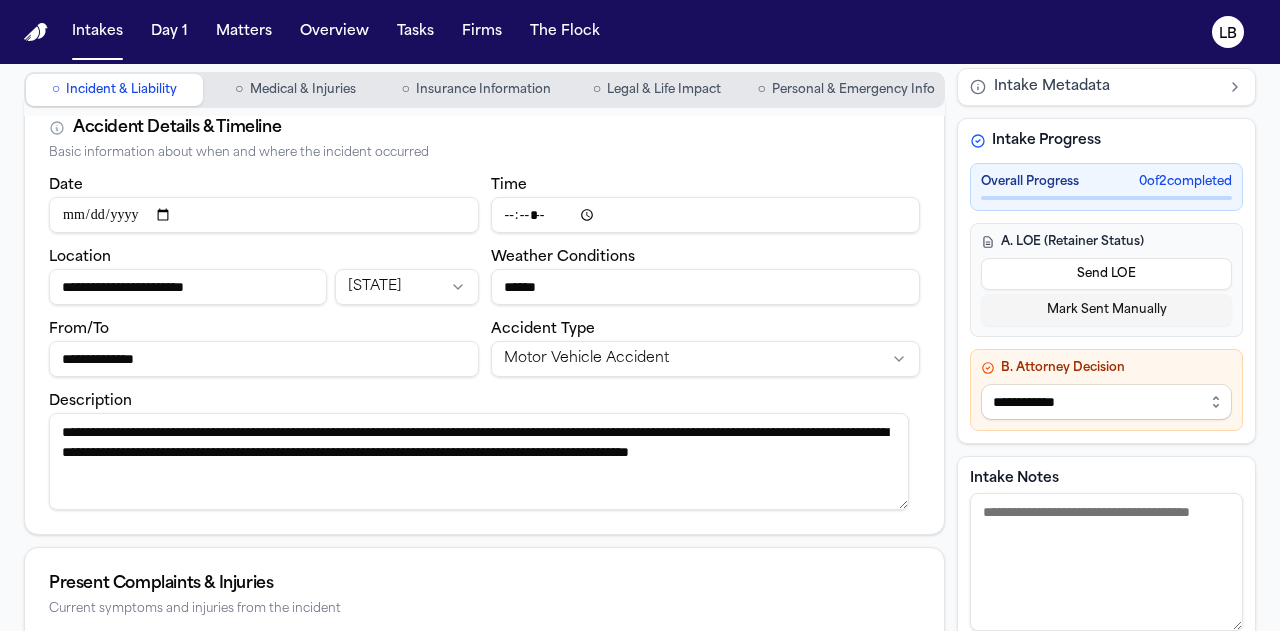 click on "**********" at bounding box center (479, 461) 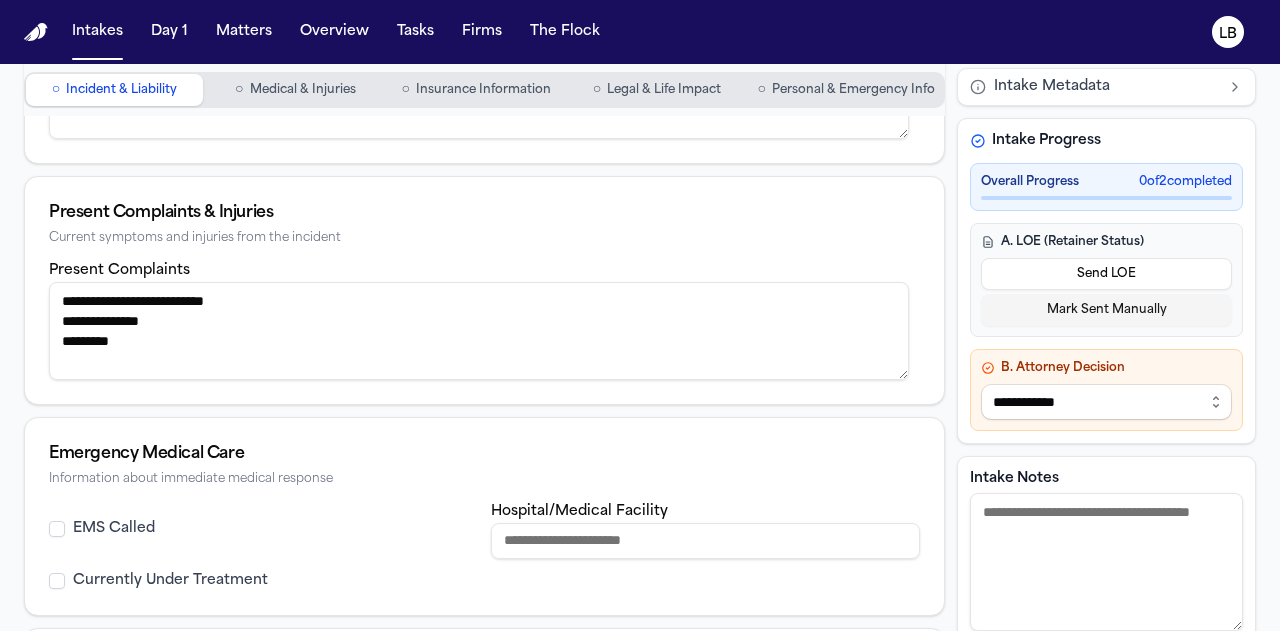 scroll, scrollTop: 517, scrollLeft: 0, axis: vertical 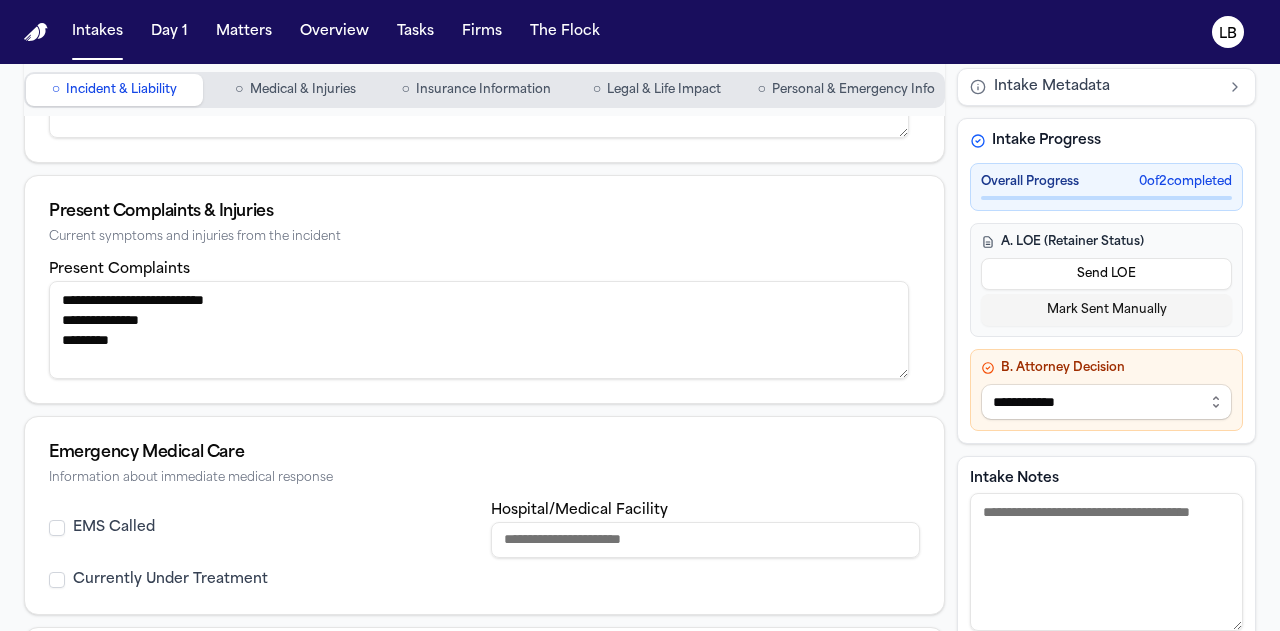 type on "**********" 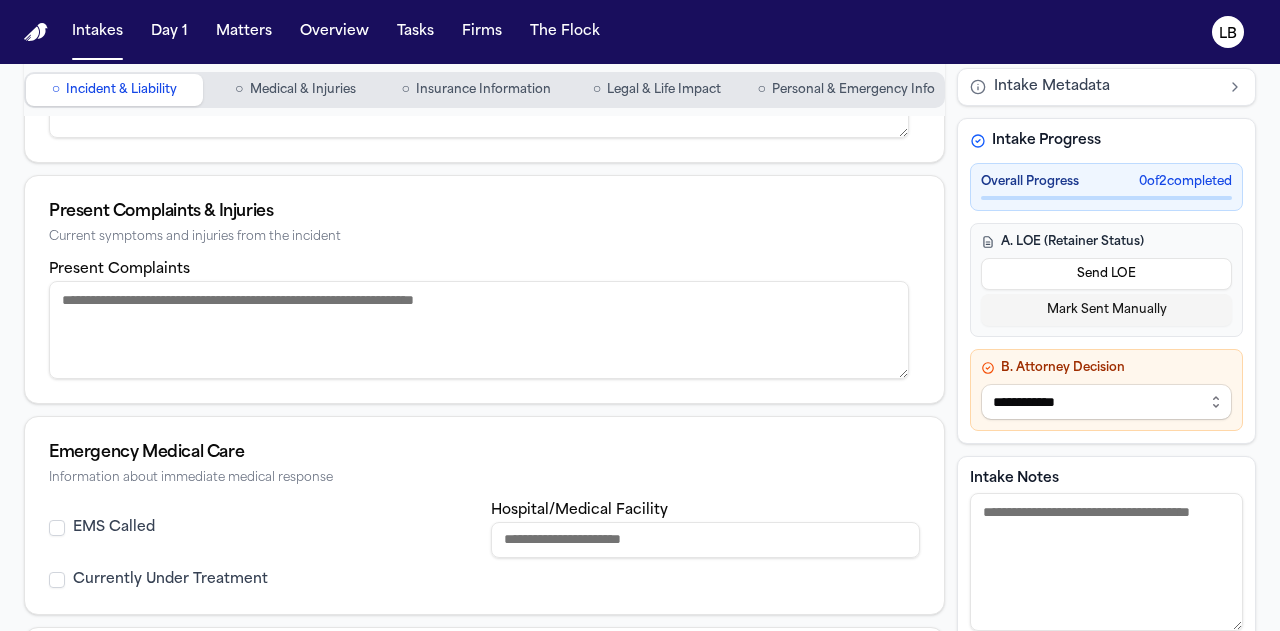 paste on "**********" 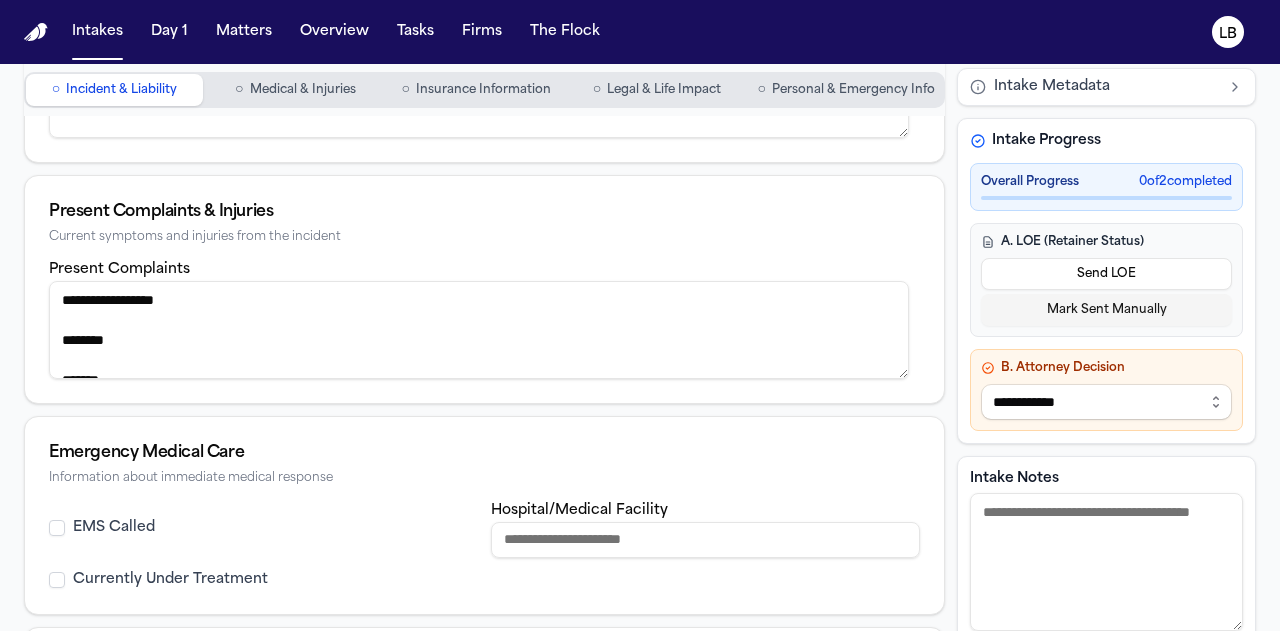 scroll, scrollTop: 8, scrollLeft: 0, axis: vertical 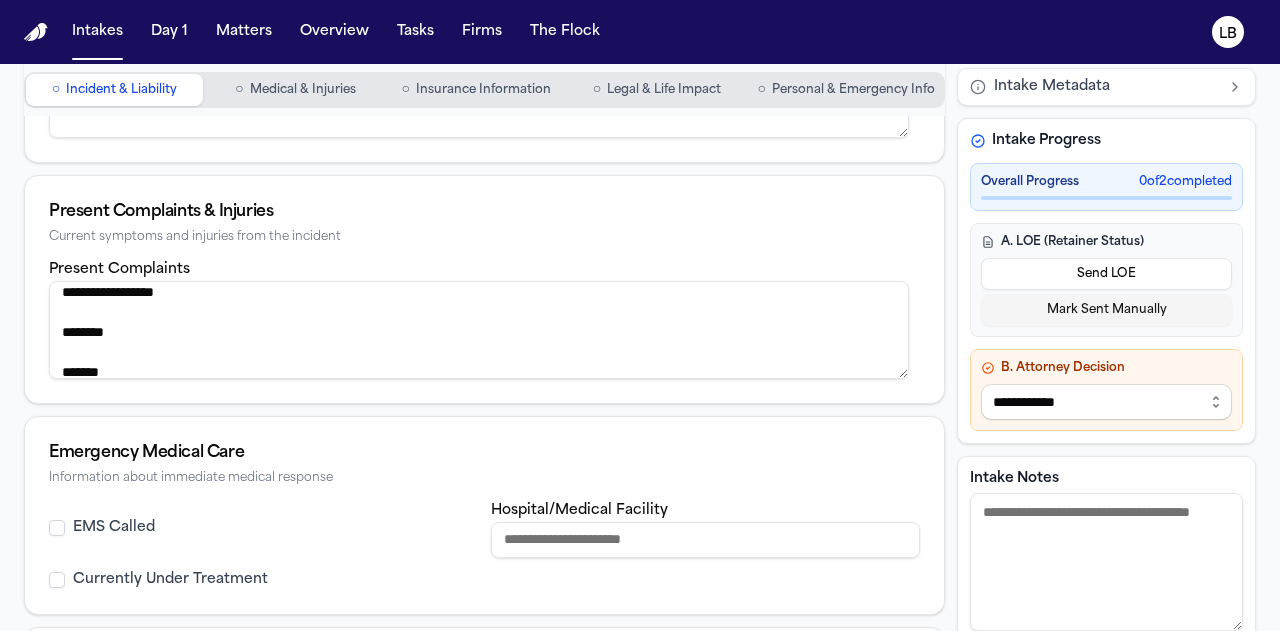 click on "**********" at bounding box center [479, 329] 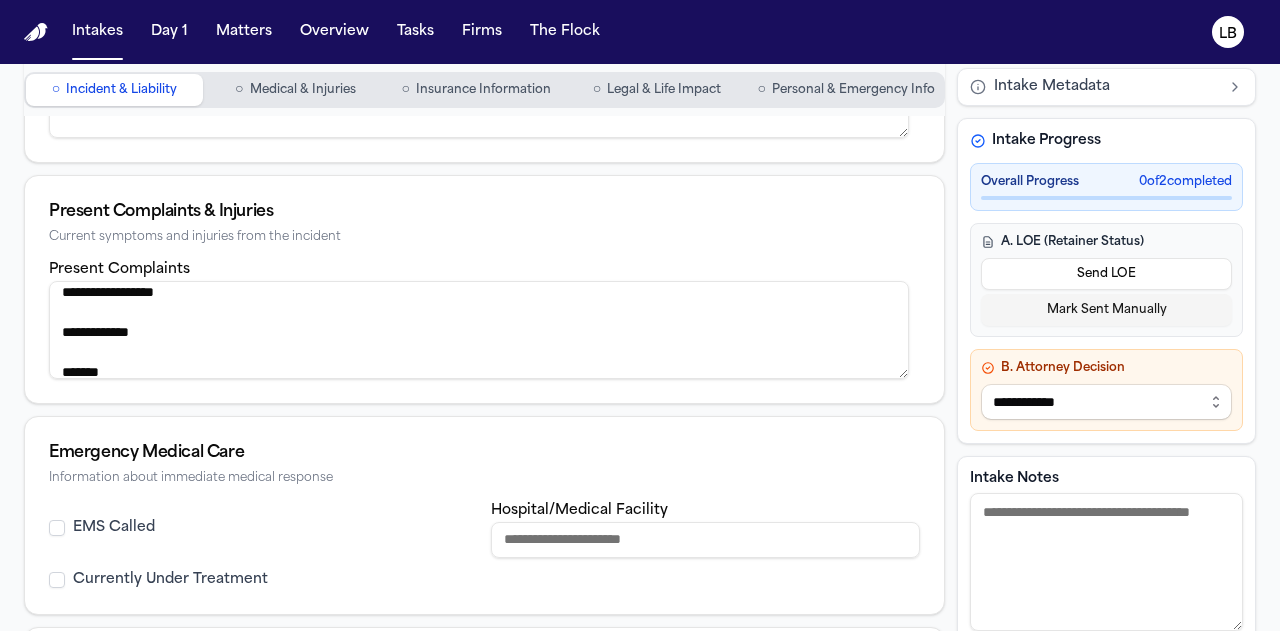scroll, scrollTop: 20, scrollLeft: 0, axis: vertical 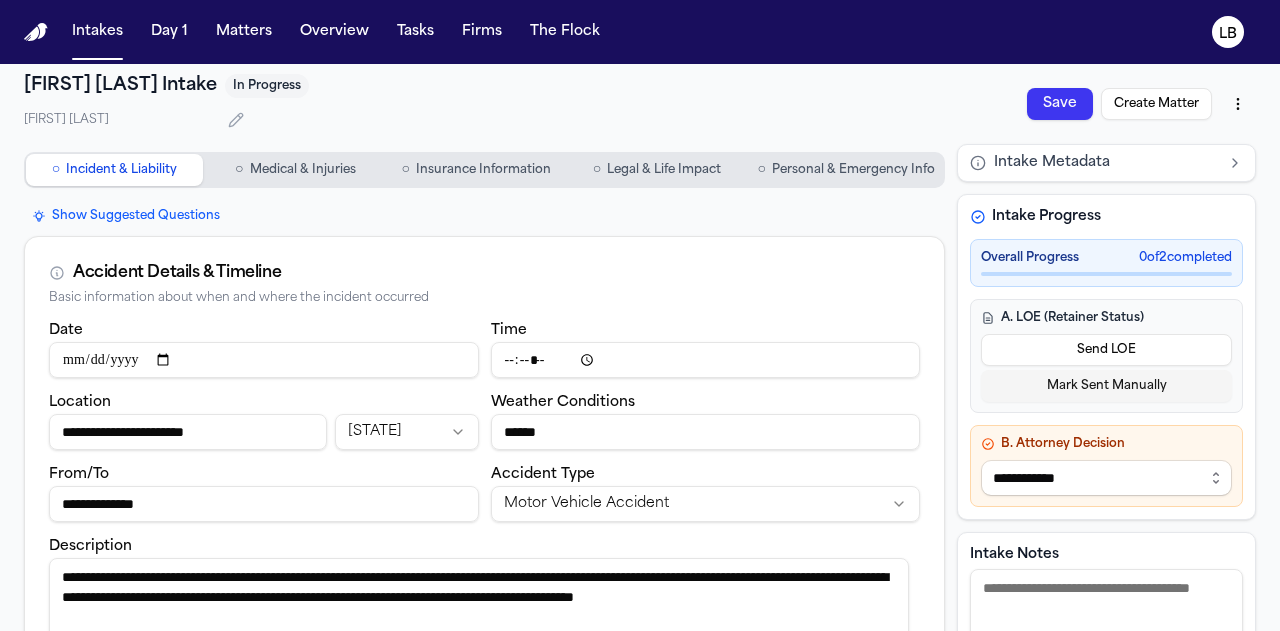 type on "**********" 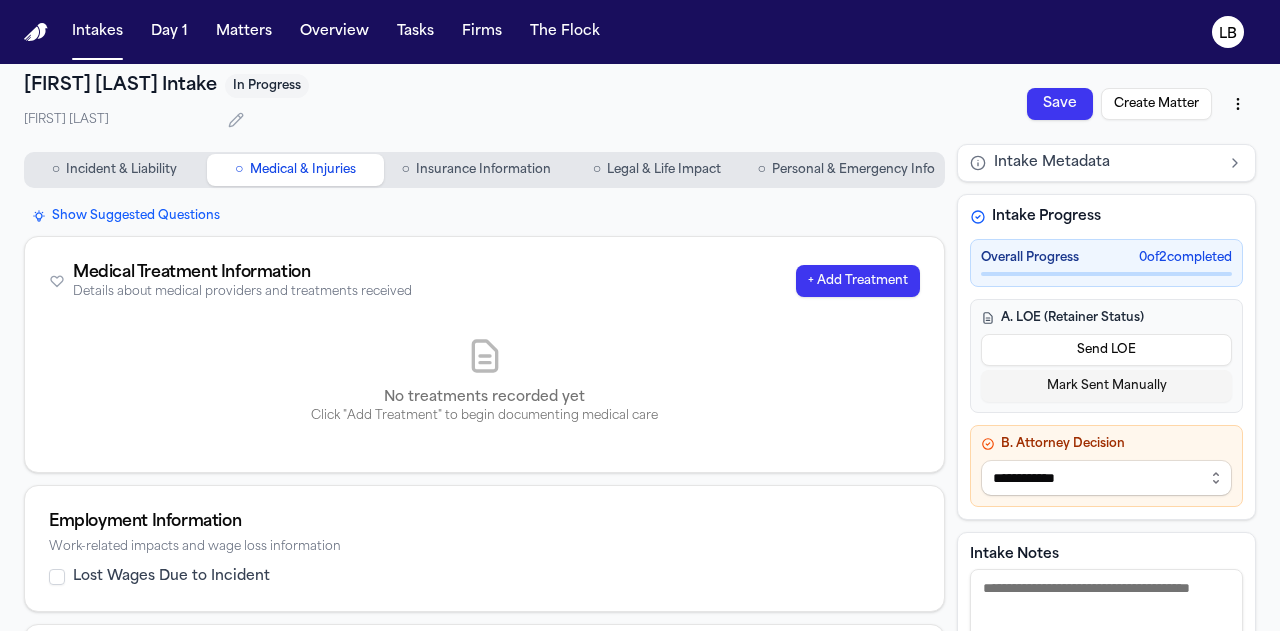 click on "○ Insurance Information" at bounding box center [476, 170] 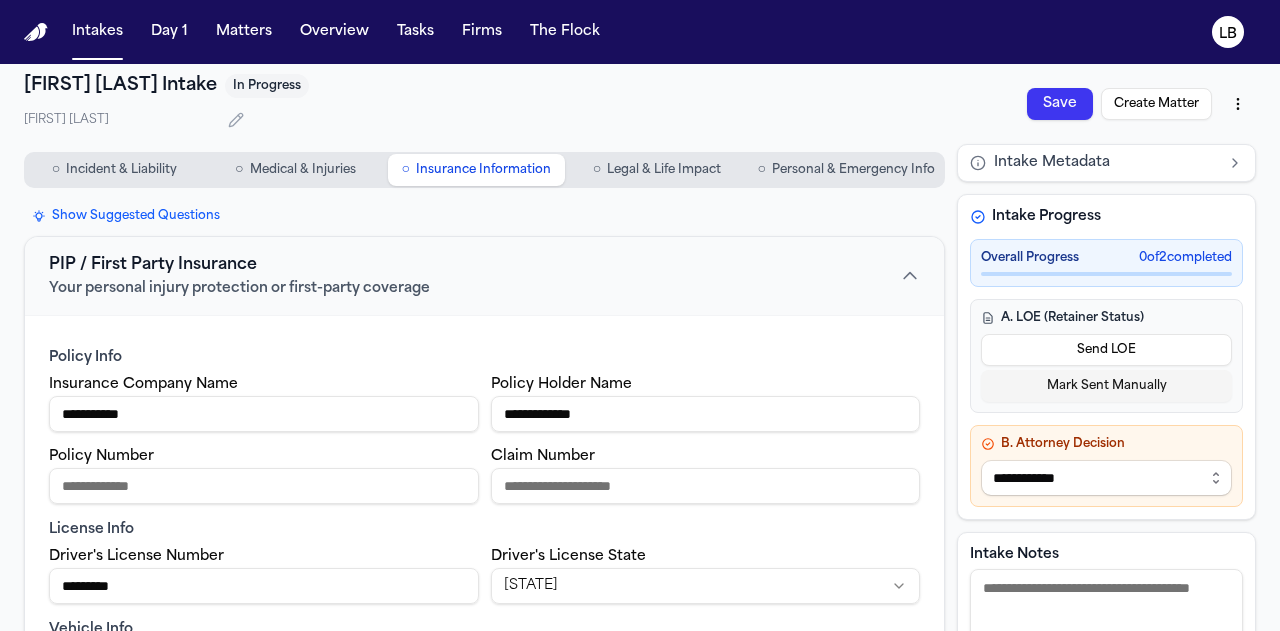 click on "Save" at bounding box center (1060, 104) 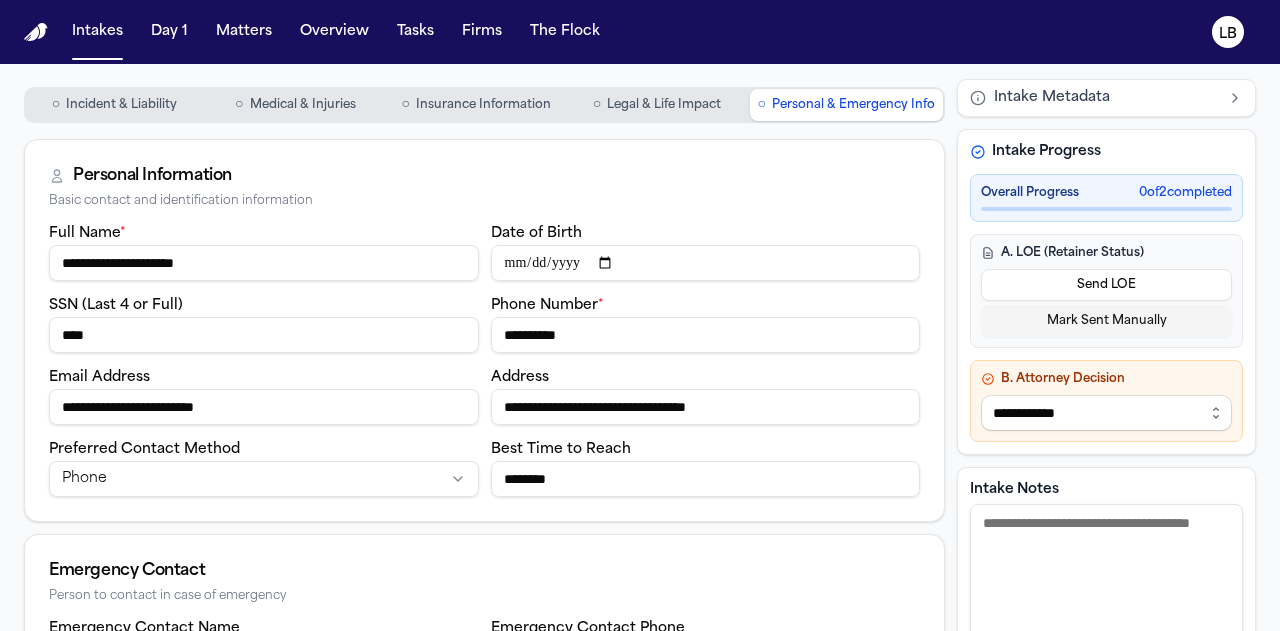 scroll, scrollTop: 64, scrollLeft: 0, axis: vertical 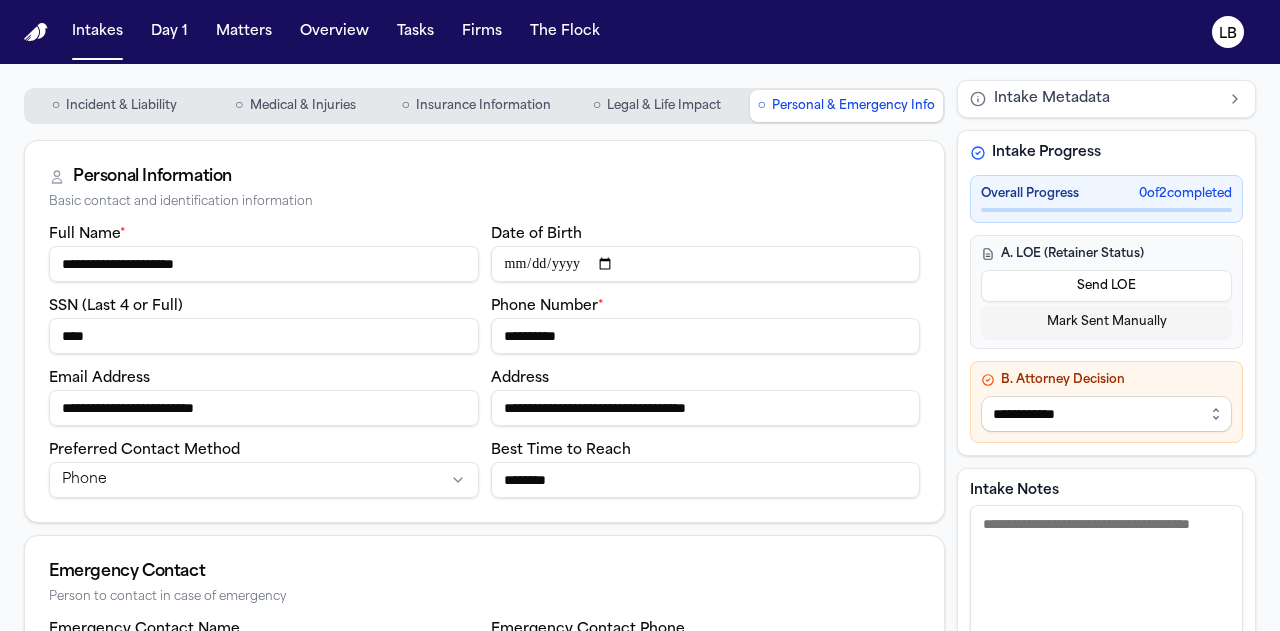 click on "**********" at bounding box center (706, 336) 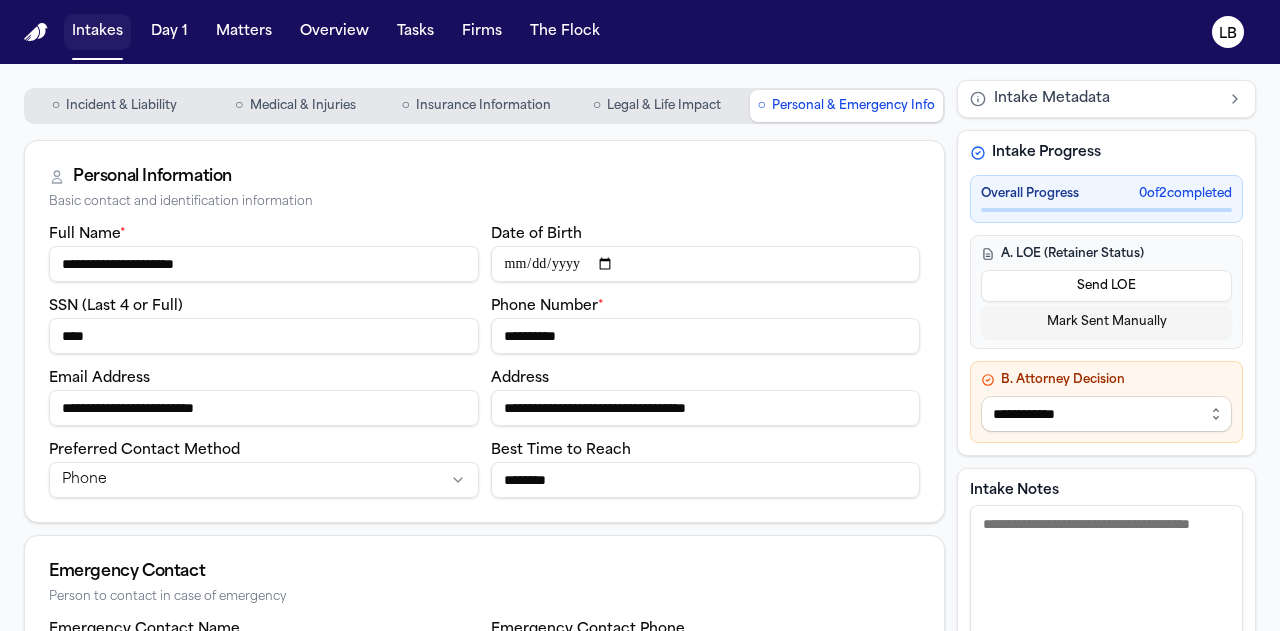 click on "Intakes" at bounding box center (97, 32) 